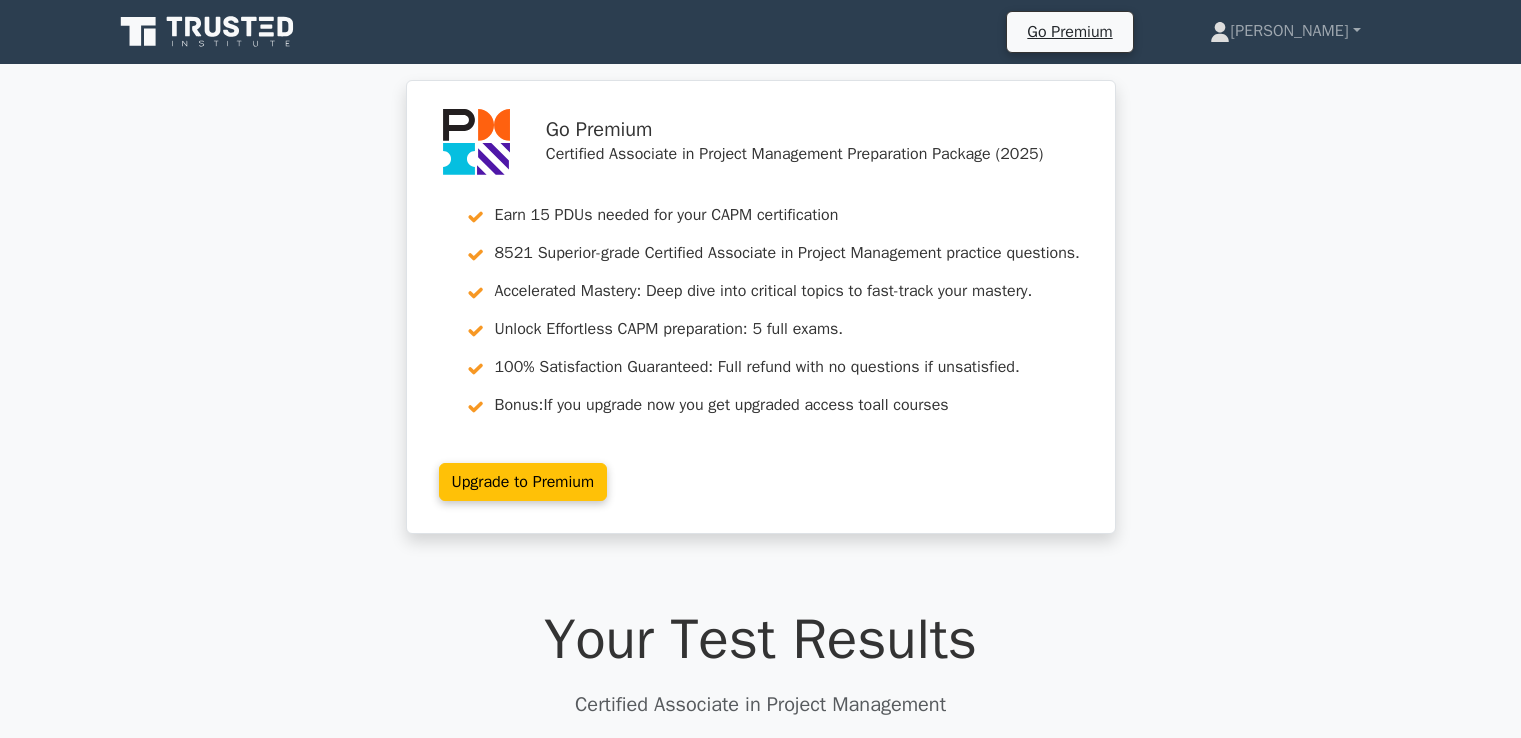 scroll, scrollTop: 4786, scrollLeft: 0, axis: vertical 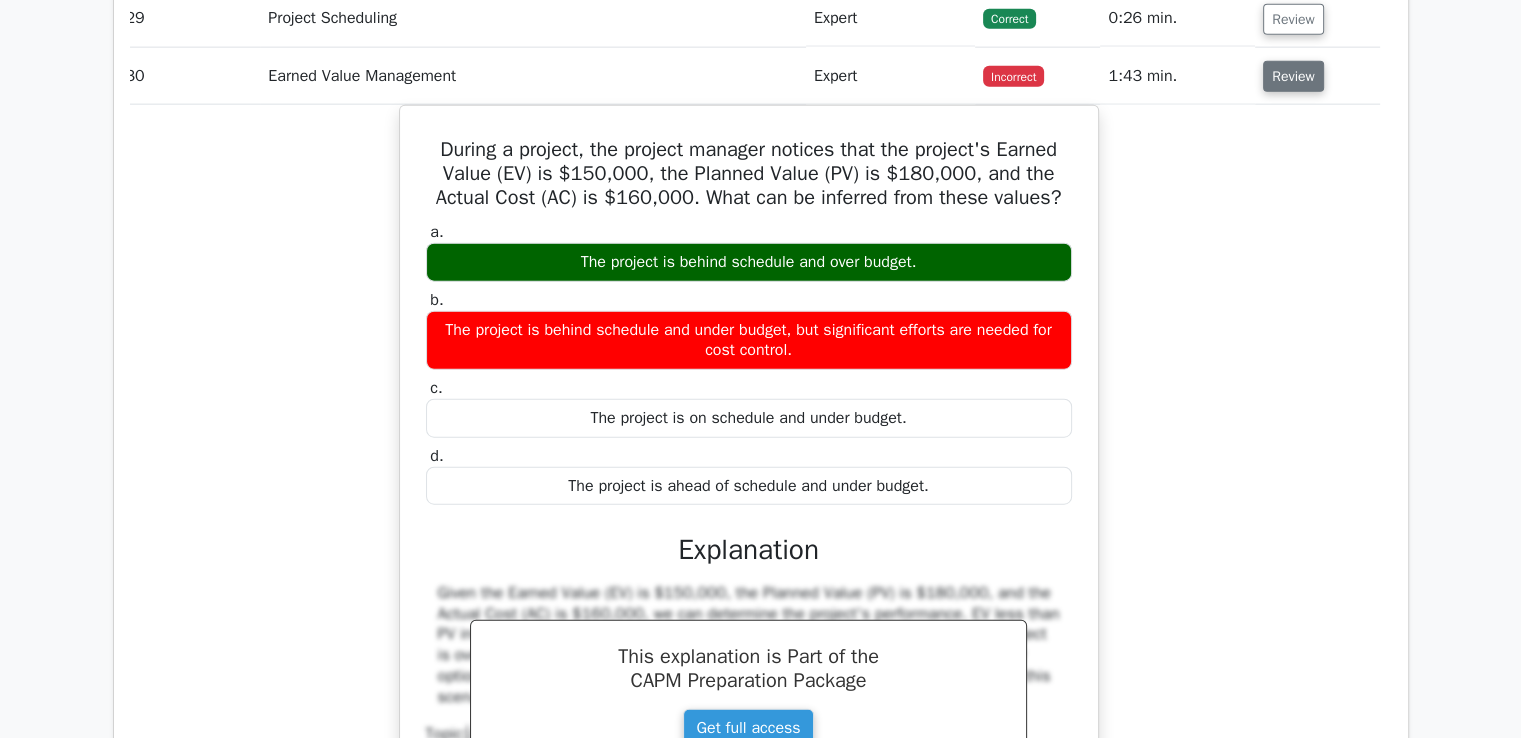 click on "Review" at bounding box center [1293, 76] 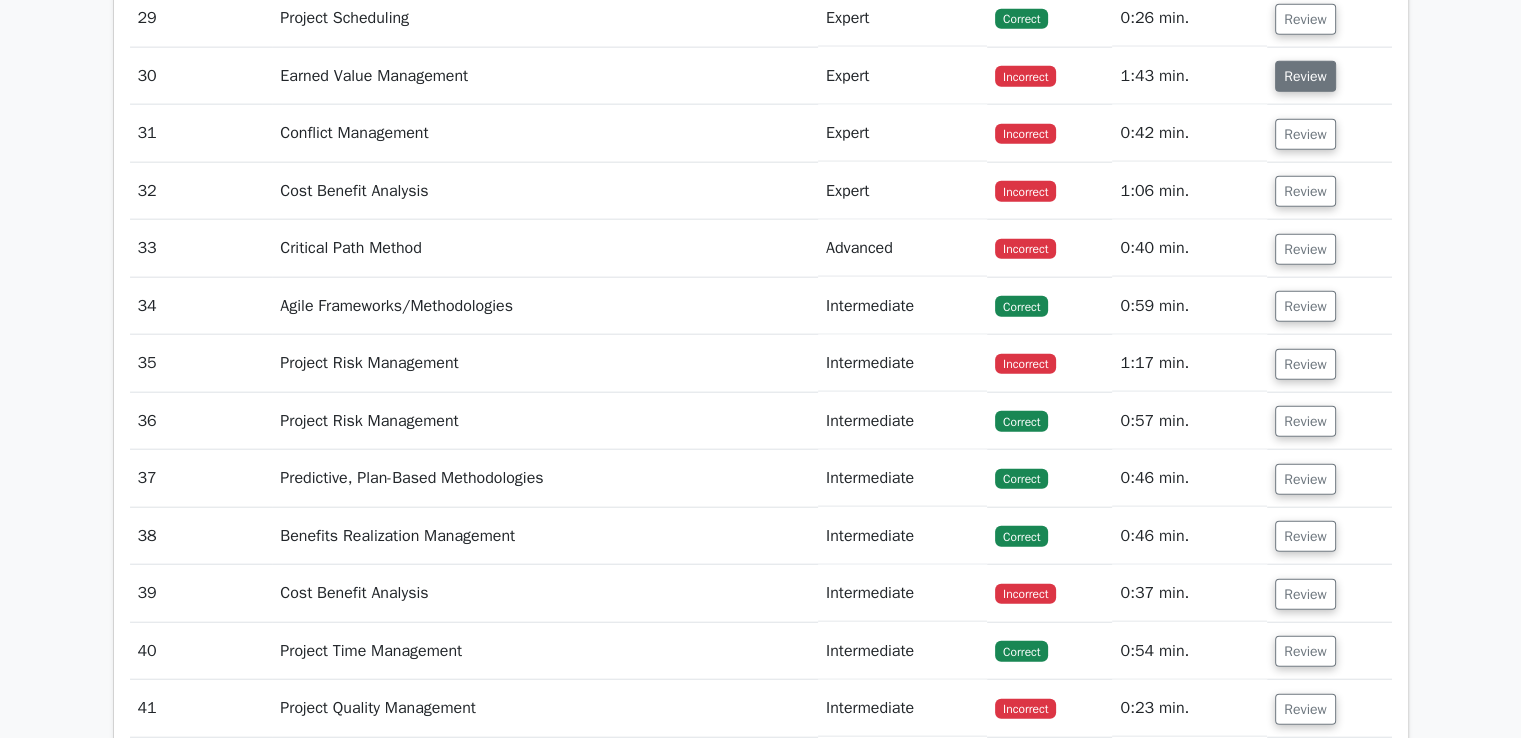 scroll, scrollTop: 0, scrollLeft: 0, axis: both 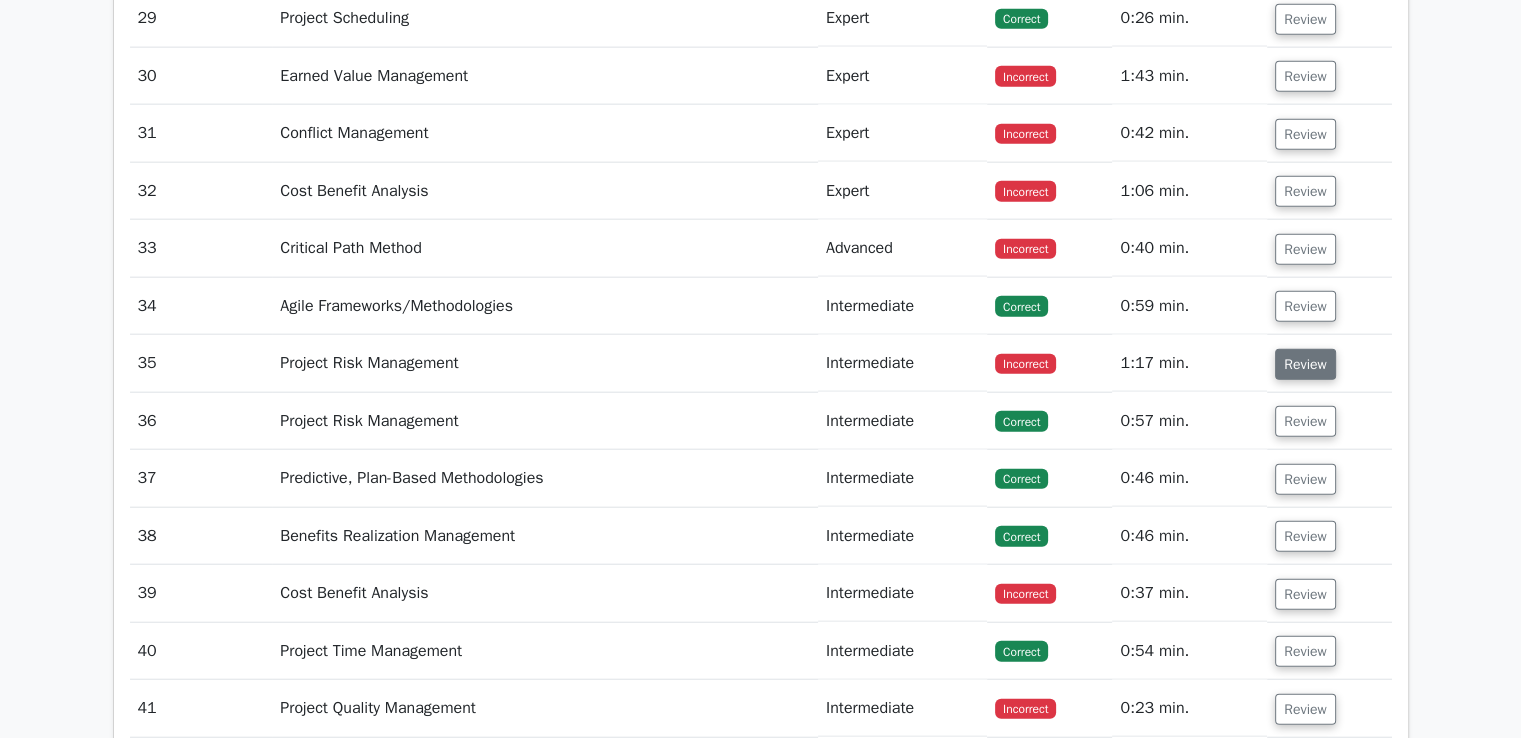 click on "Review" at bounding box center [1305, 364] 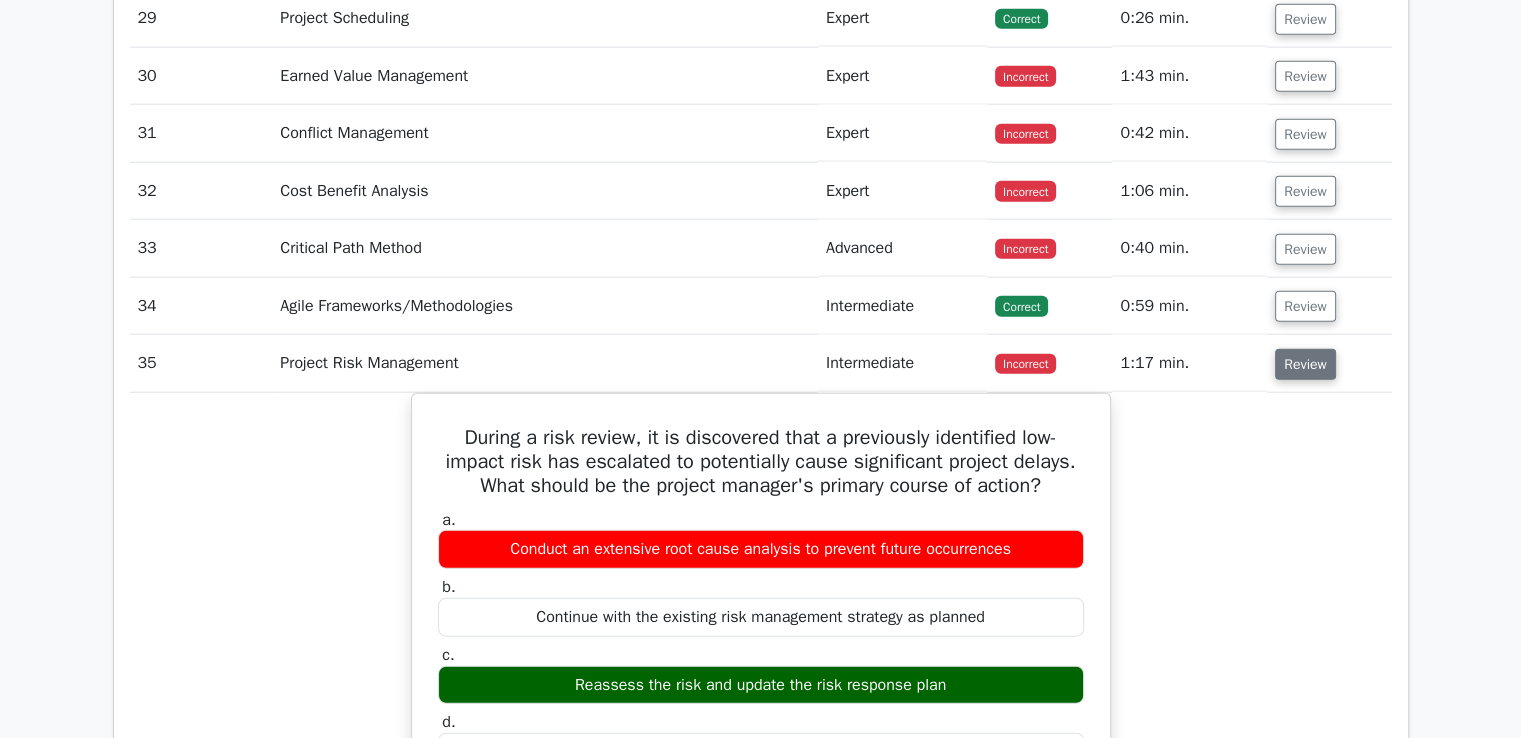 click on "Review" at bounding box center [1305, 364] 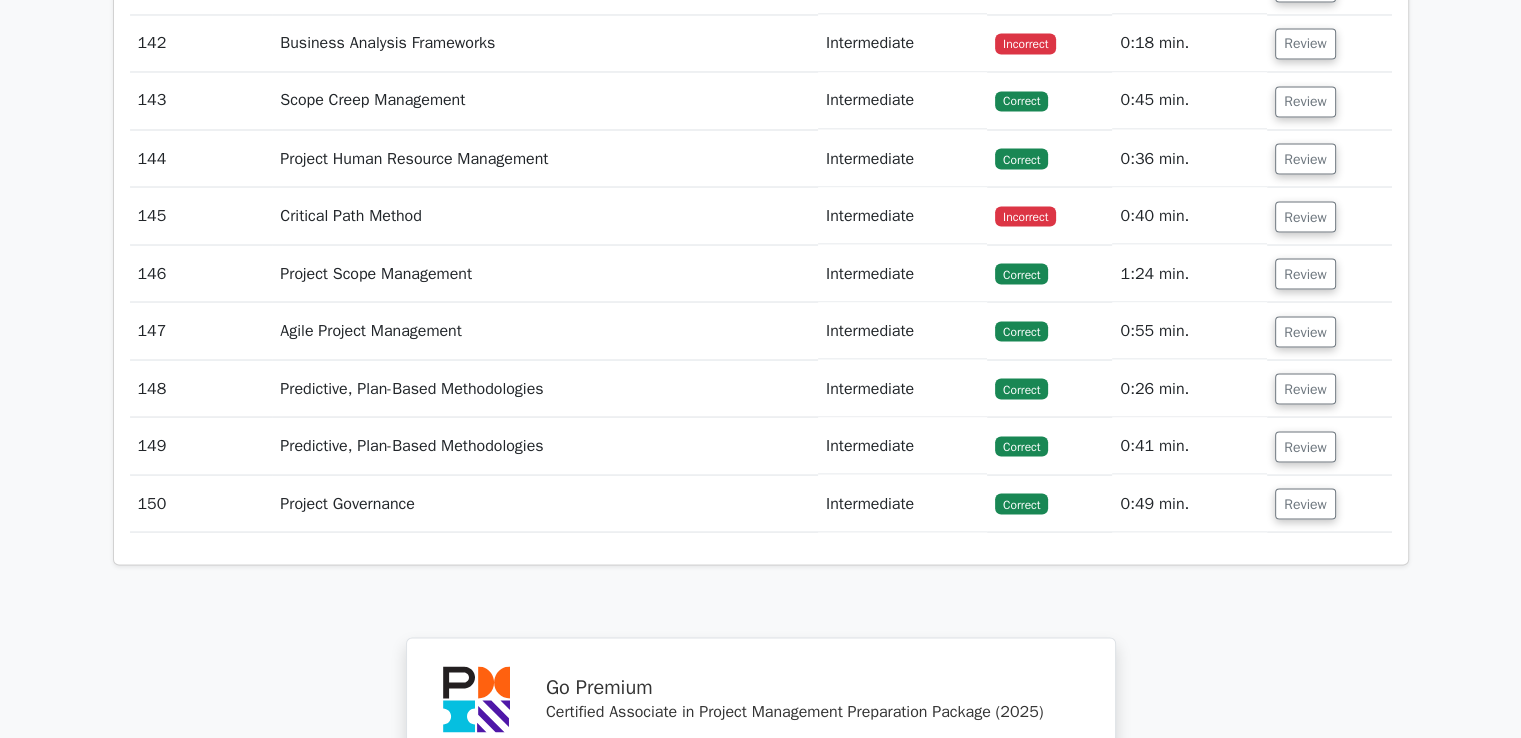 scroll, scrollTop: 11192, scrollLeft: 0, axis: vertical 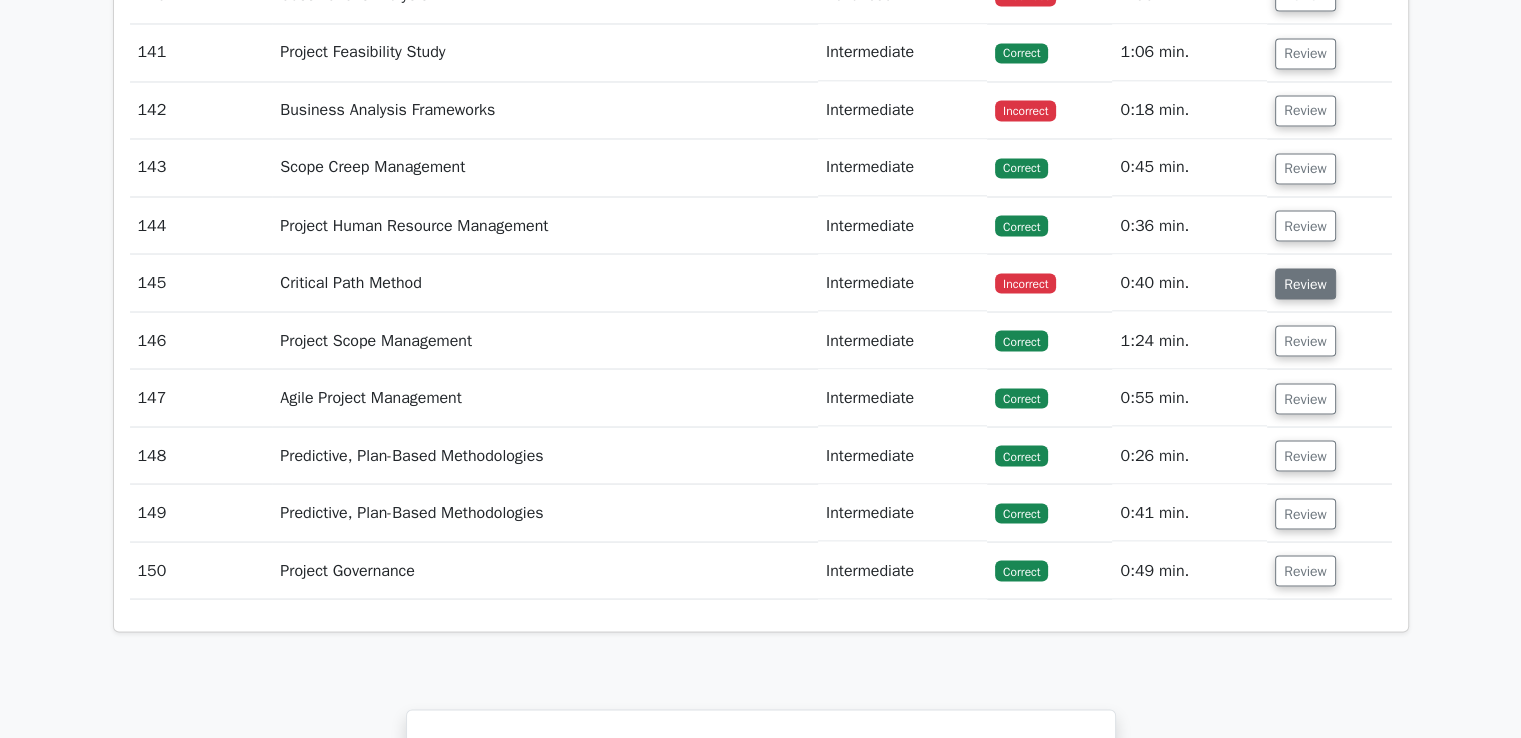click on "Review" at bounding box center [1305, 283] 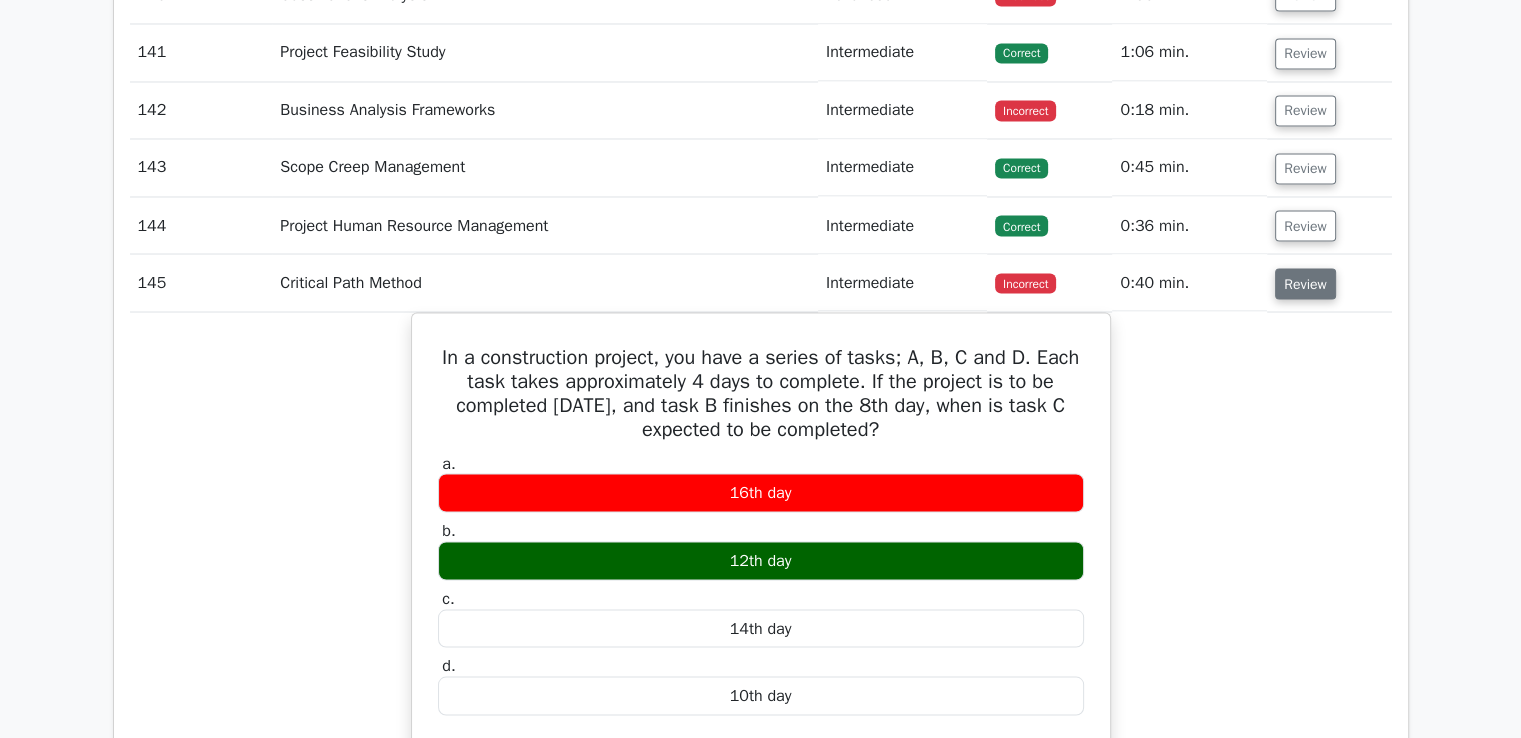 click on "Review" at bounding box center (1305, 283) 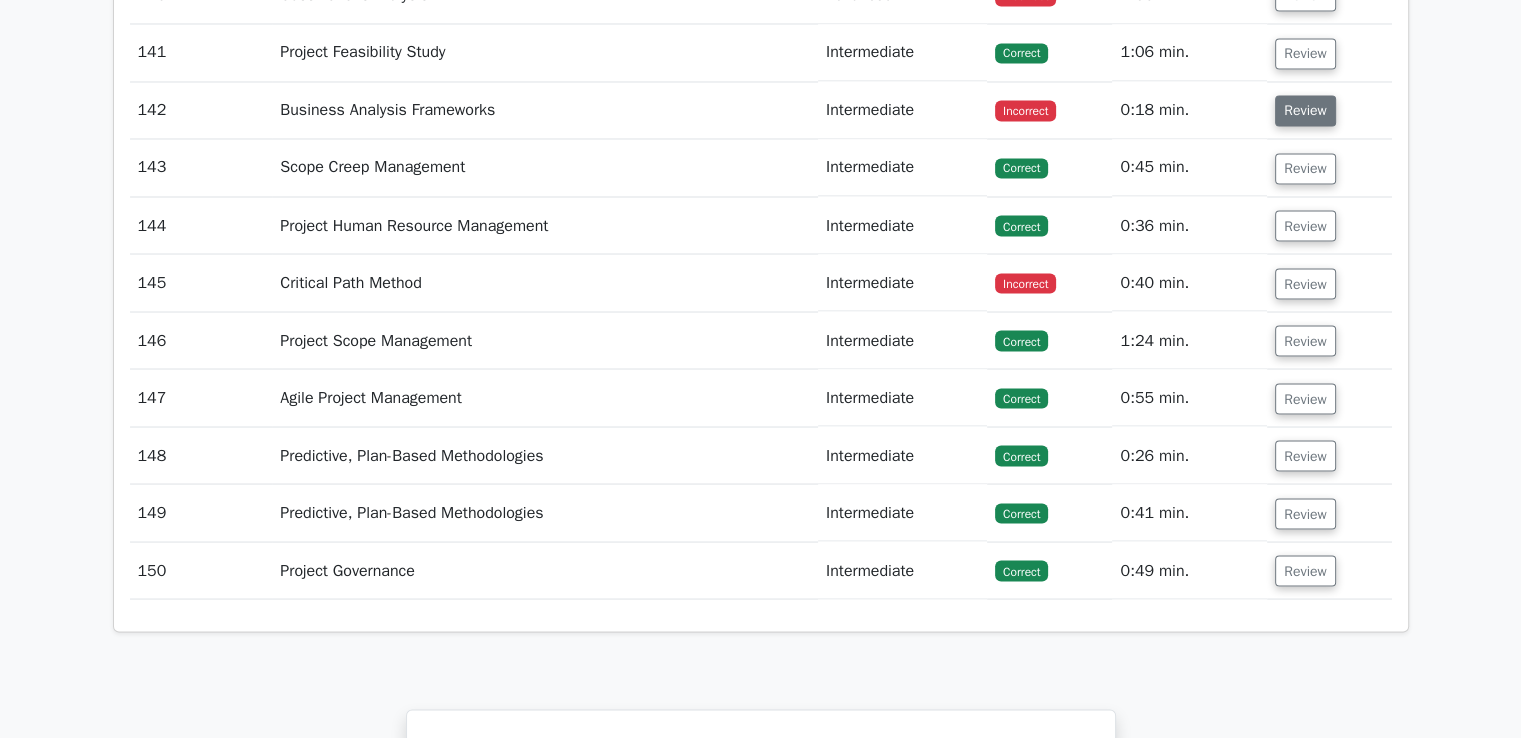click on "Review" at bounding box center (1305, 110) 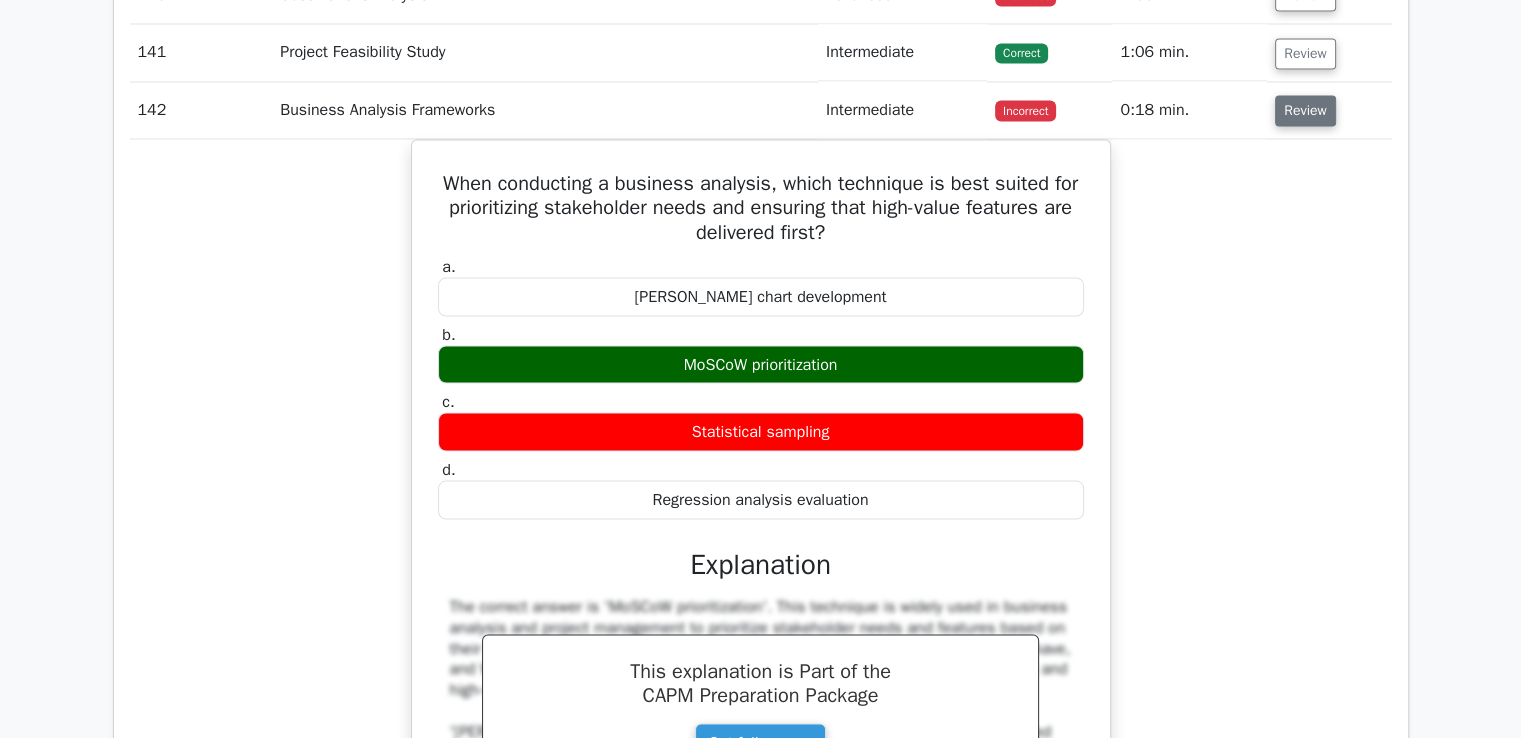 click on "Review" at bounding box center [1305, 110] 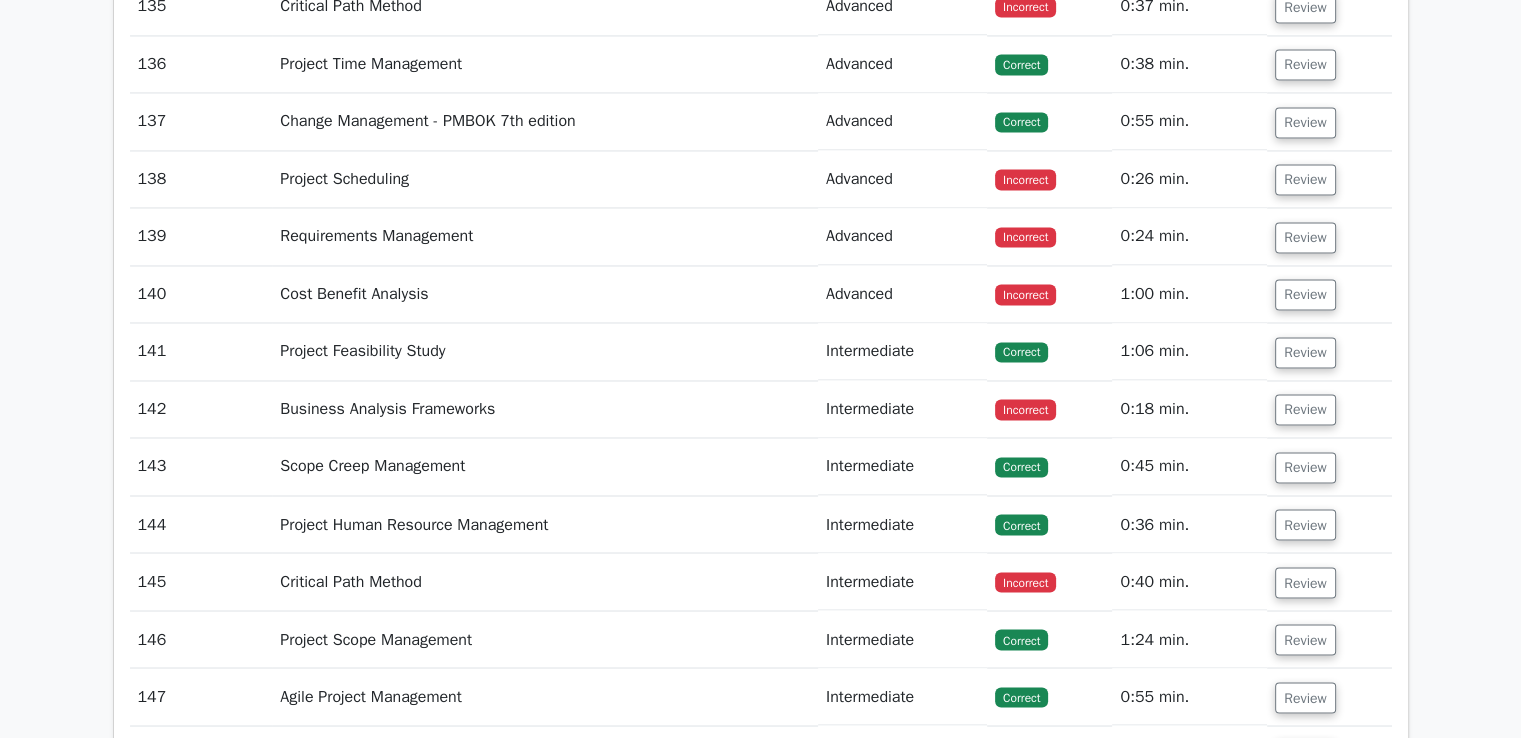 scroll, scrollTop: 10884, scrollLeft: 0, axis: vertical 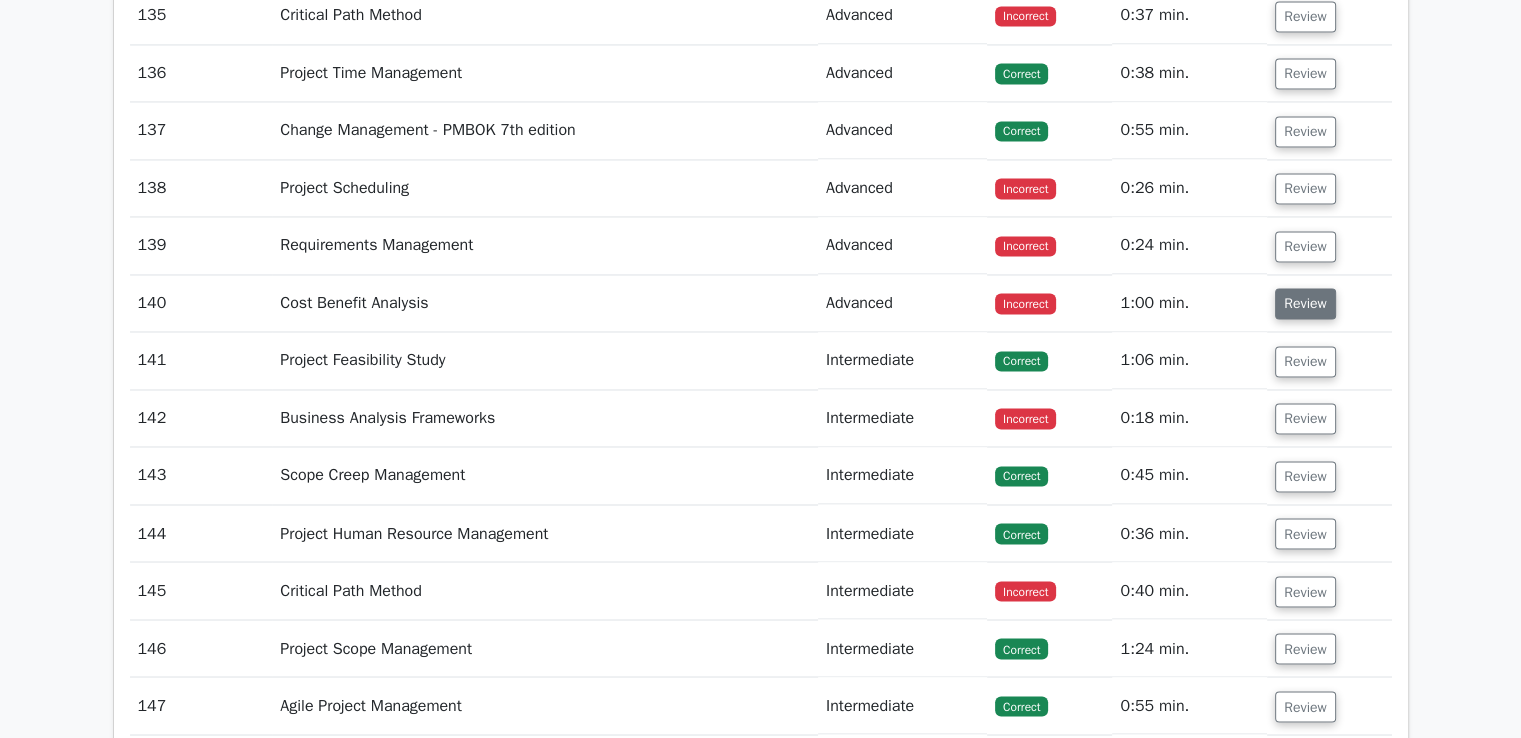 click on "Review" at bounding box center (1305, 303) 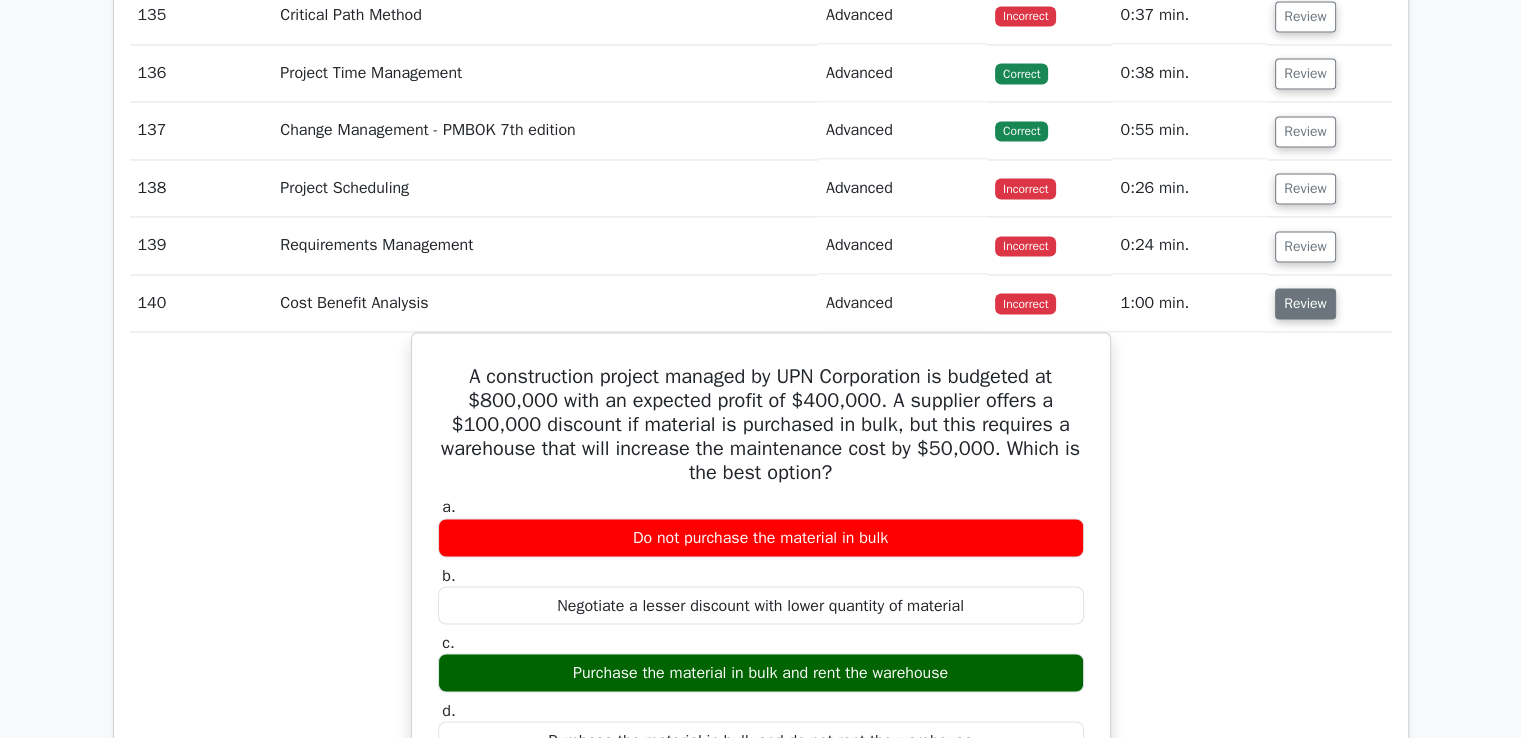 click on "Review" at bounding box center [1305, 303] 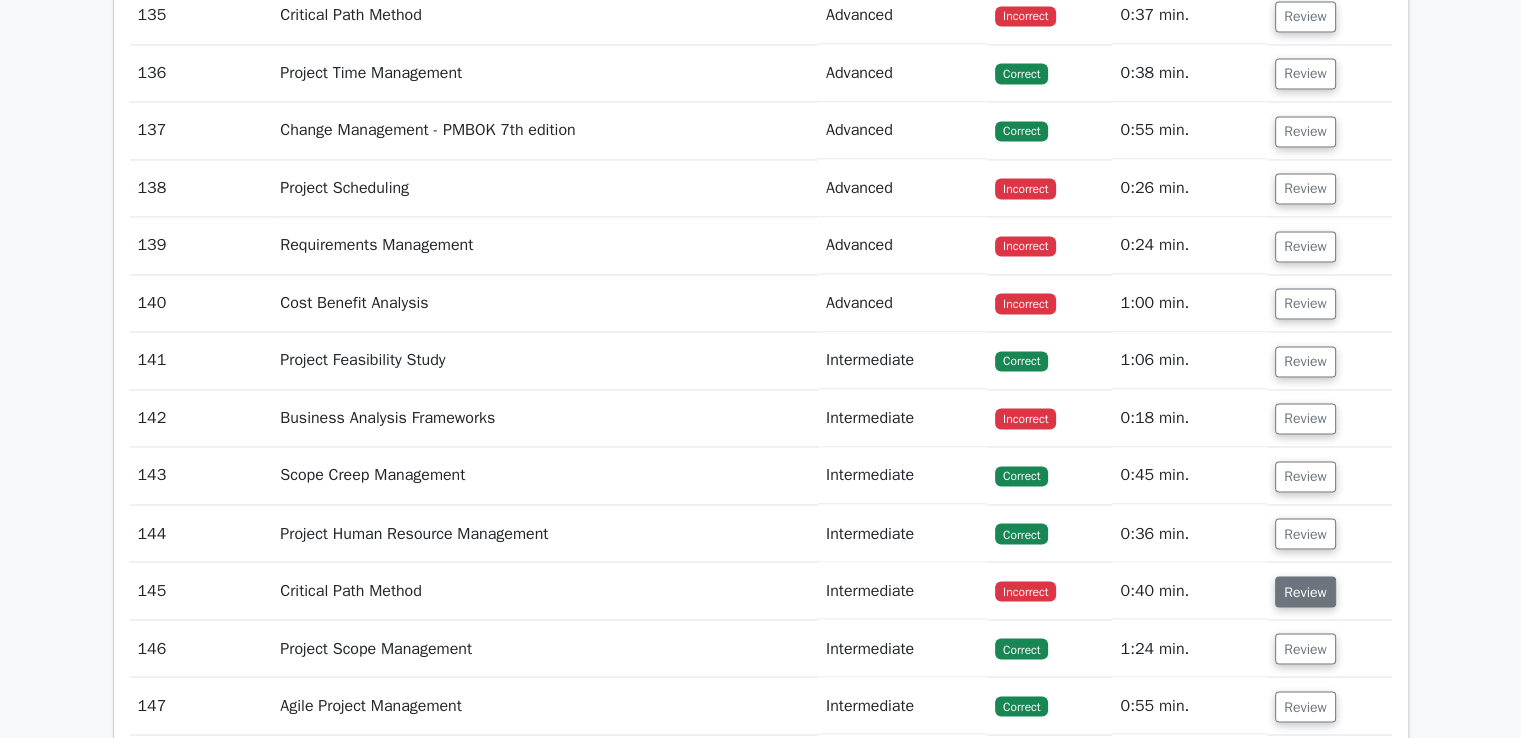click on "Review" at bounding box center [1305, 591] 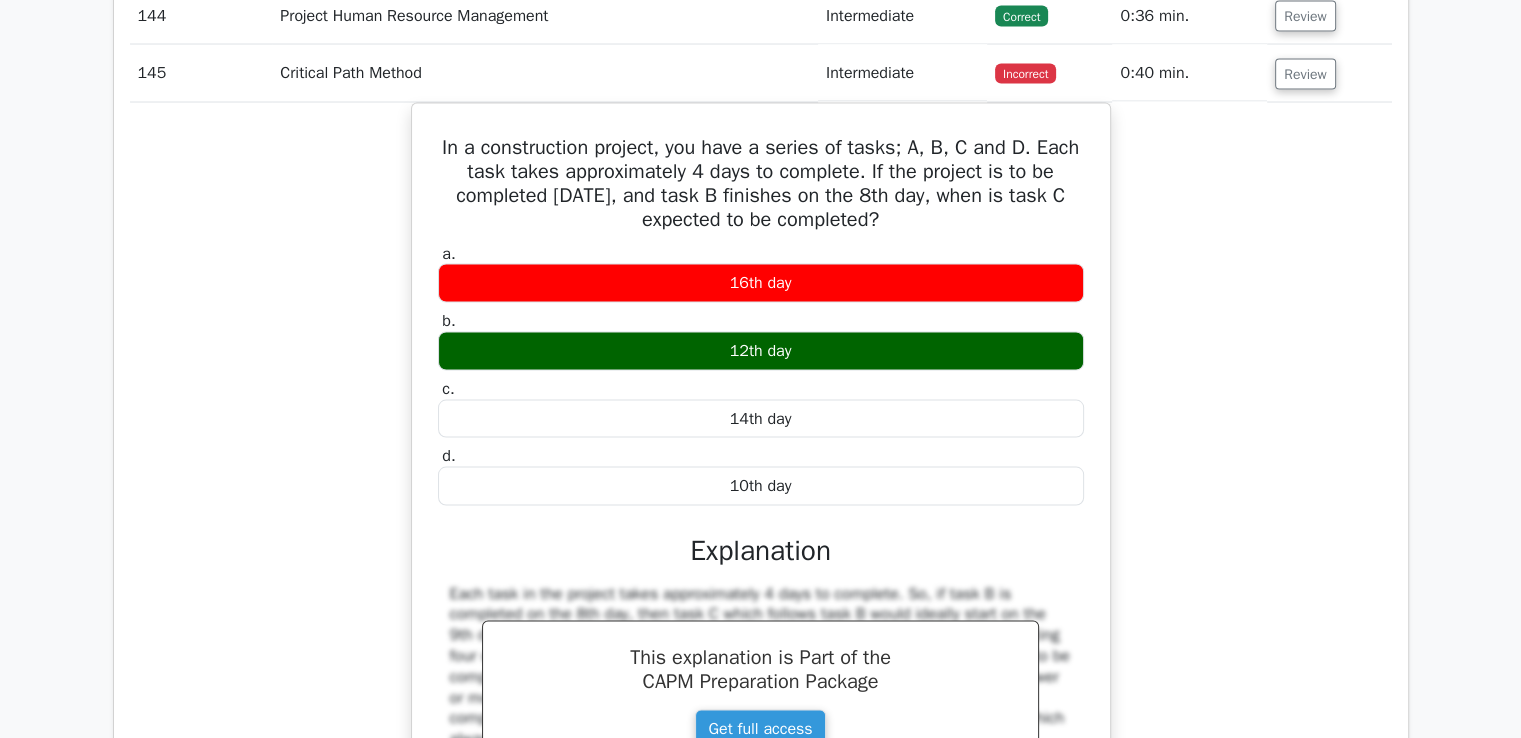 scroll, scrollTop: 11468, scrollLeft: 0, axis: vertical 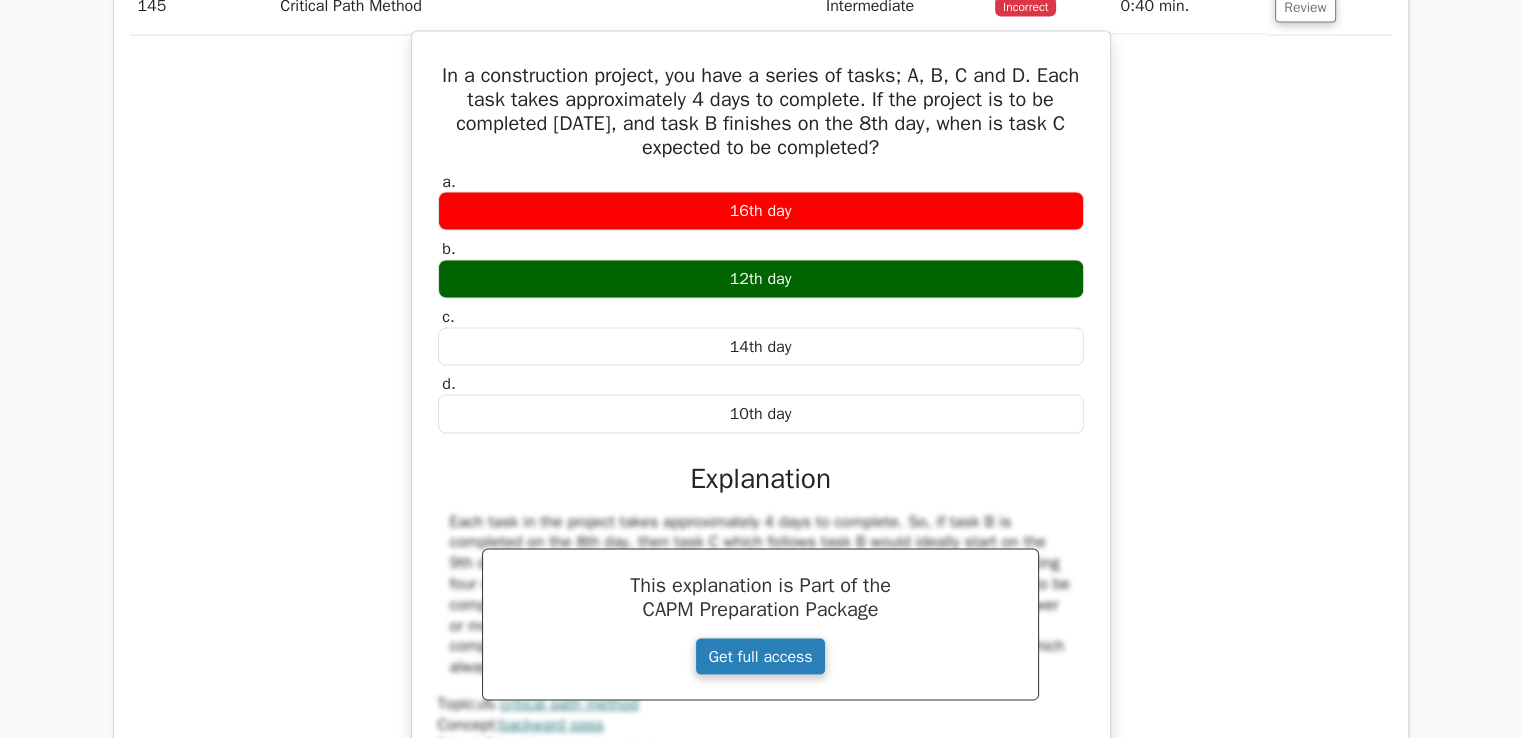 click on "Get full access" at bounding box center (760, 657) 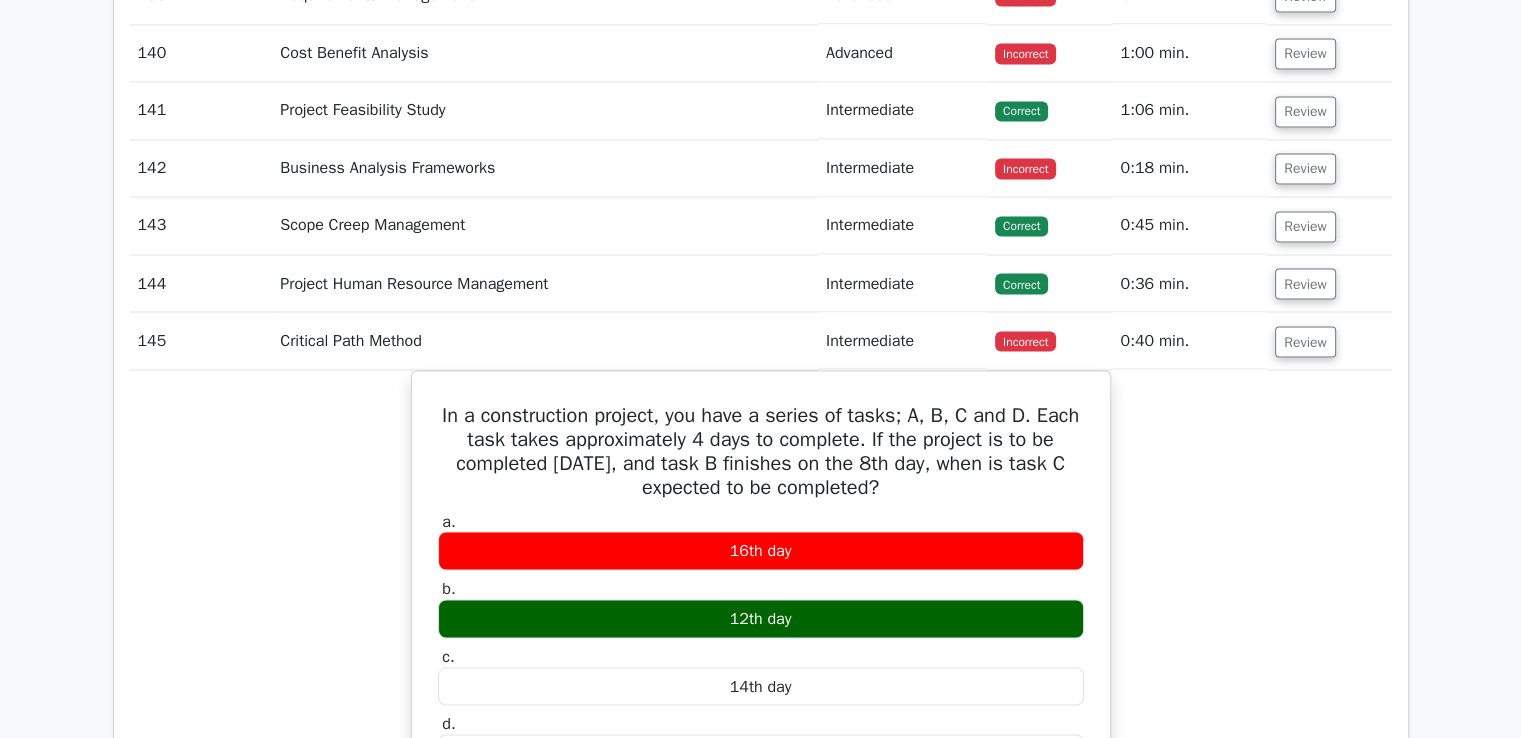 scroll, scrollTop: 11000, scrollLeft: 0, axis: vertical 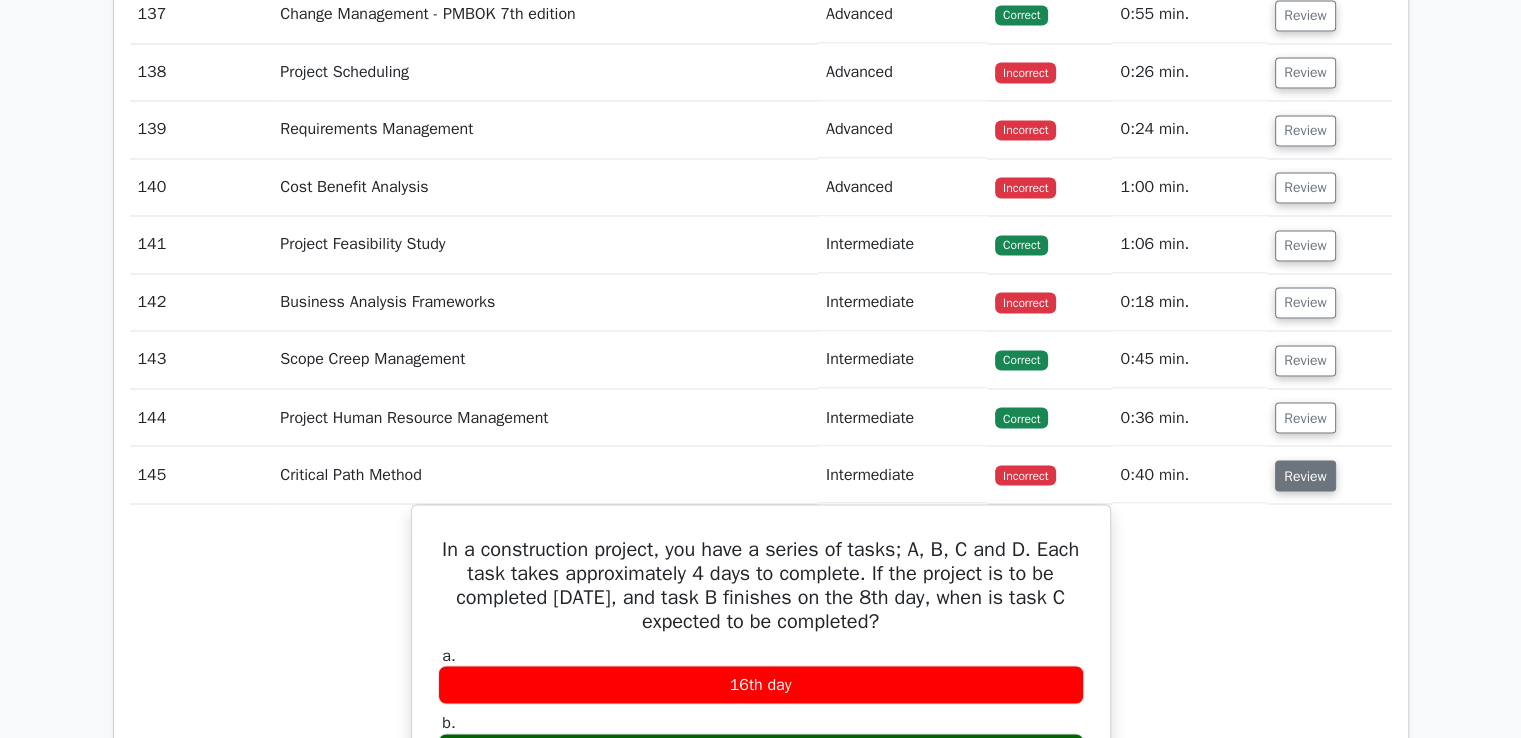 click on "Review" at bounding box center [1305, 475] 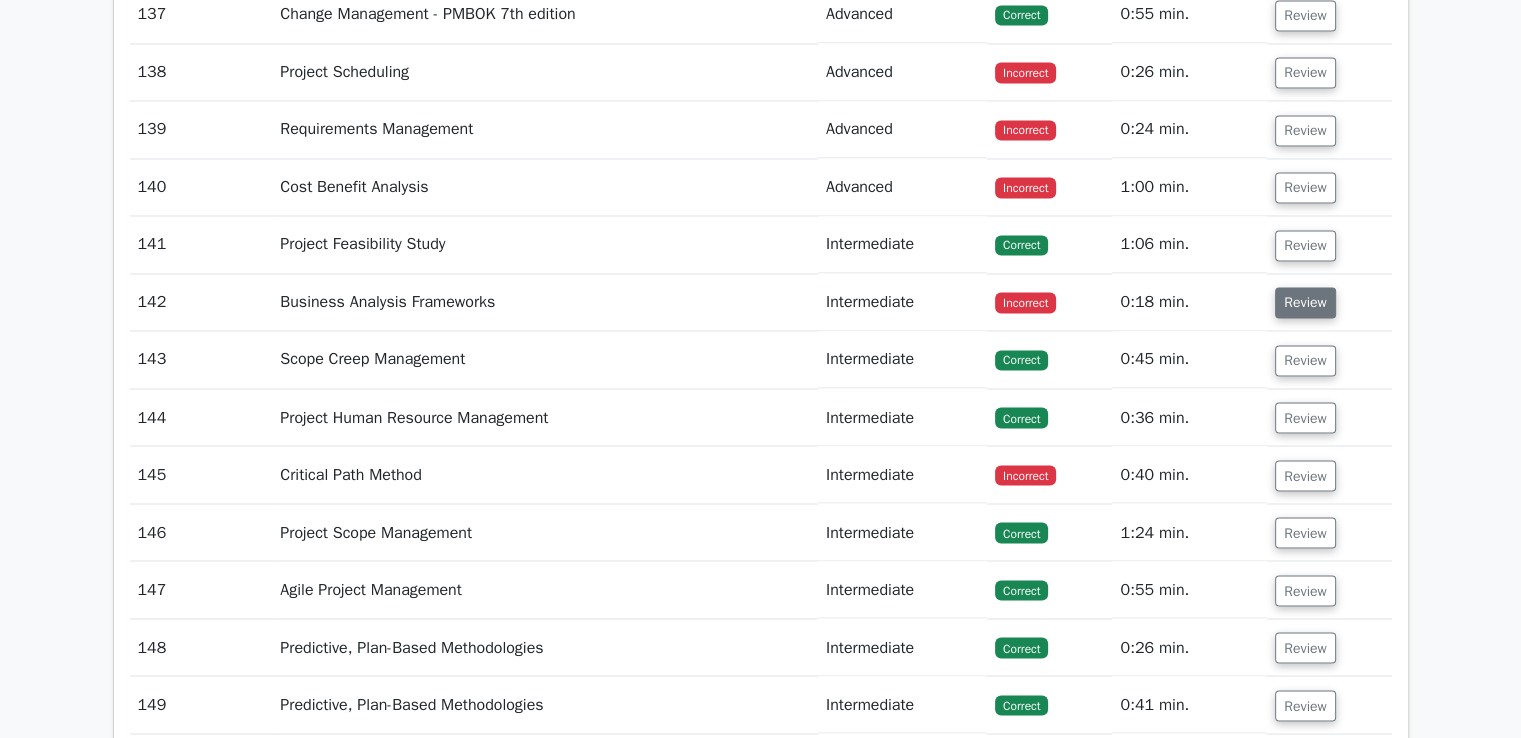 click on "Review" at bounding box center [1305, 302] 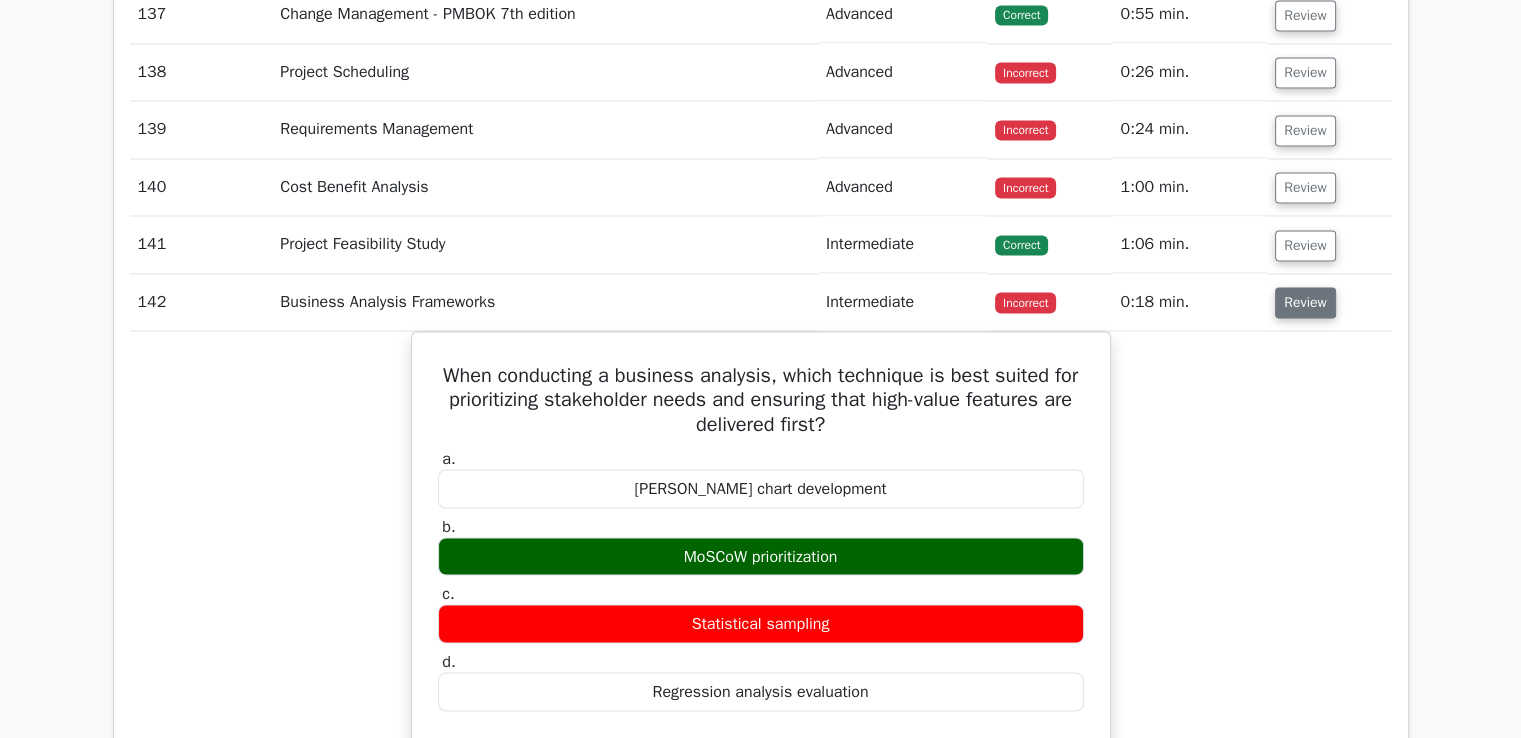 click on "Review" at bounding box center [1305, 302] 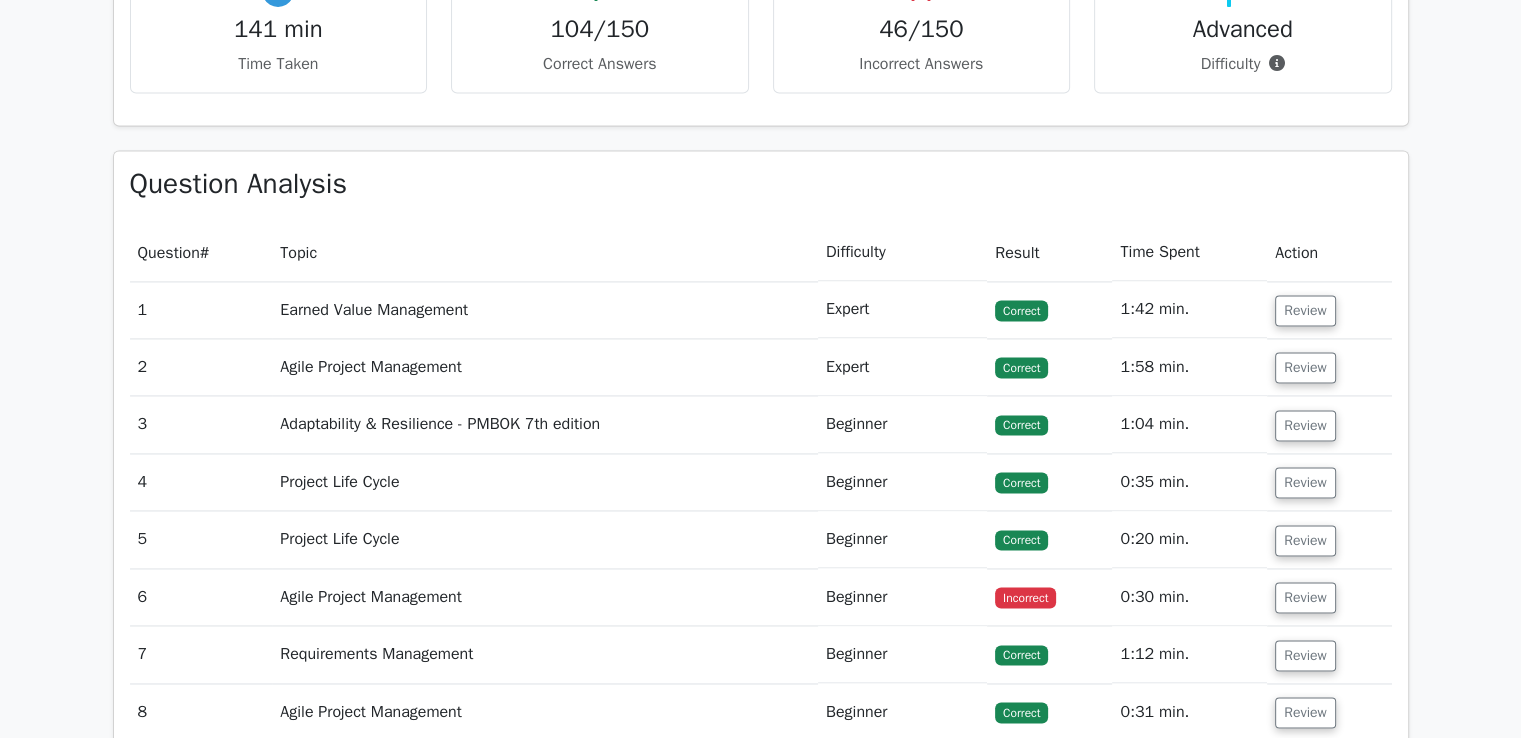 scroll, scrollTop: 2919, scrollLeft: 0, axis: vertical 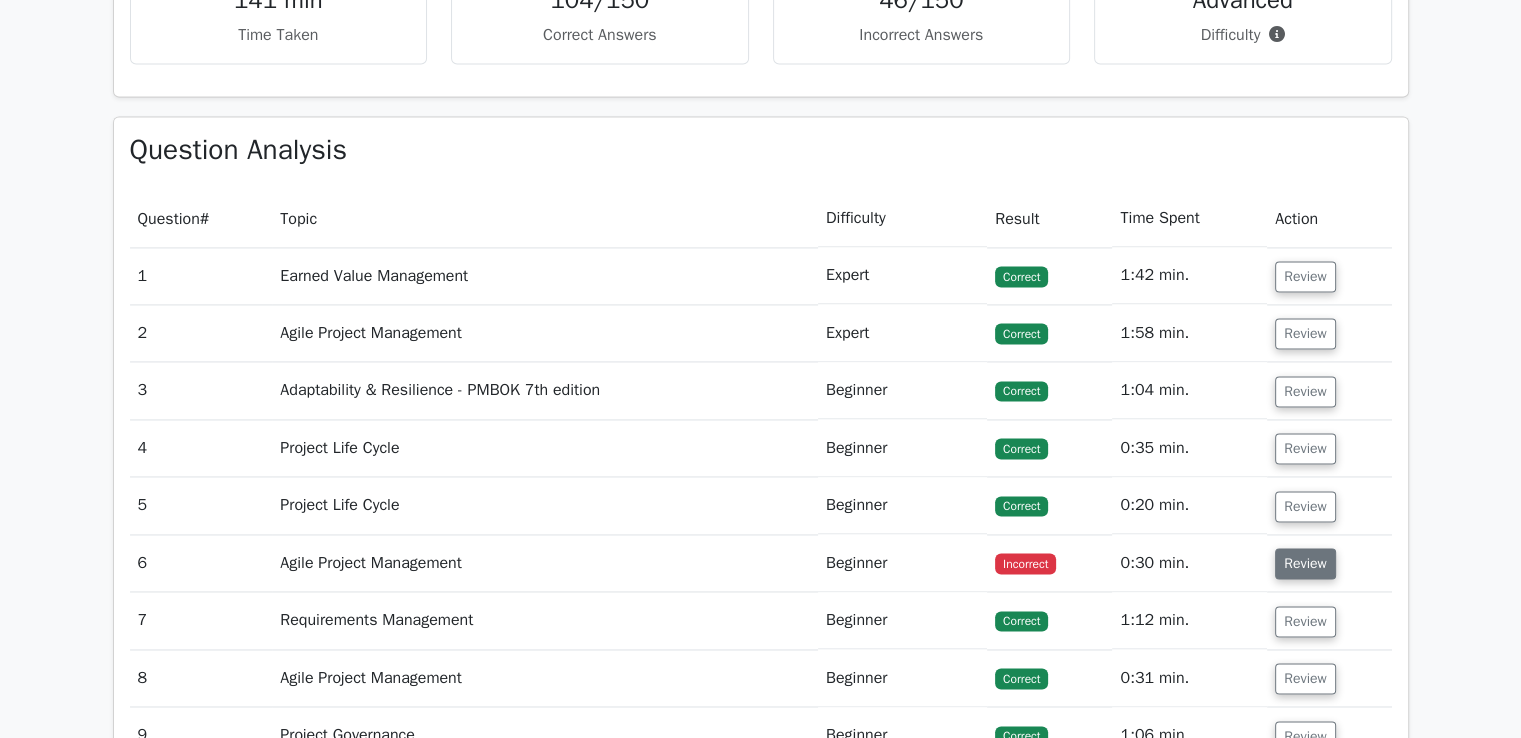 click on "Review" at bounding box center (1305, 563) 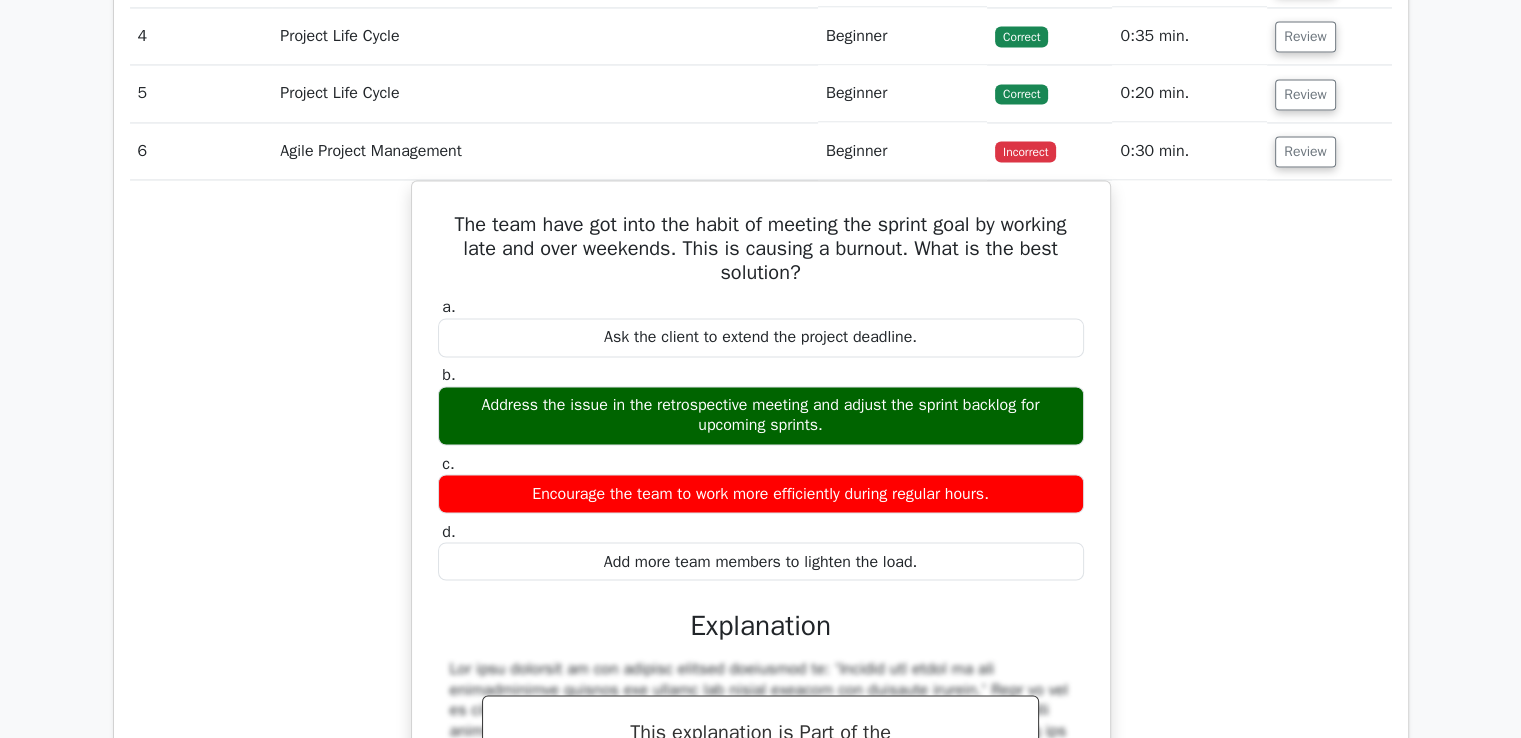 scroll, scrollTop: 3430, scrollLeft: 0, axis: vertical 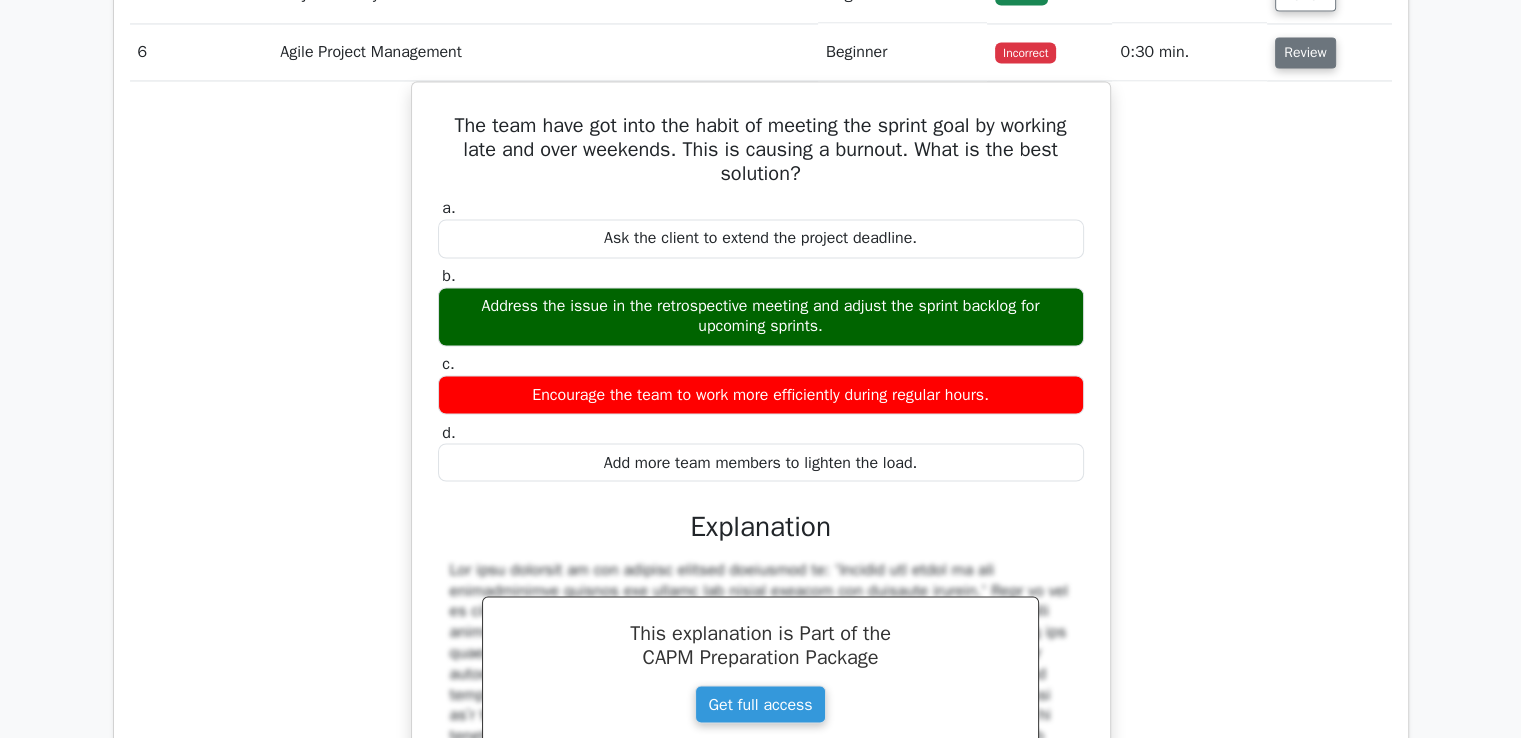 click on "Review" at bounding box center [1305, 52] 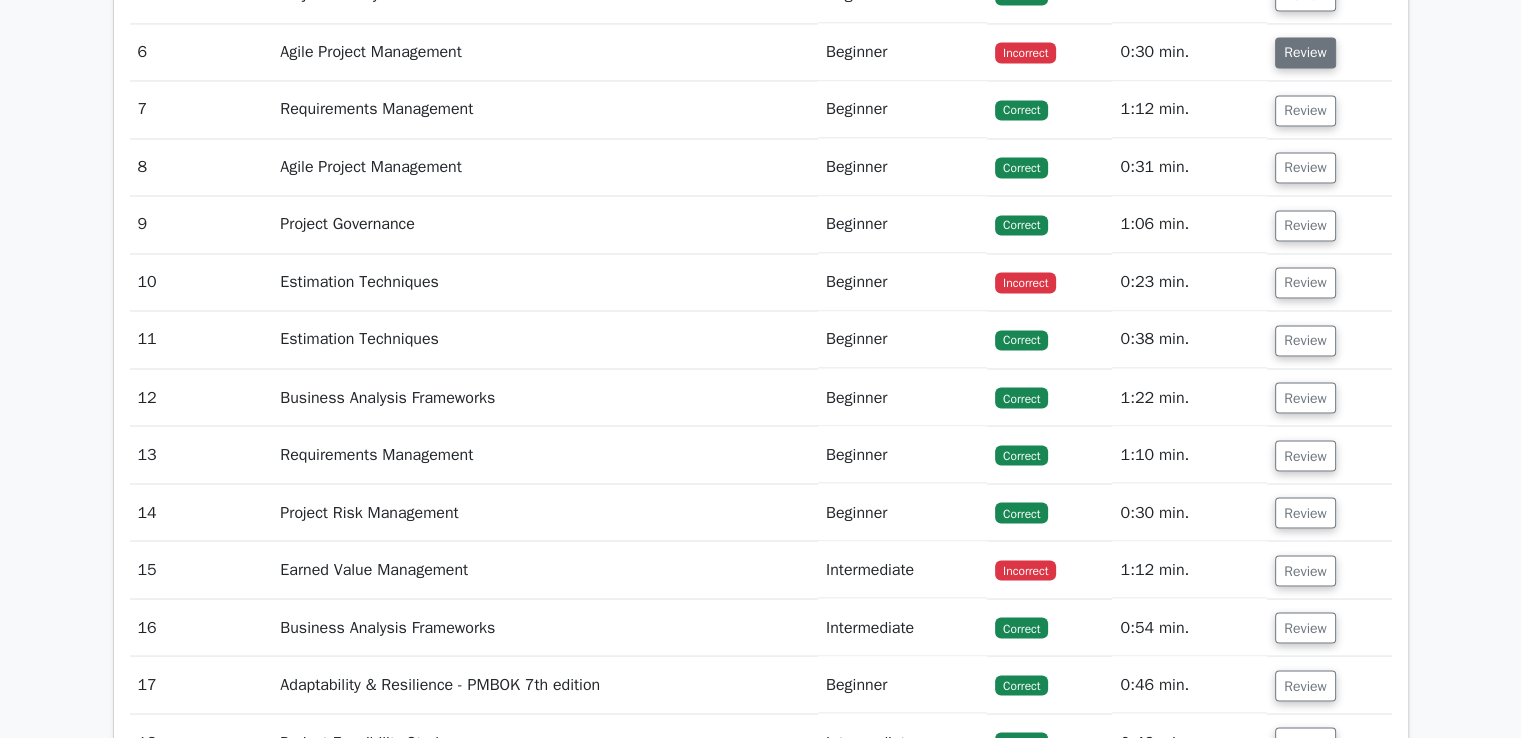 click on "Review" at bounding box center [1305, 52] 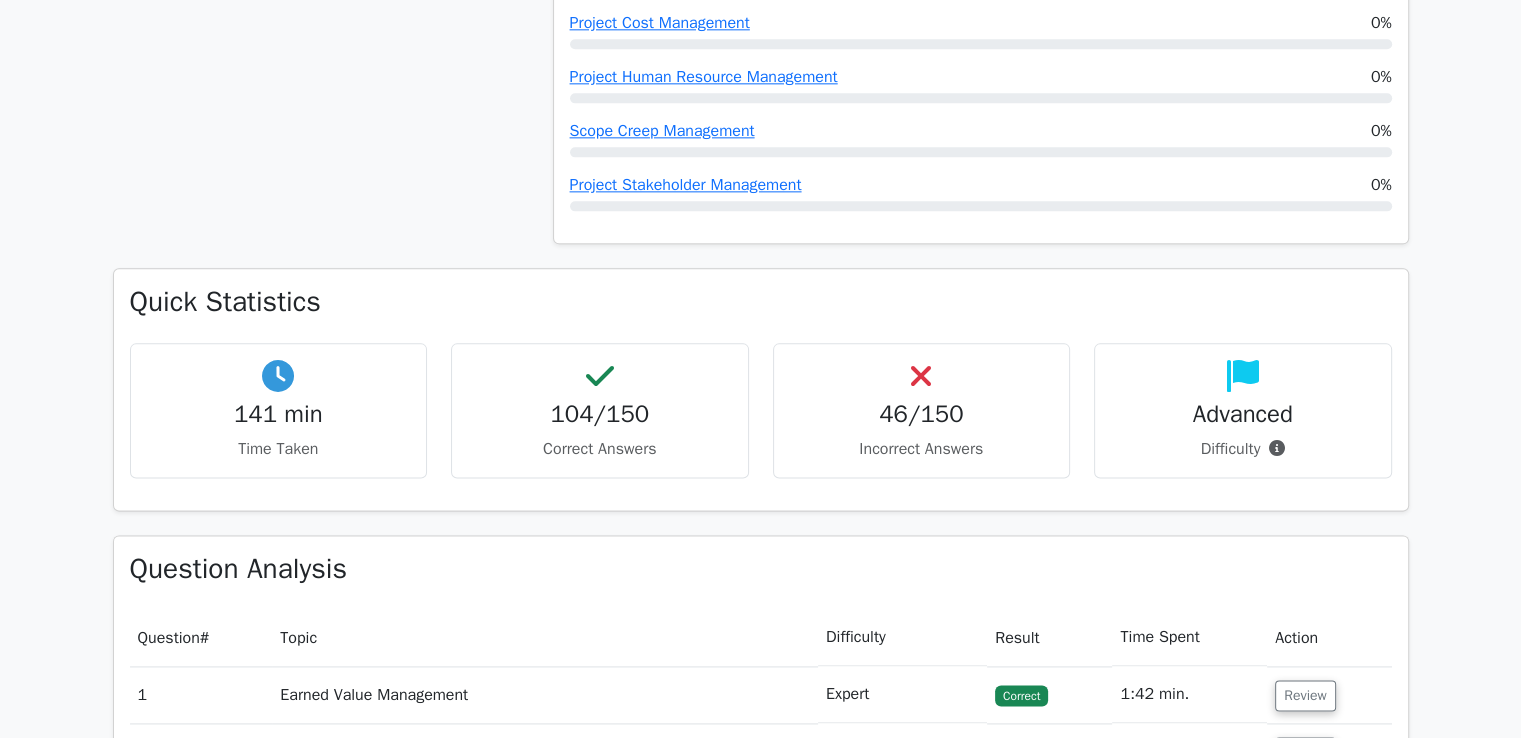scroll, scrollTop: 2661, scrollLeft: 0, axis: vertical 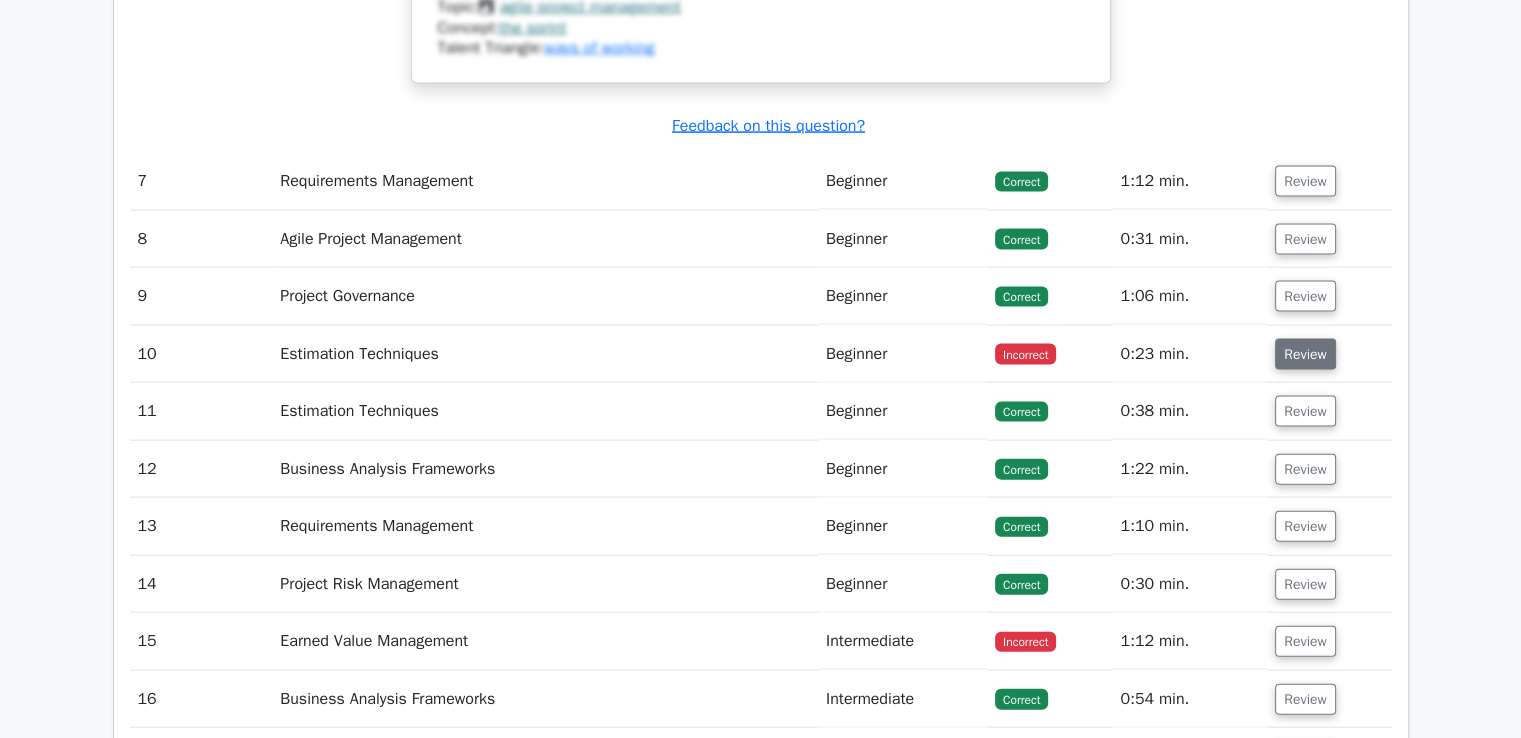 click on "Review" at bounding box center (1305, 354) 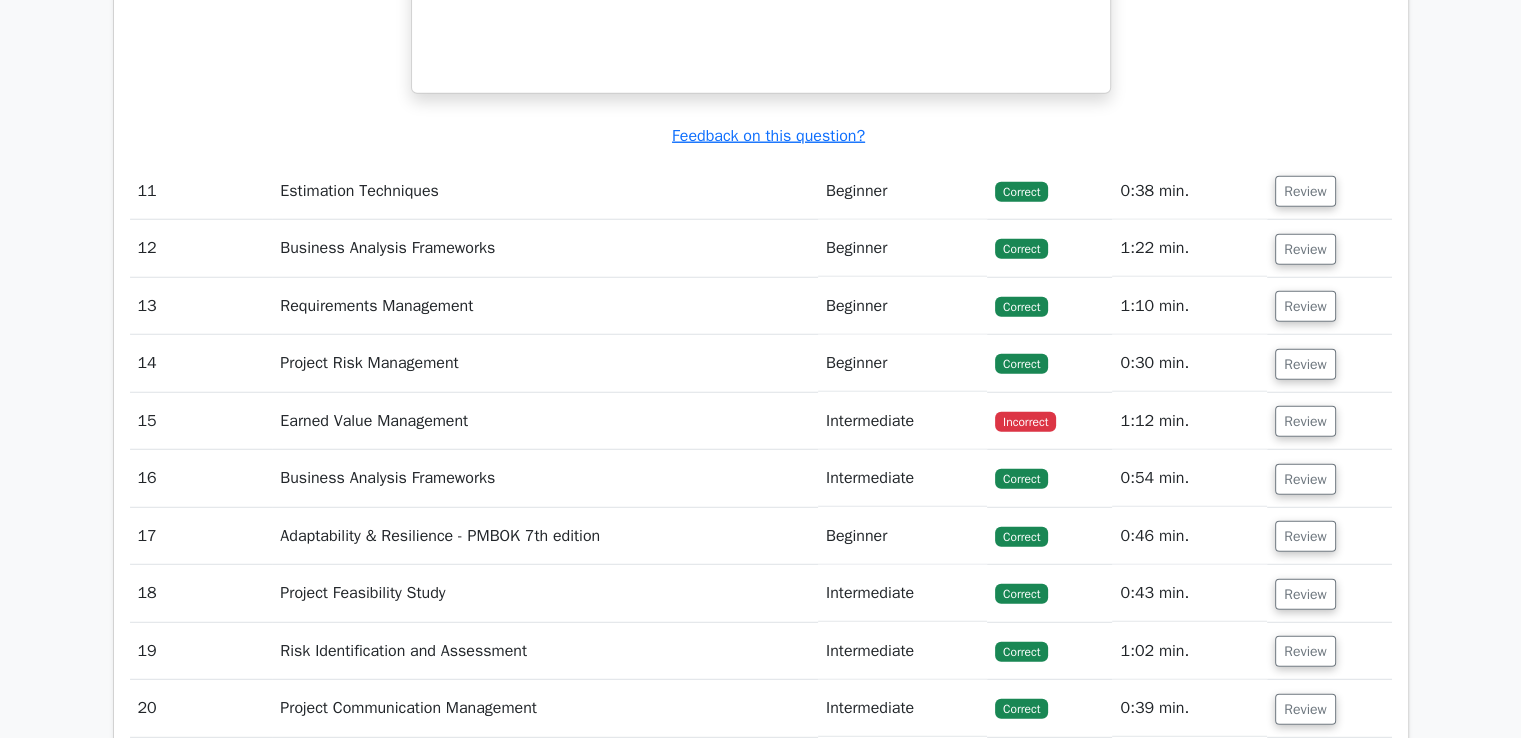 scroll, scrollTop: 5476, scrollLeft: 0, axis: vertical 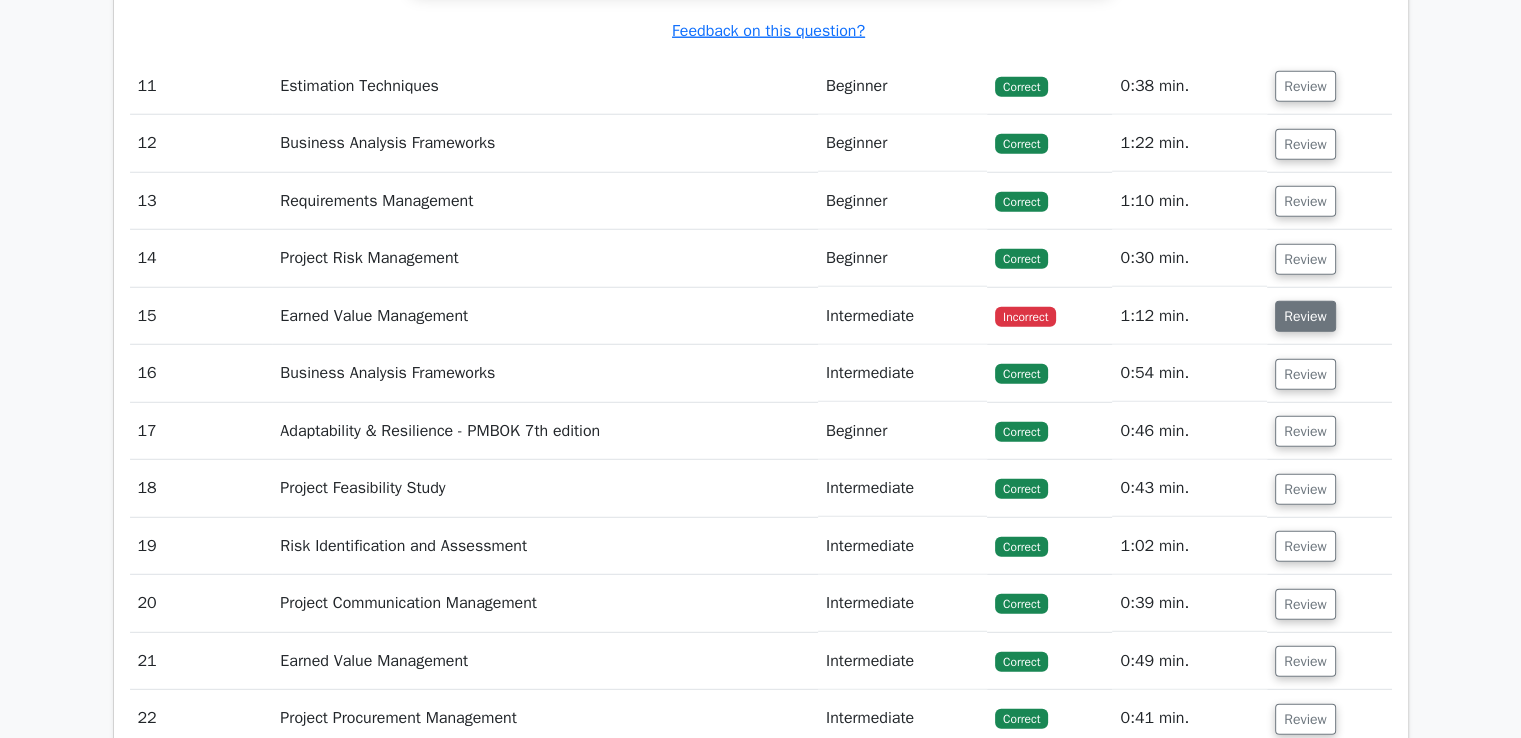 click on "Review" at bounding box center [1305, 316] 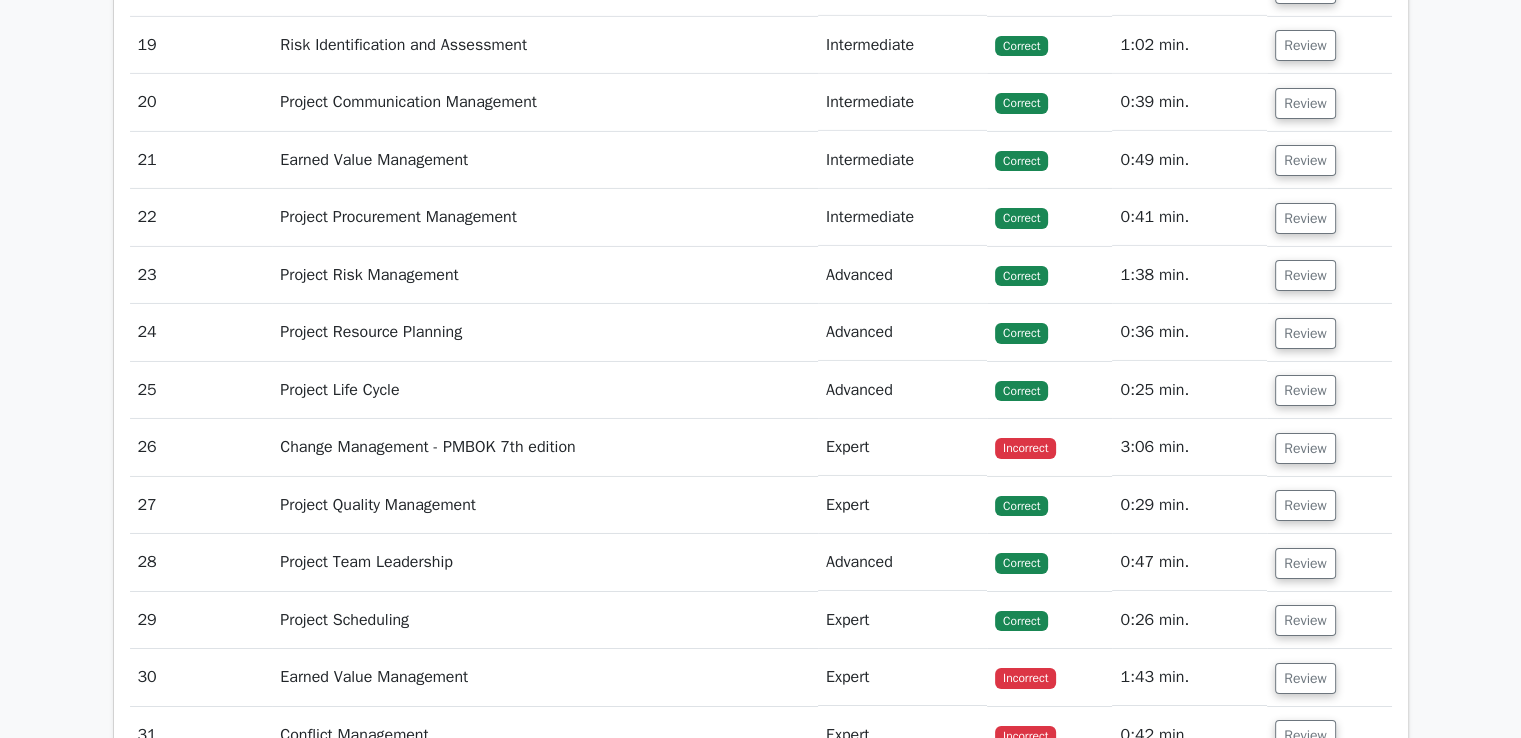 scroll, scrollTop: 6854, scrollLeft: 0, axis: vertical 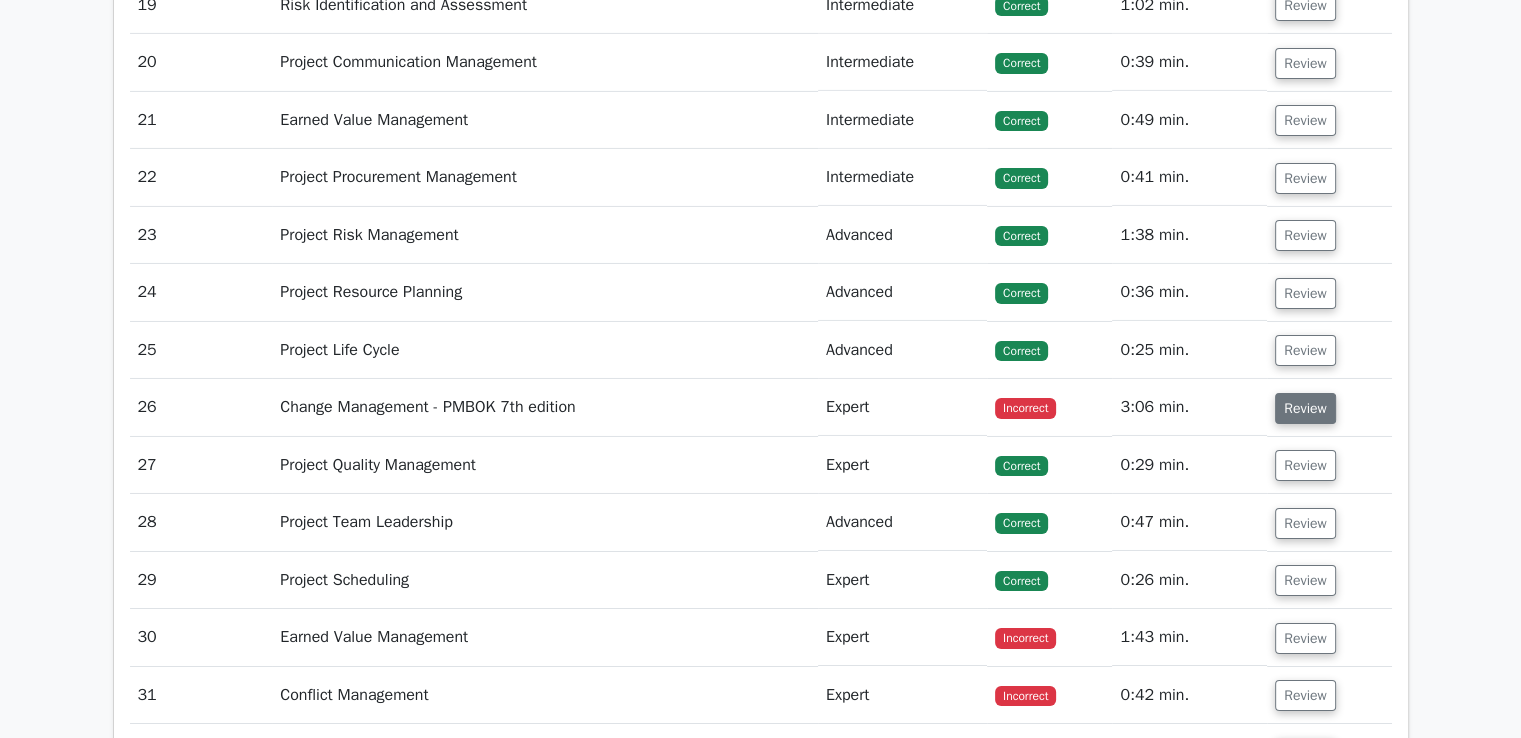 click on "Review" at bounding box center [1305, 408] 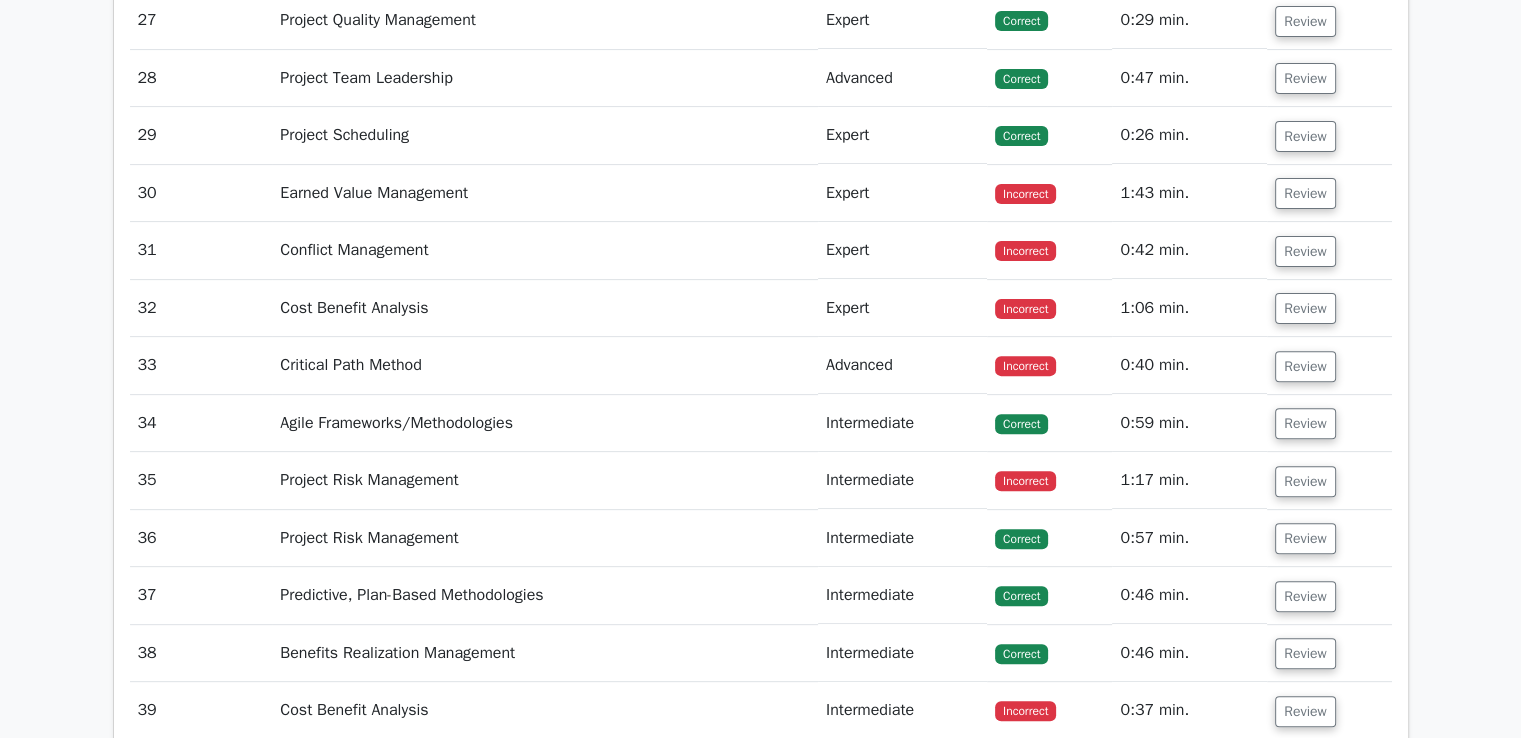 scroll, scrollTop: 8242, scrollLeft: 0, axis: vertical 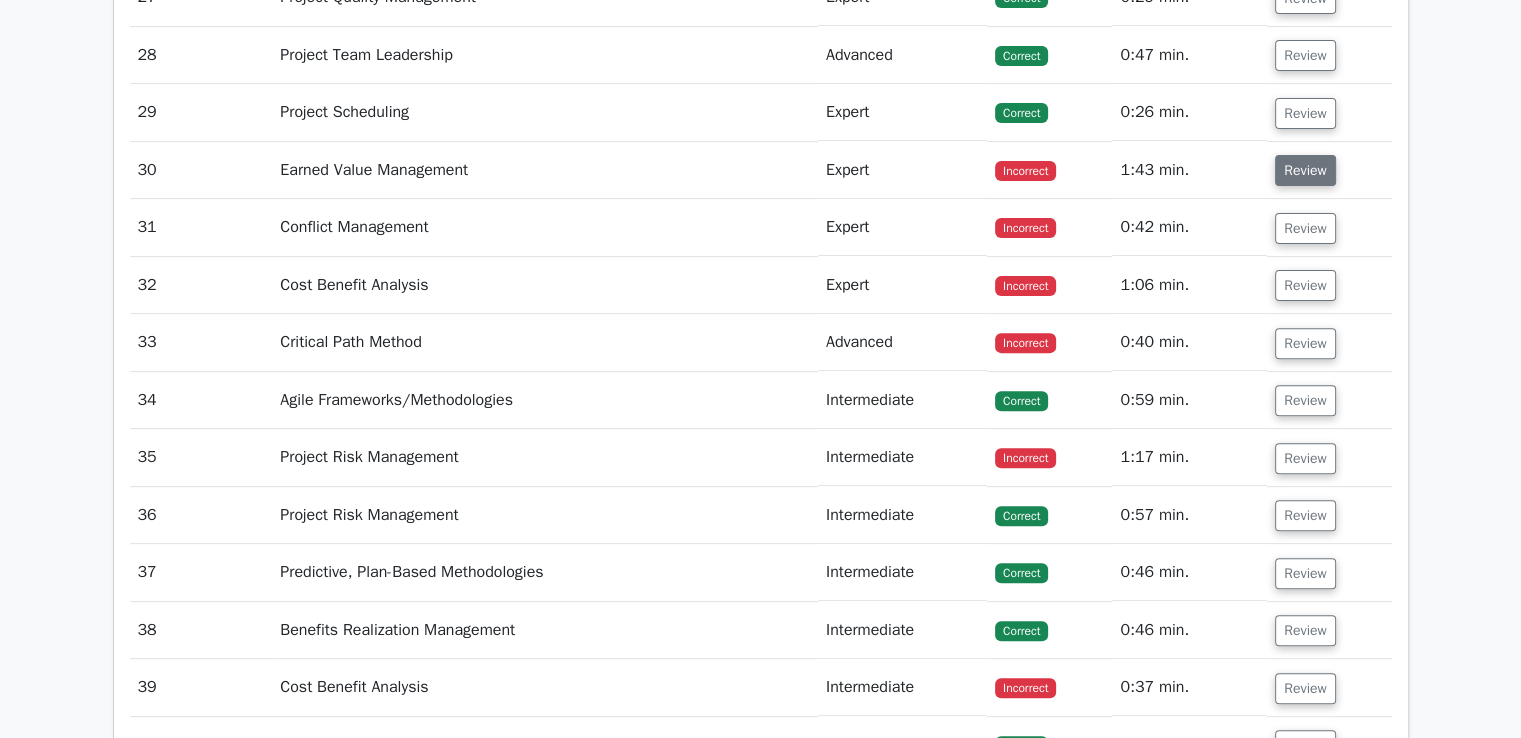 click on "Review" at bounding box center [1305, 170] 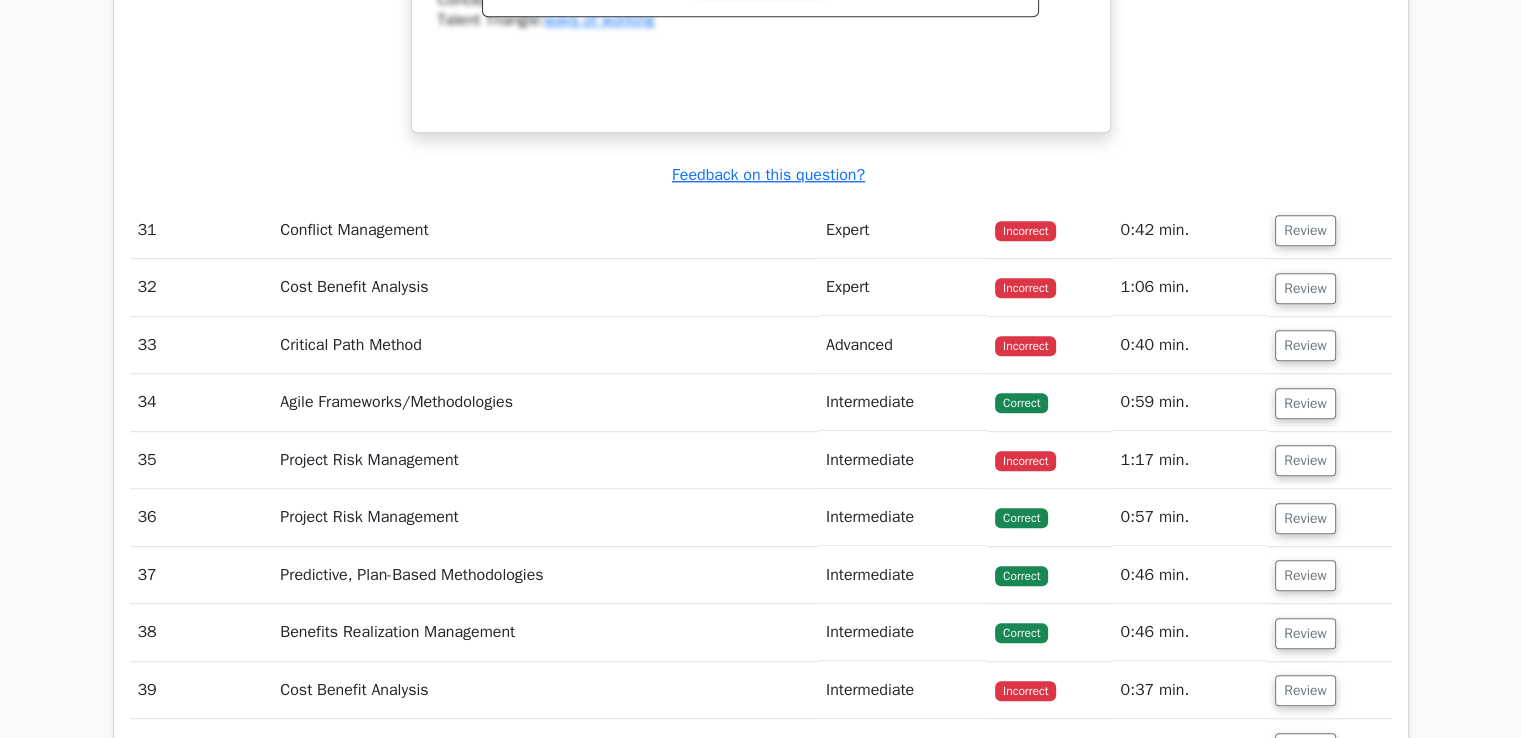 scroll, scrollTop: 9077, scrollLeft: 0, axis: vertical 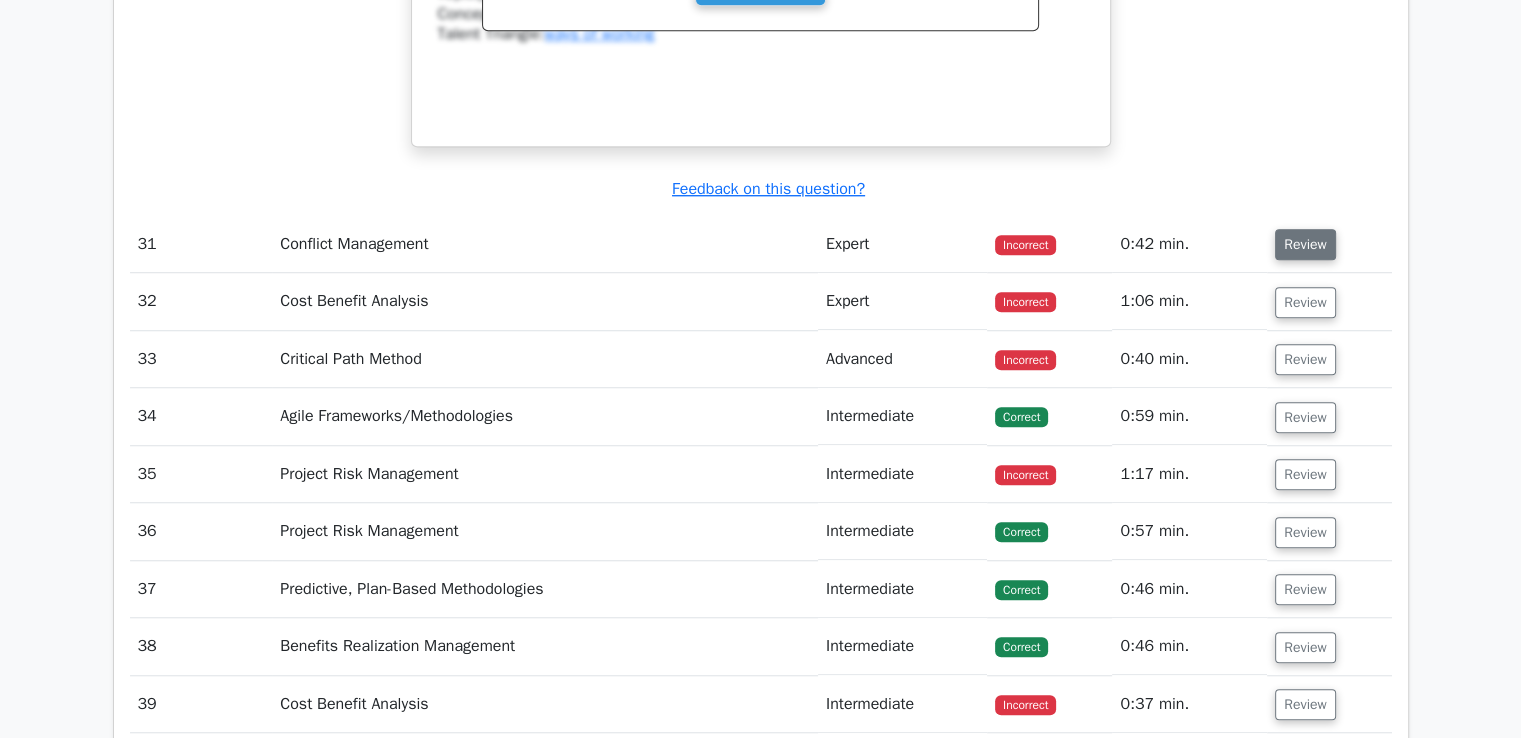 click on "Review" at bounding box center (1305, 244) 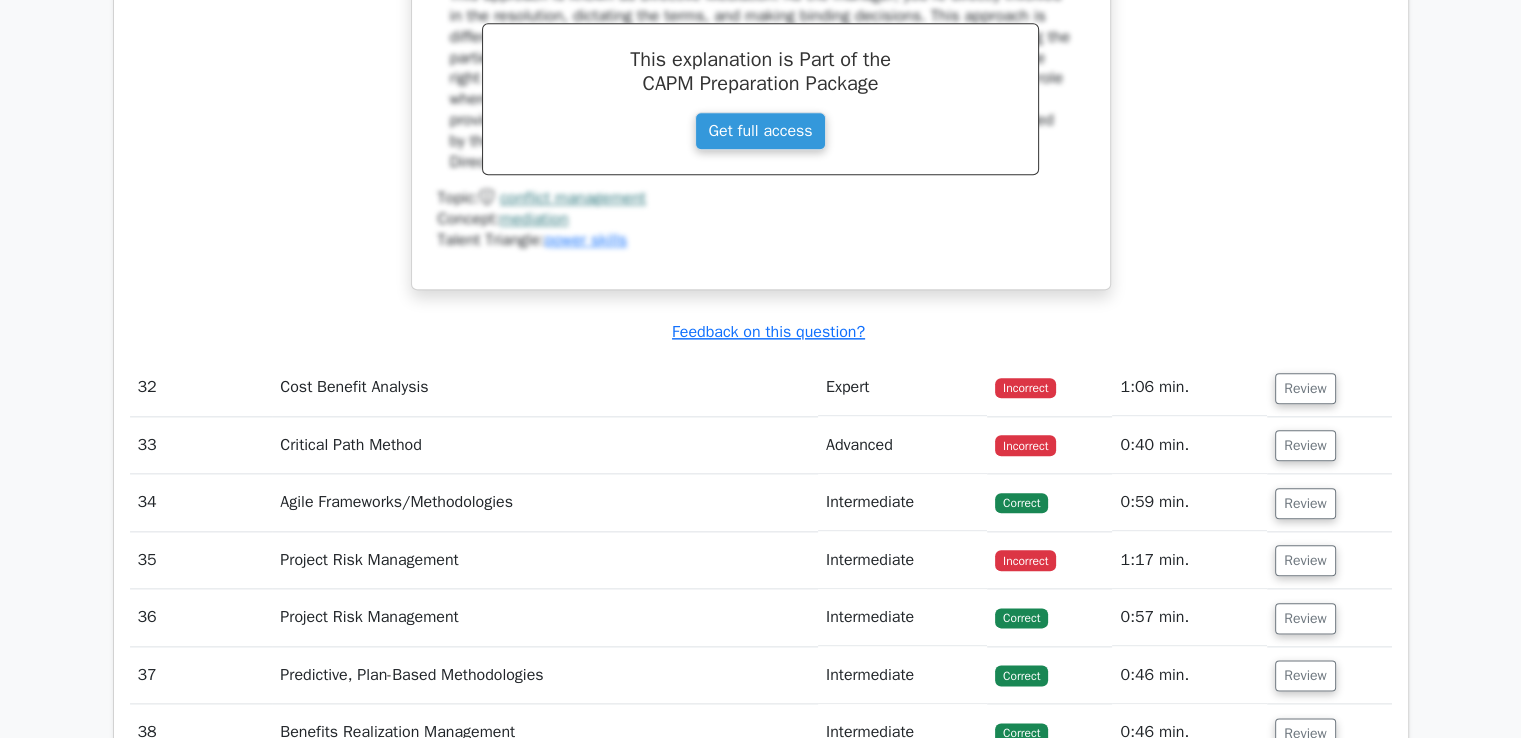 scroll, scrollTop: 9892, scrollLeft: 0, axis: vertical 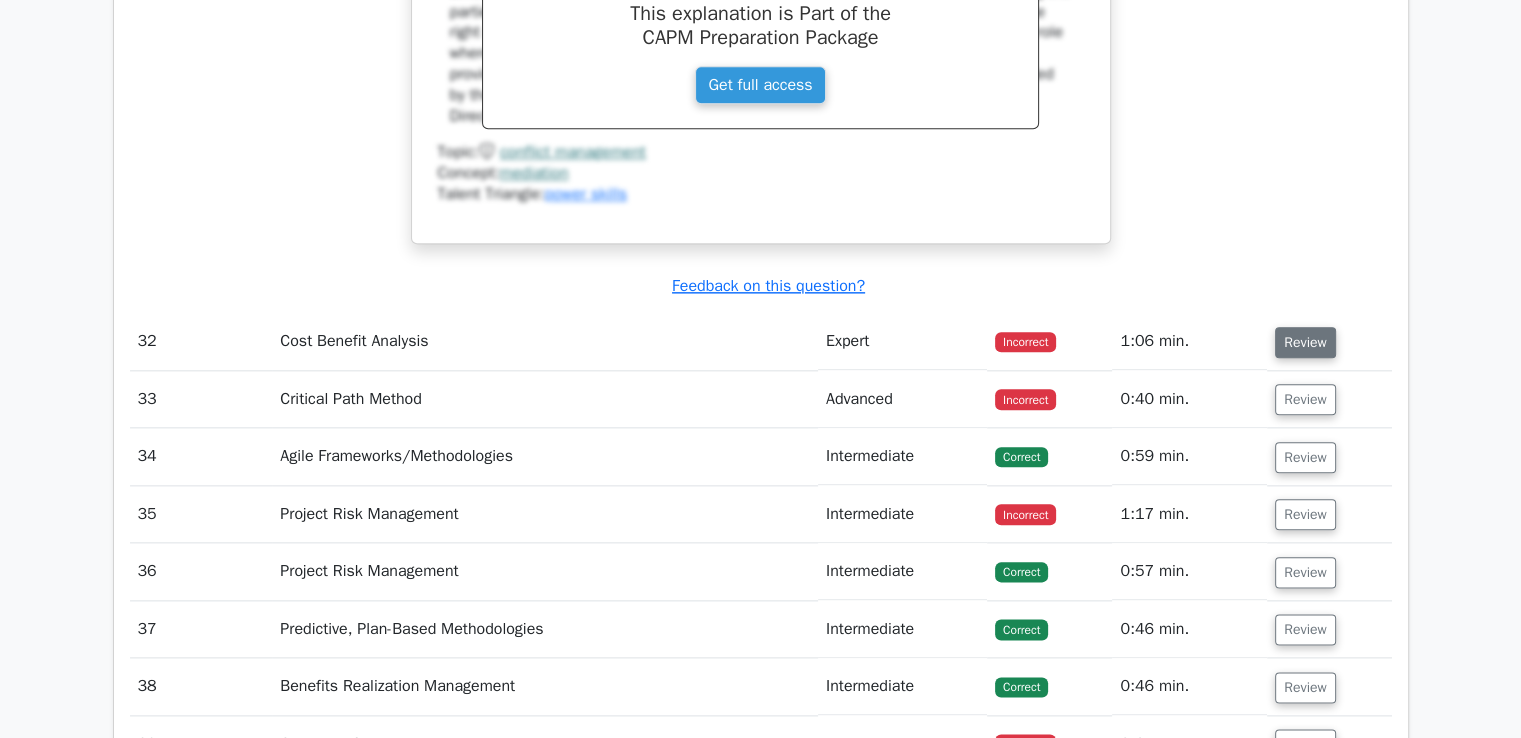 click on "Review" at bounding box center [1305, 342] 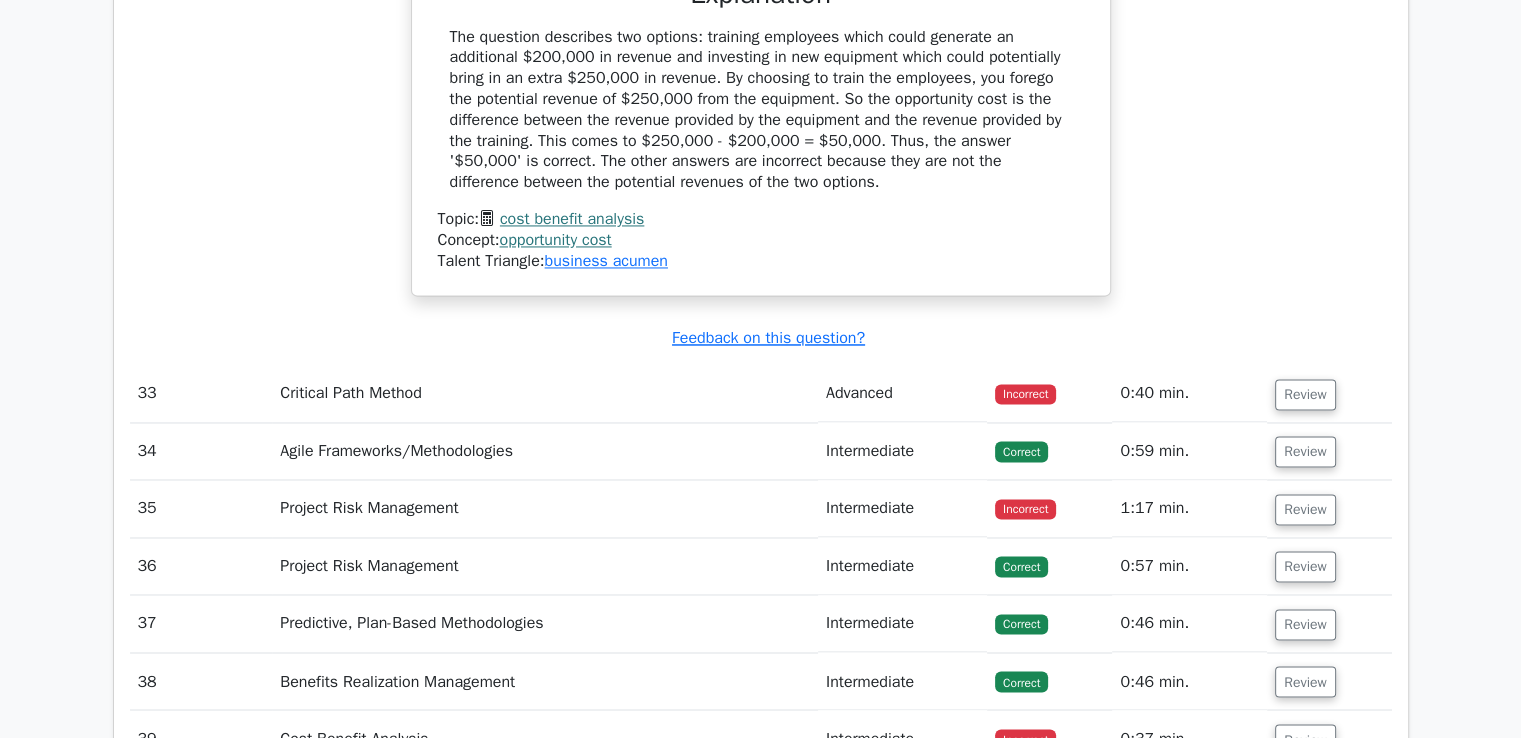 scroll, scrollTop: 10789, scrollLeft: 0, axis: vertical 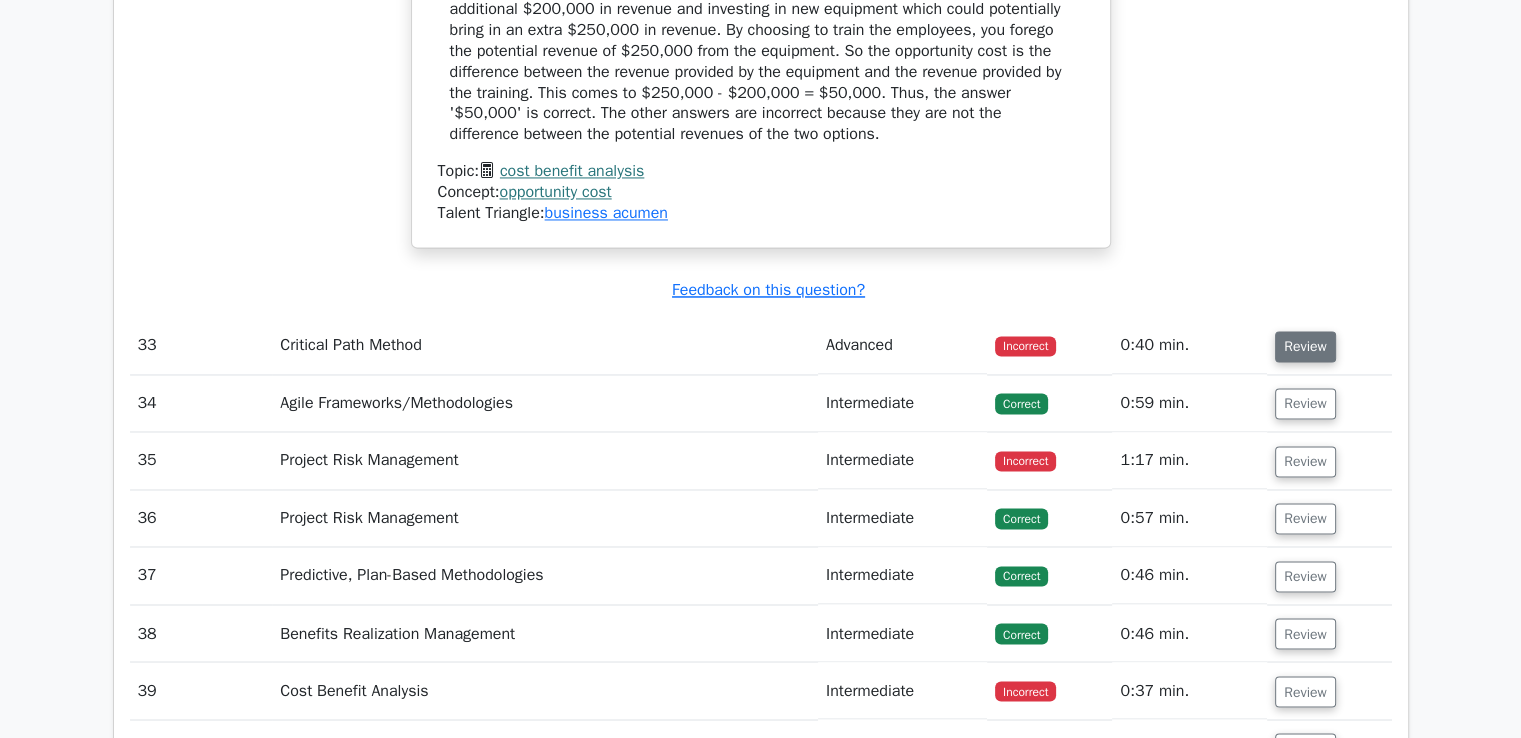 click on "Review" at bounding box center [1305, 346] 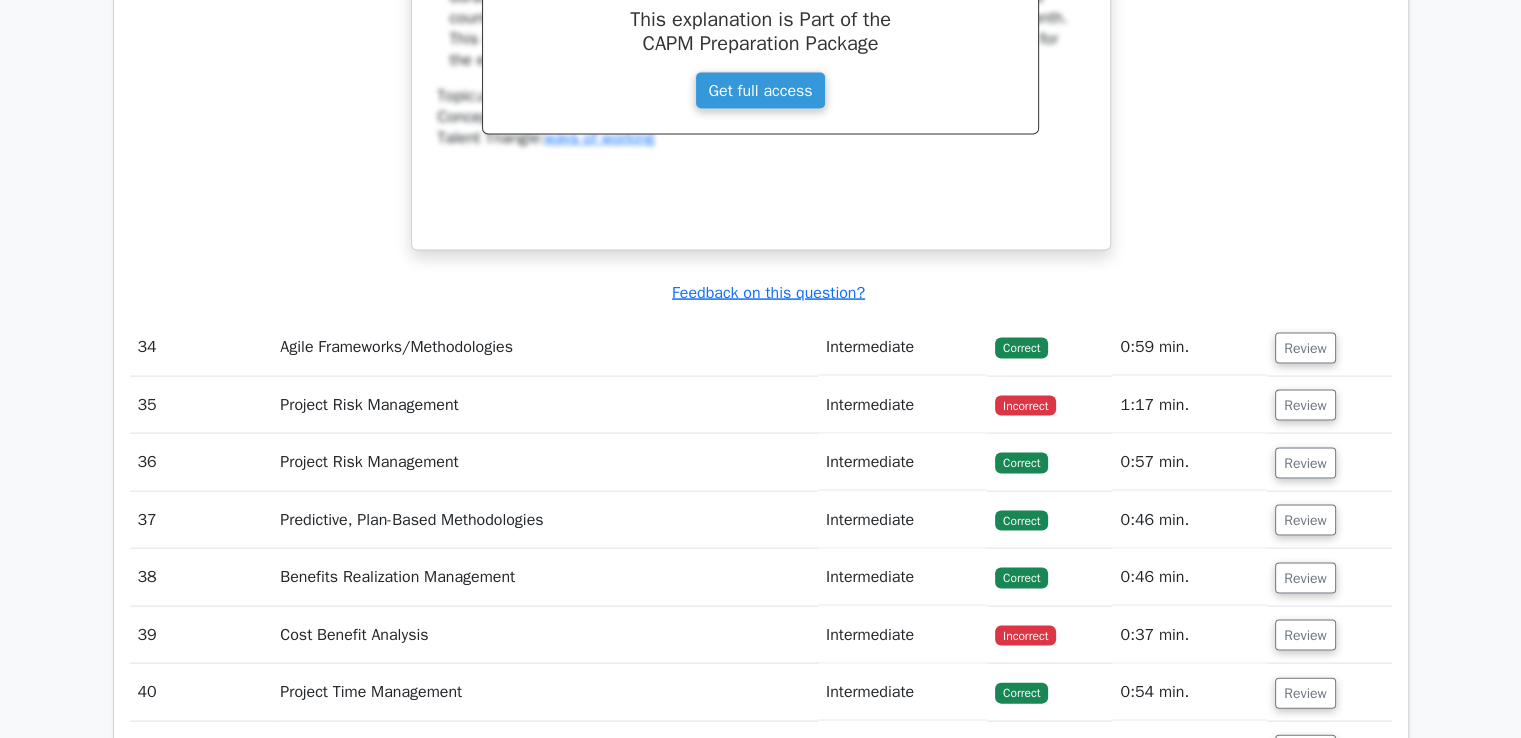 scroll, scrollTop: 11907, scrollLeft: 0, axis: vertical 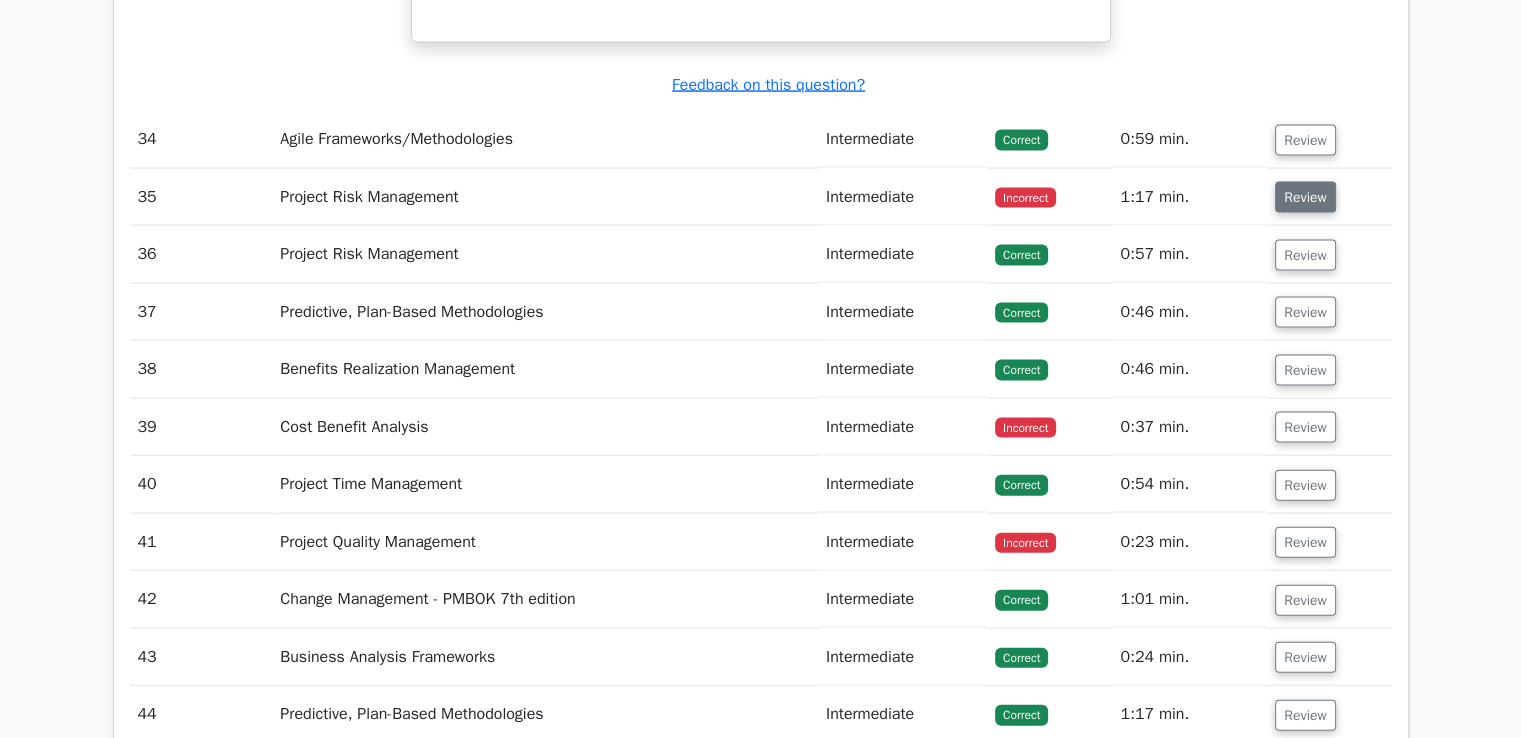 click on "Review" at bounding box center [1305, 197] 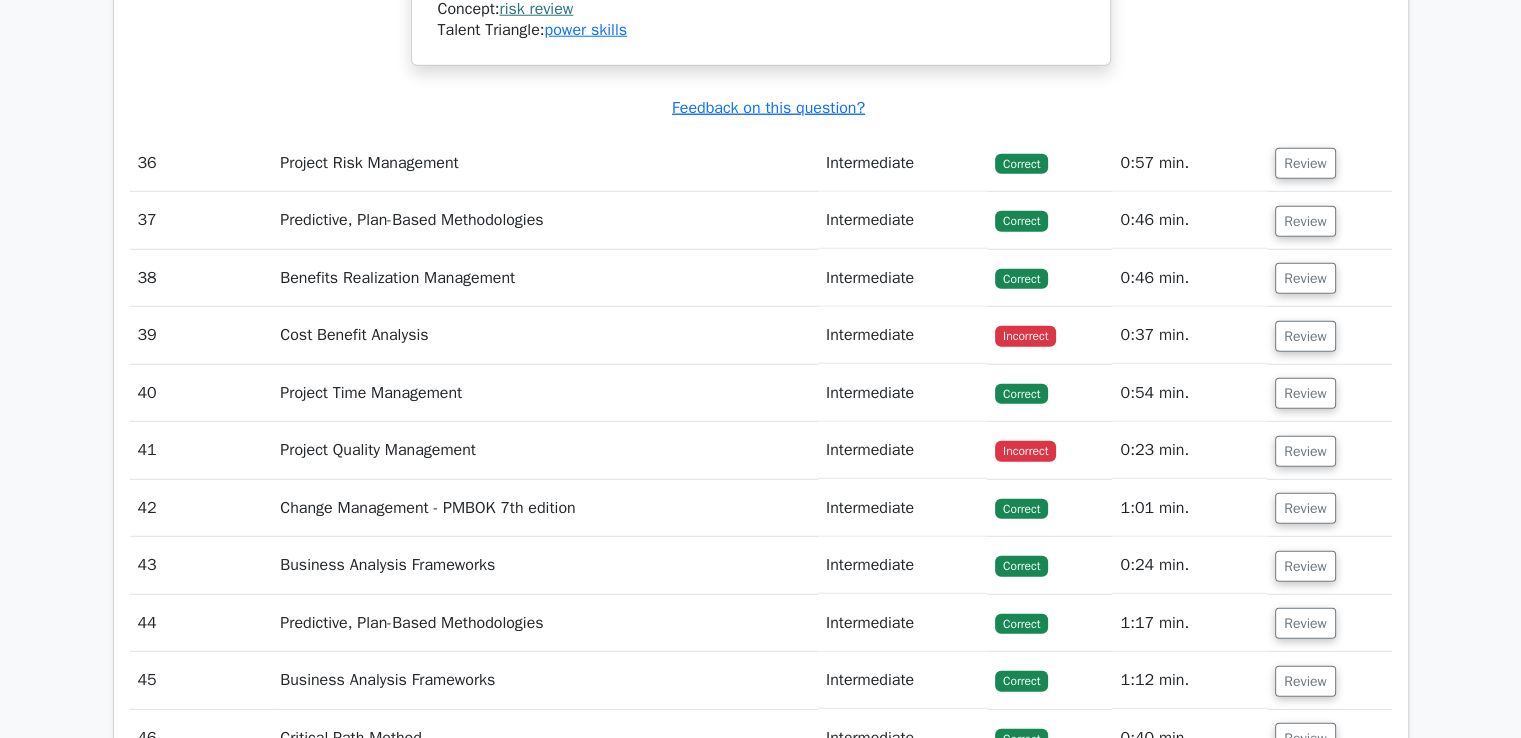 scroll, scrollTop: 13135, scrollLeft: 0, axis: vertical 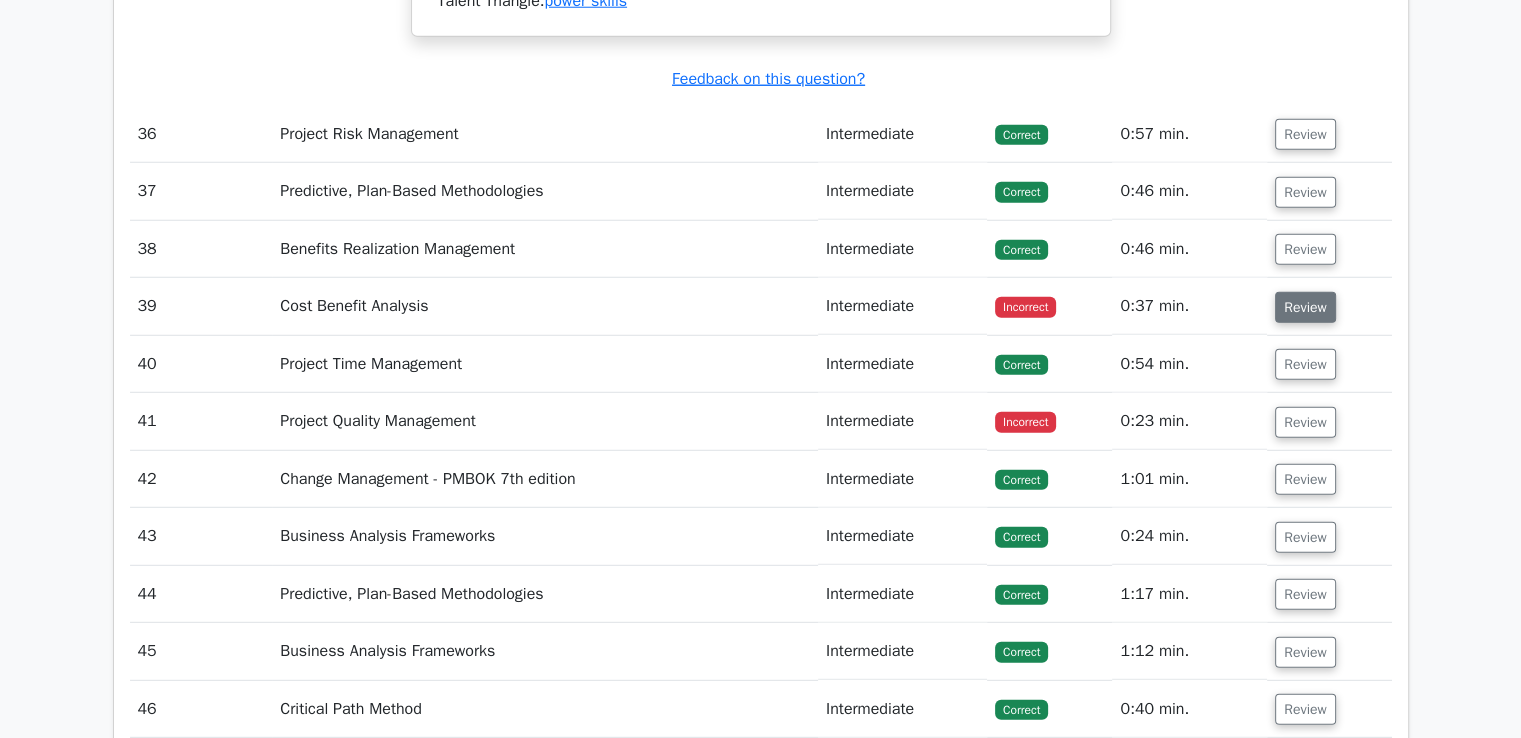 click on "Review" at bounding box center (1305, 307) 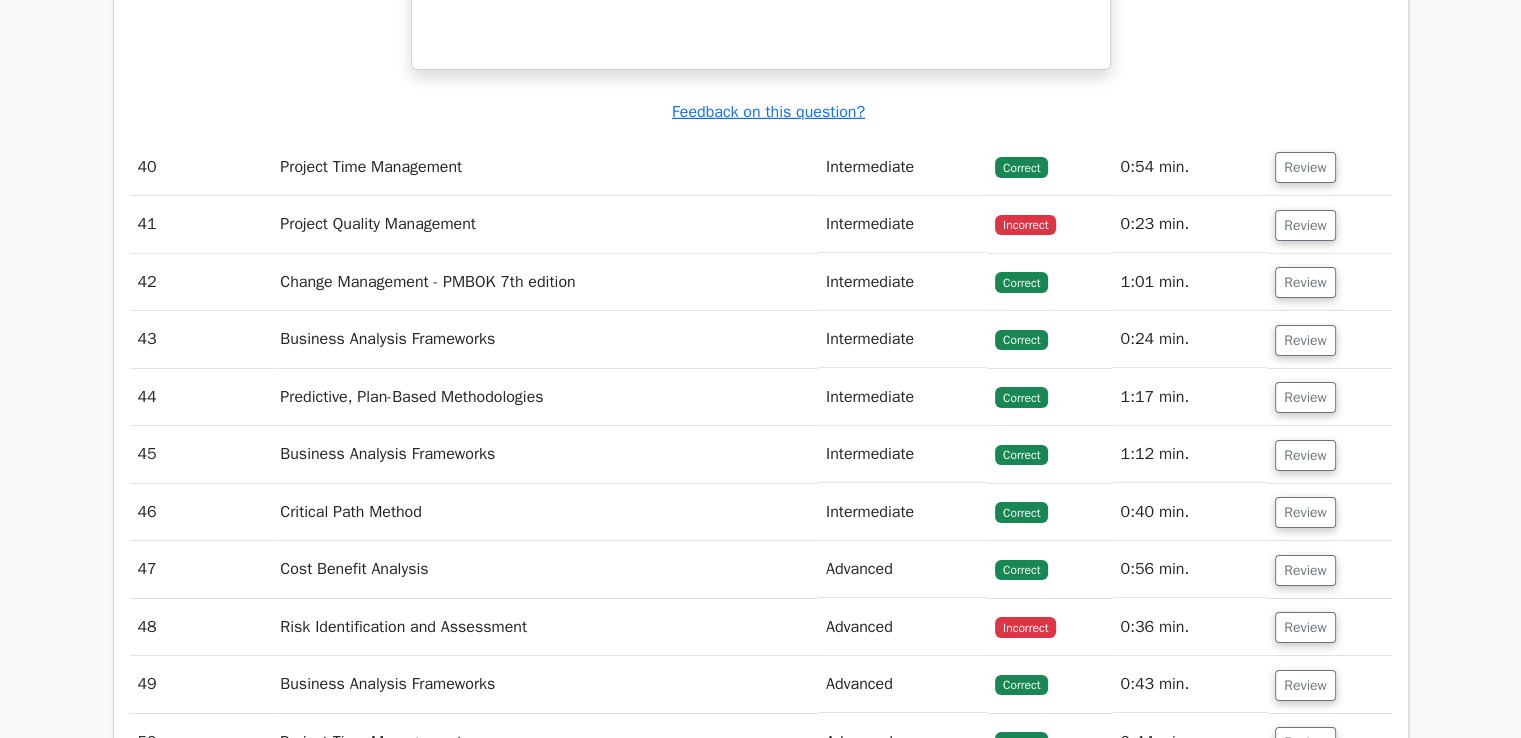 scroll, scrollTop: 14241, scrollLeft: 0, axis: vertical 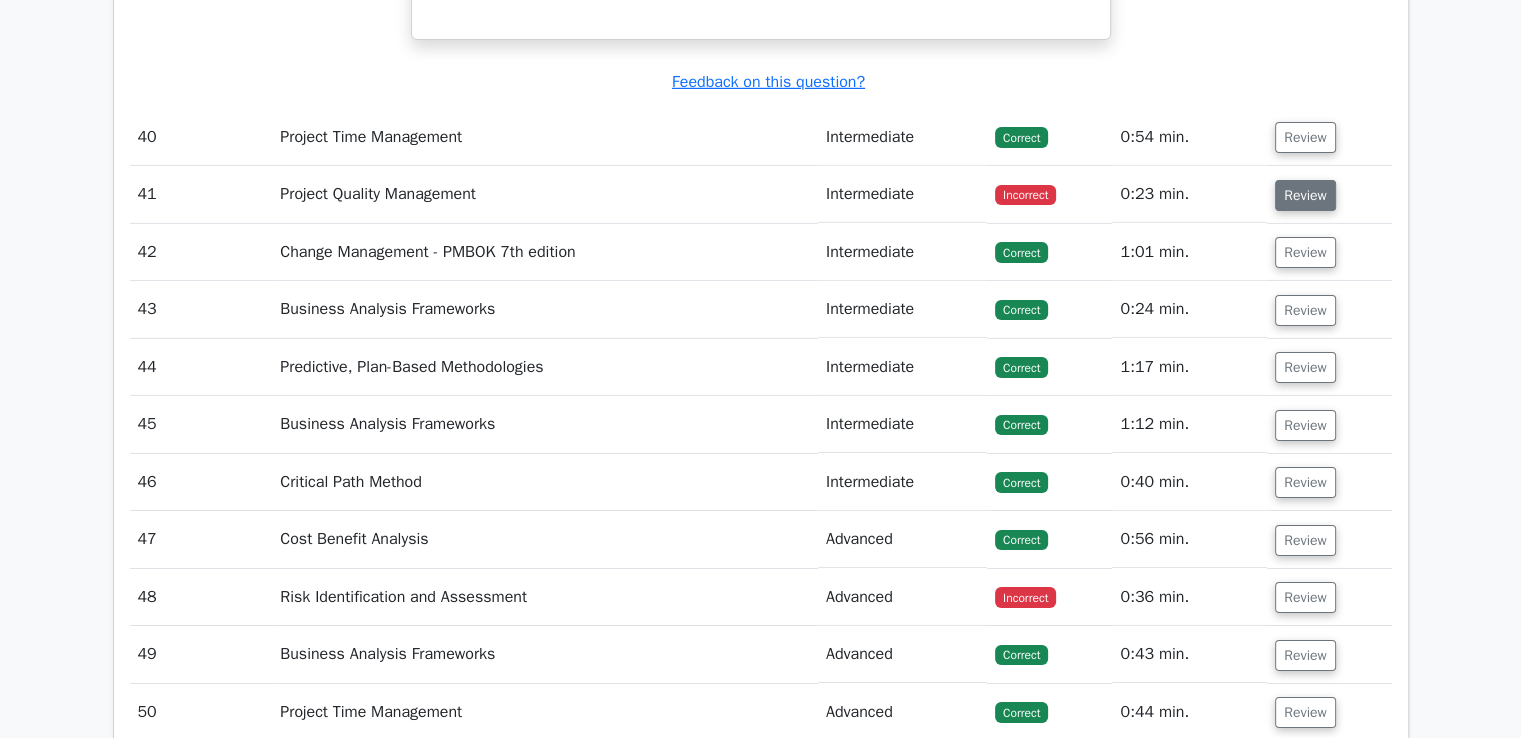 click on "Review" at bounding box center [1305, 195] 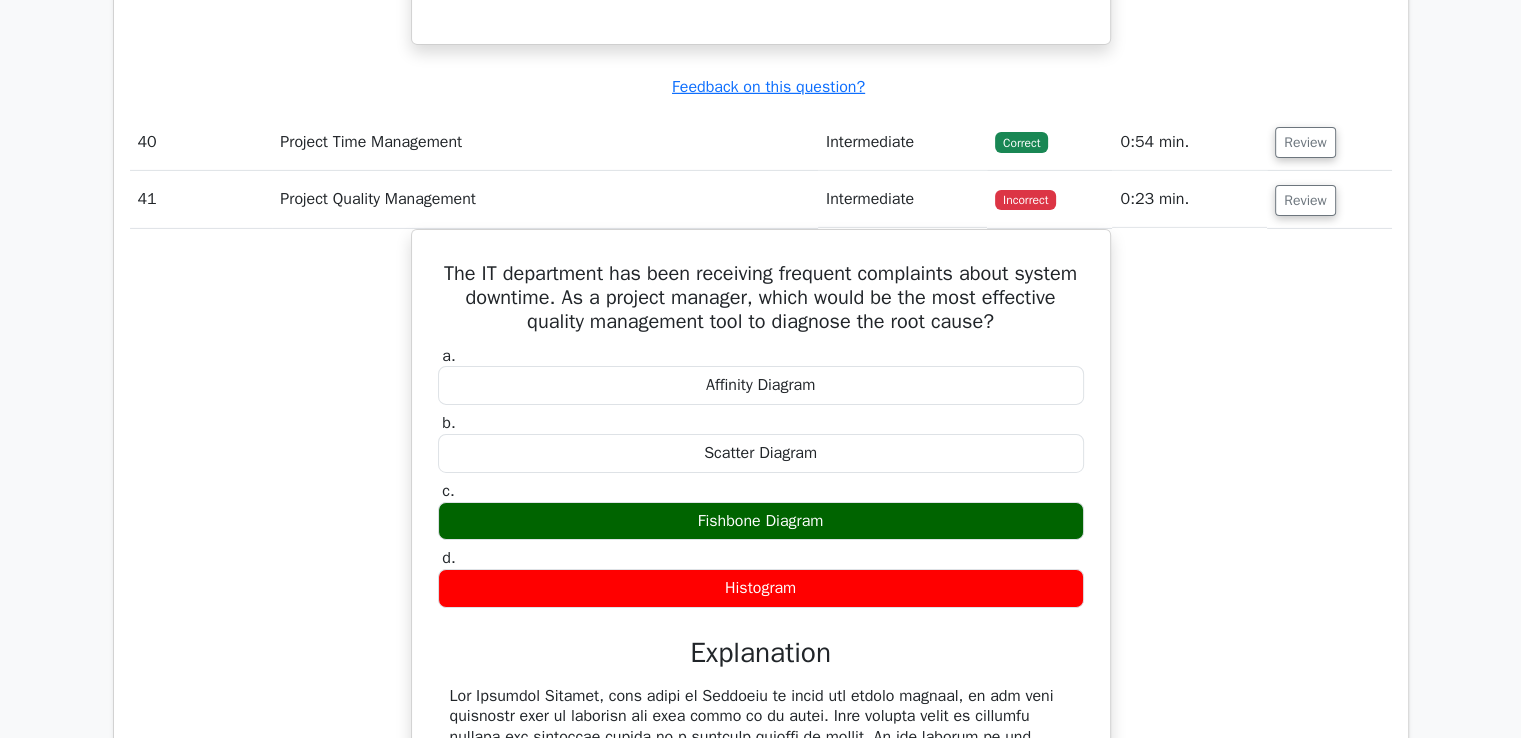 scroll, scrollTop: 14596, scrollLeft: 0, axis: vertical 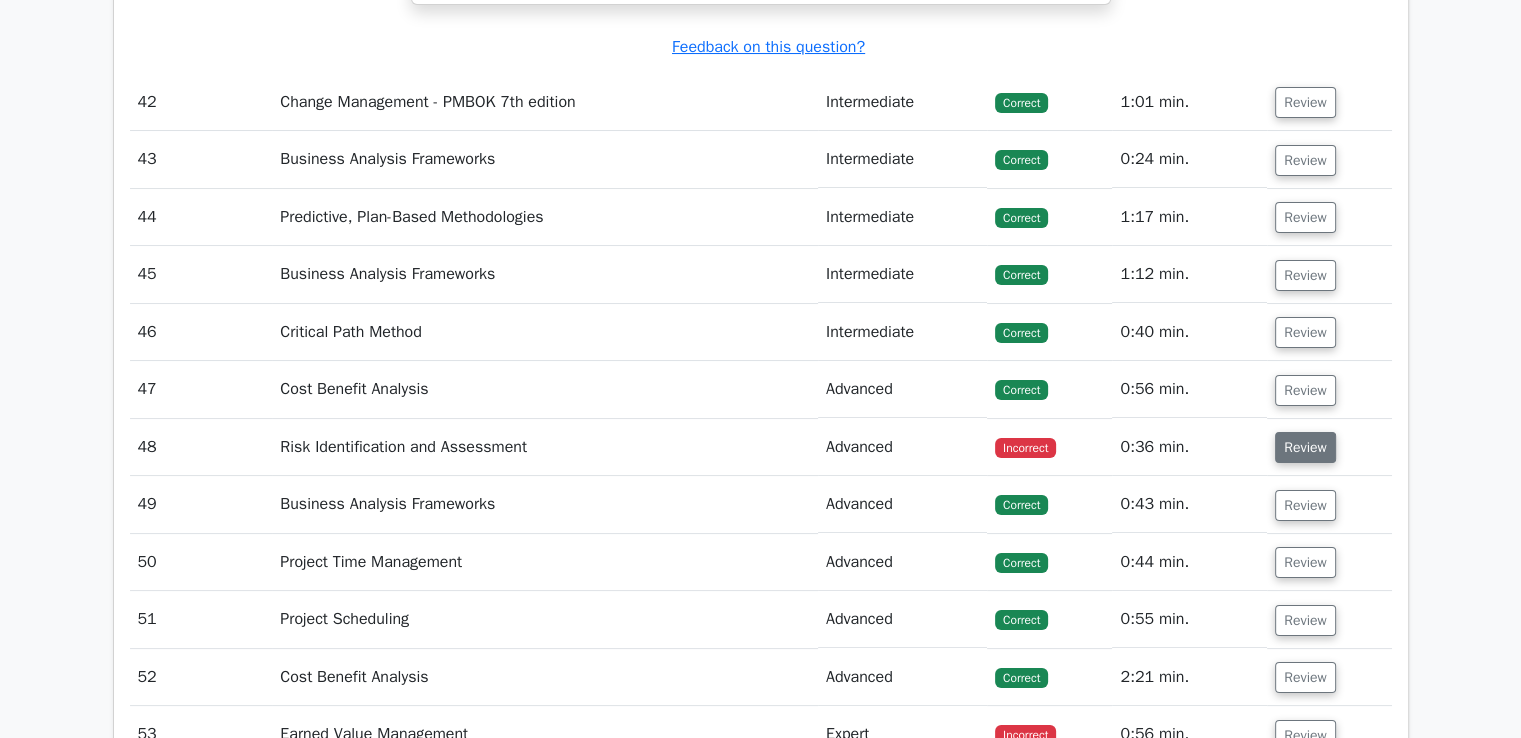 click on "Review" at bounding box center (1305, 447) 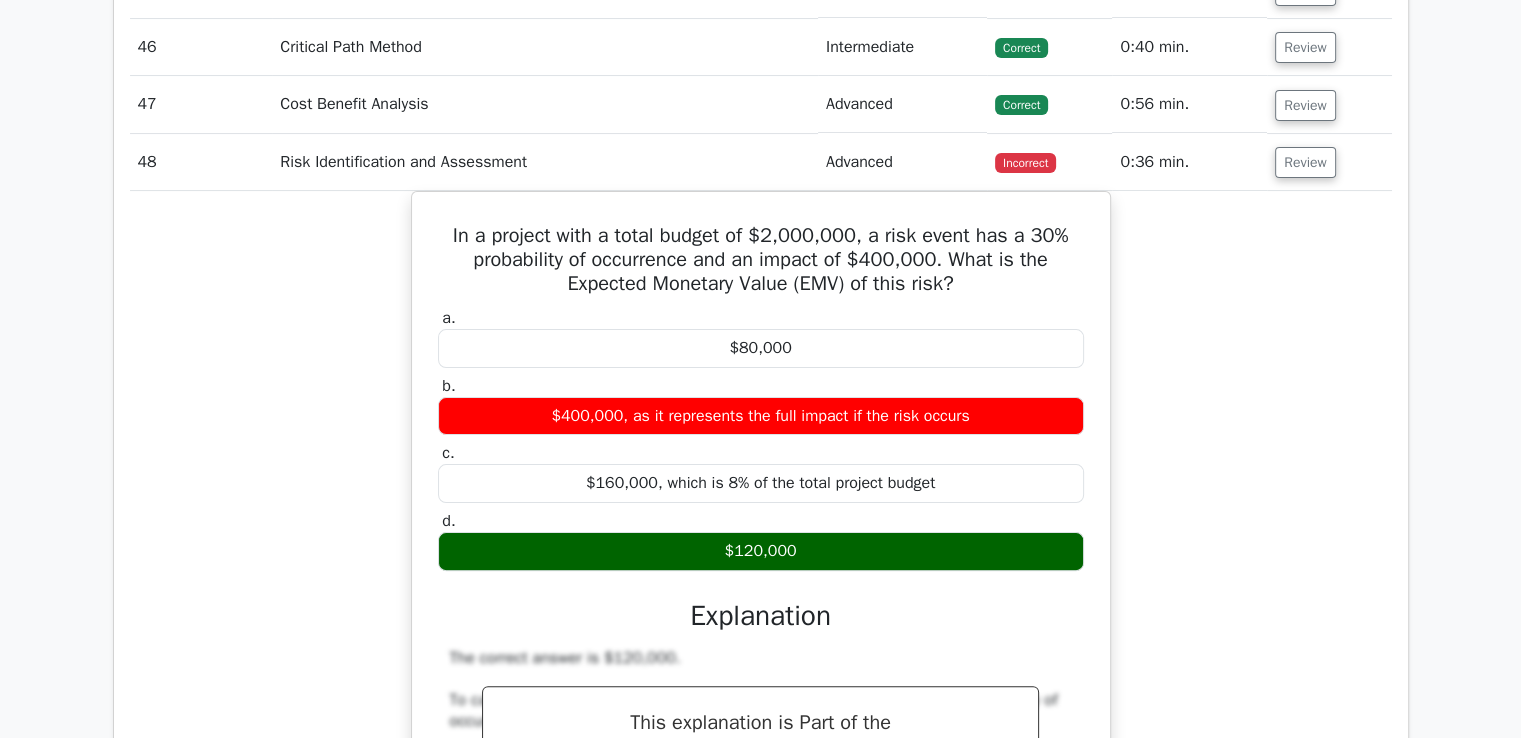 scroll, scrollTop: 15703, scrollLeft: 0, axis: vertical 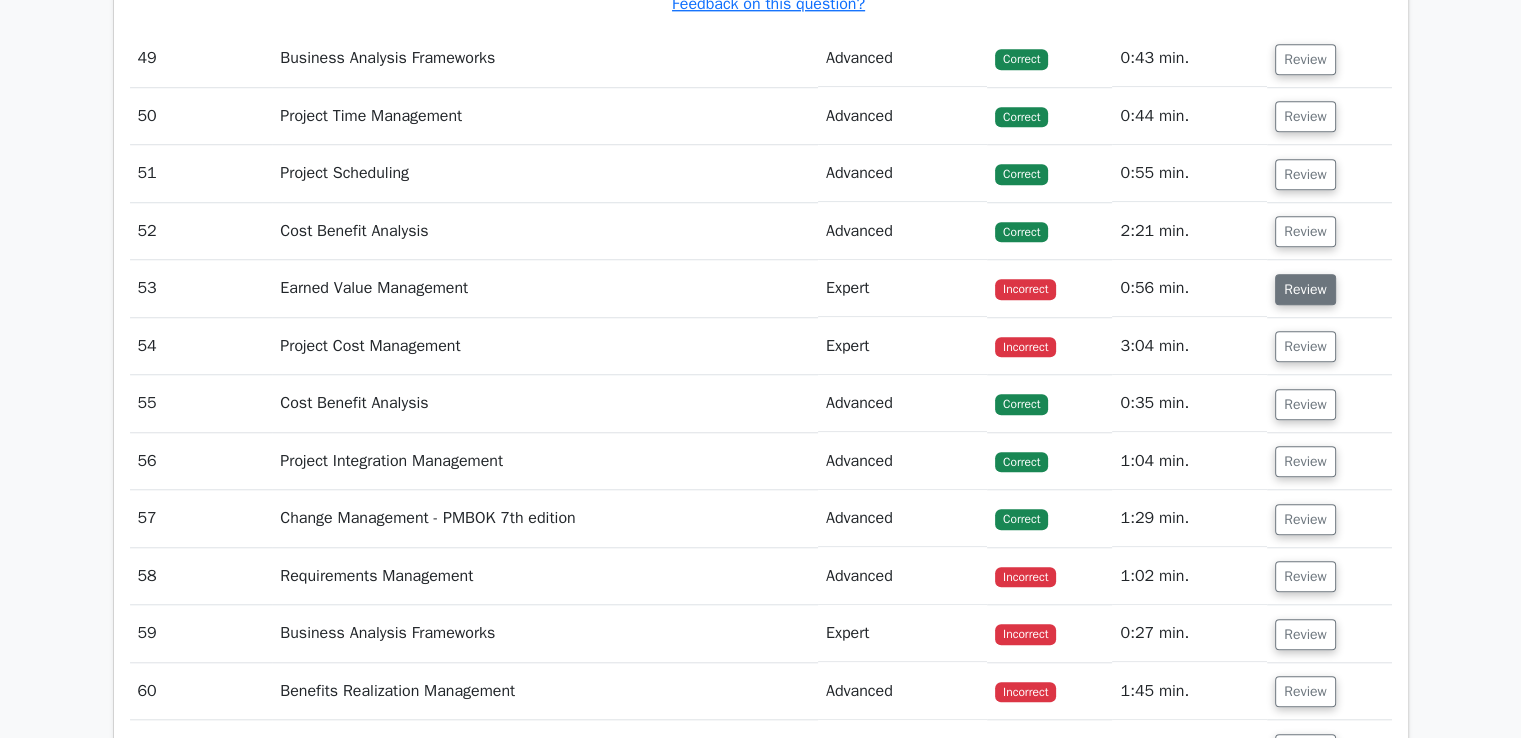click on "Review" at bounding box center (1305, 289) 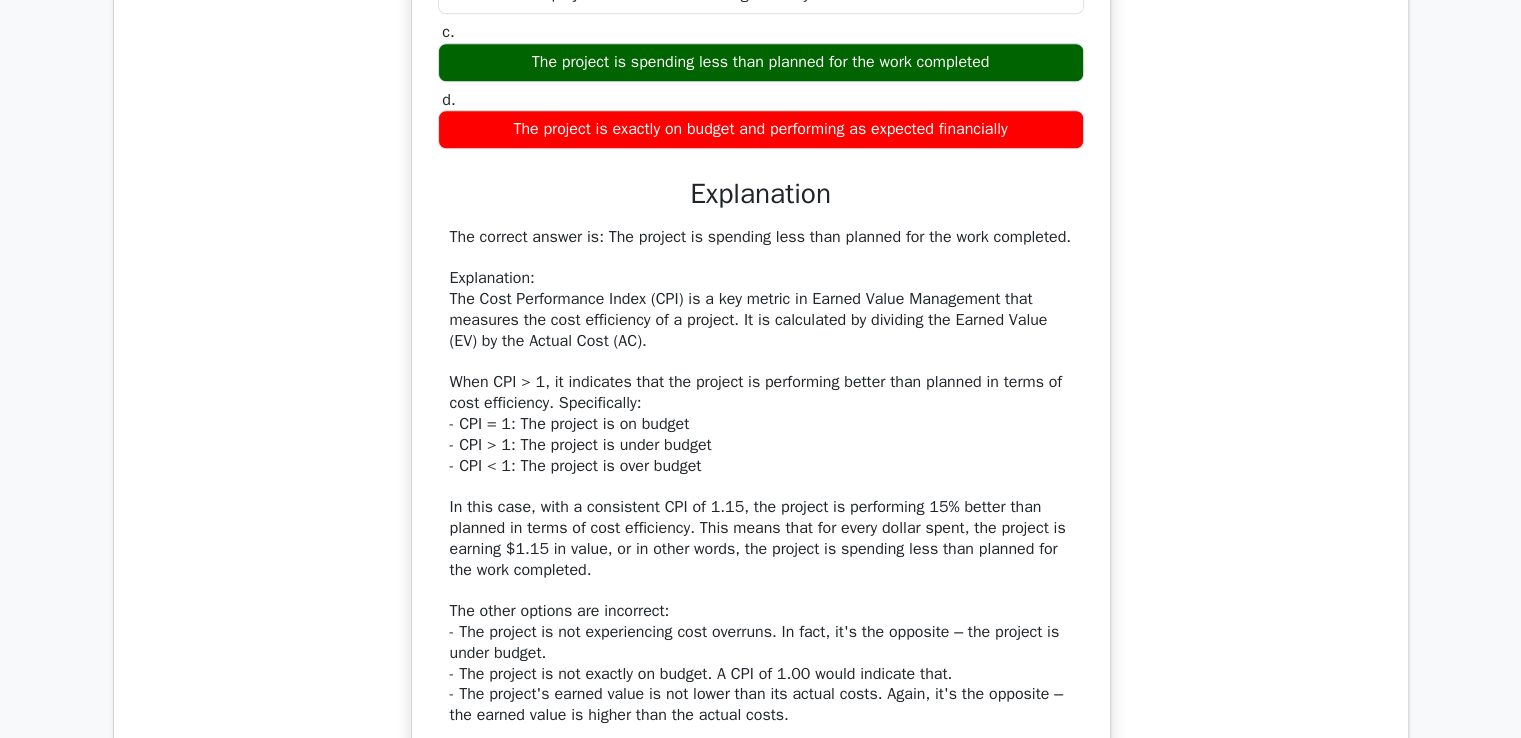 scroll, scrollTop: 17437, scrollLeft: 0, axis: vertical 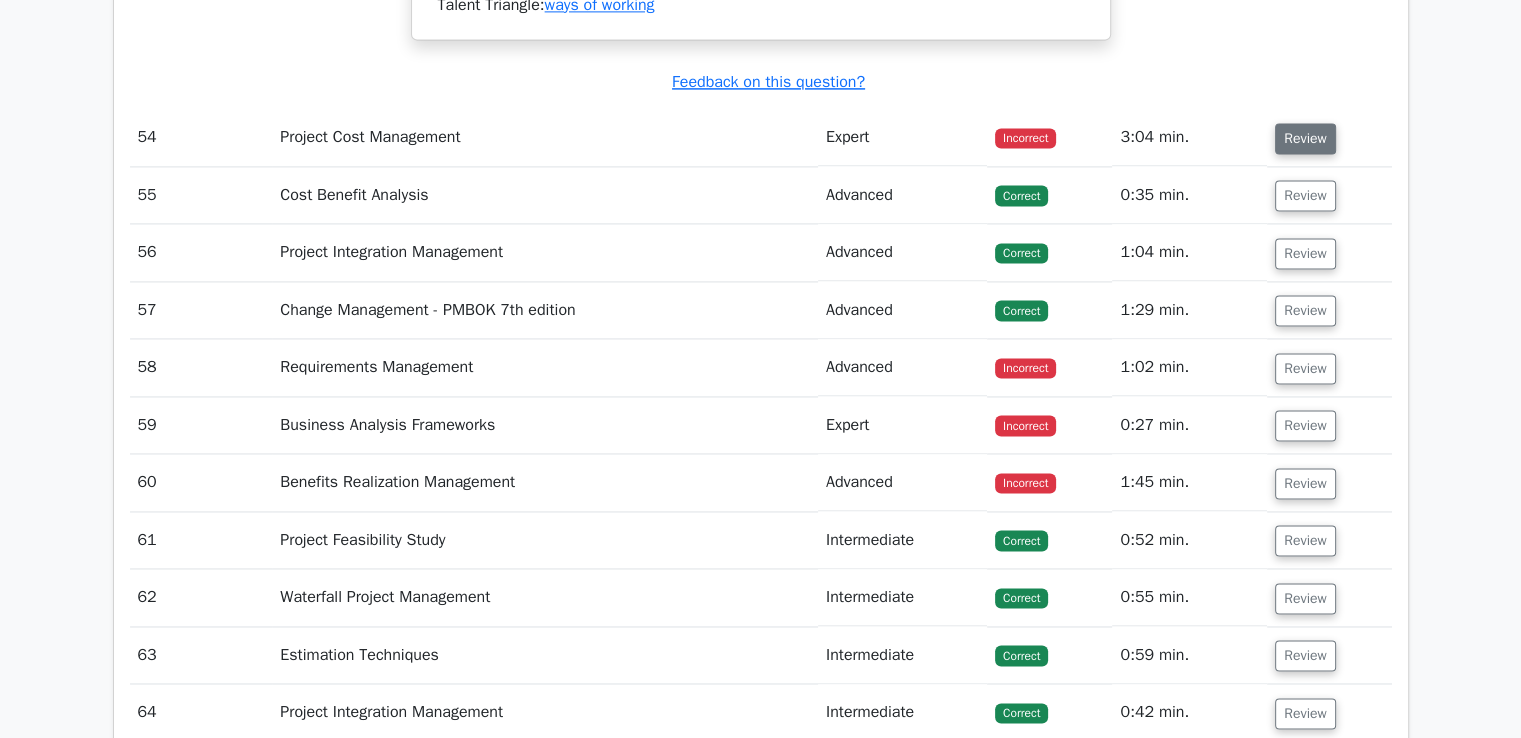 click on "Review" at bounding box center (1305, 138) 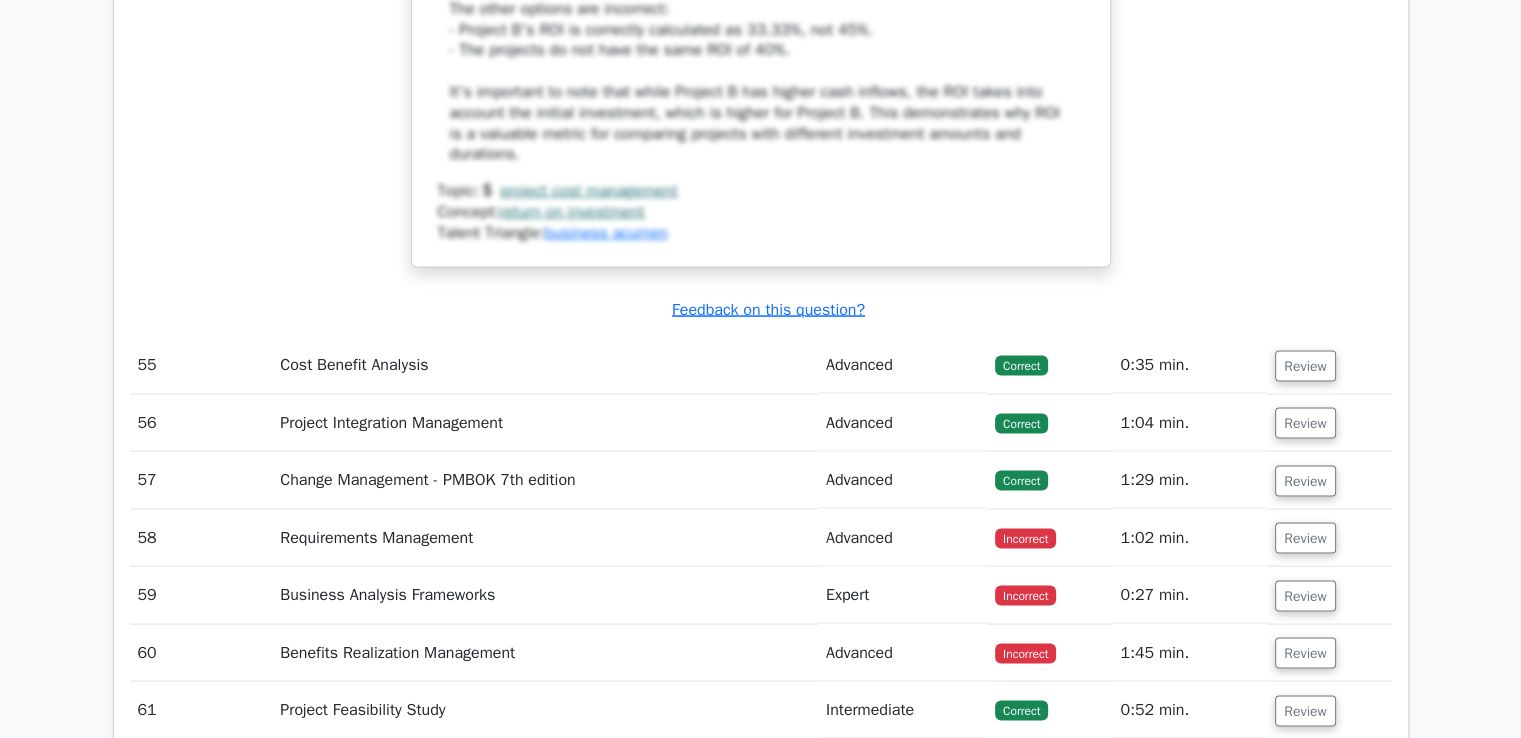scroll, scrollTop: 19253, scrollLeft: 0, axis: vertical 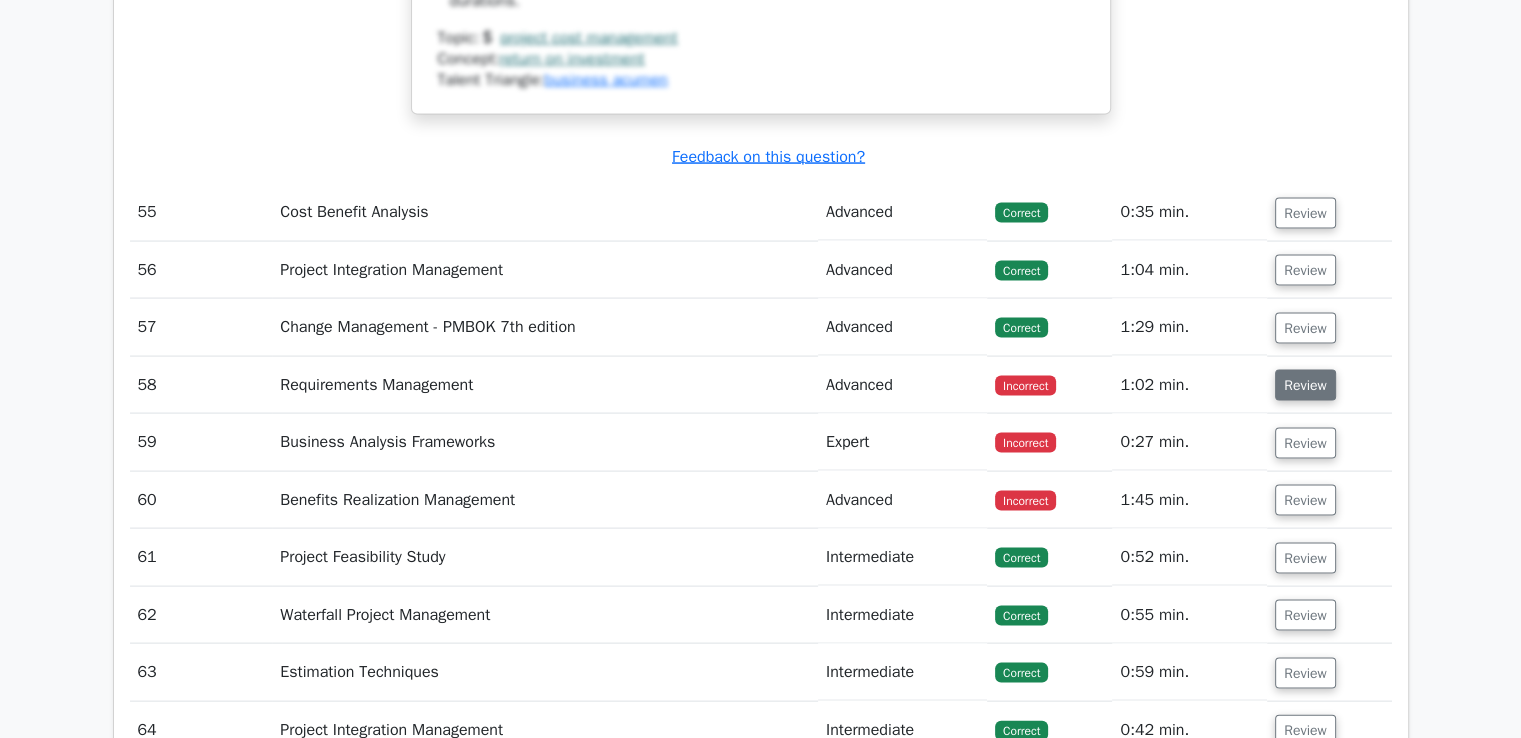 click on "Review" at bounding box center (1305, 385) 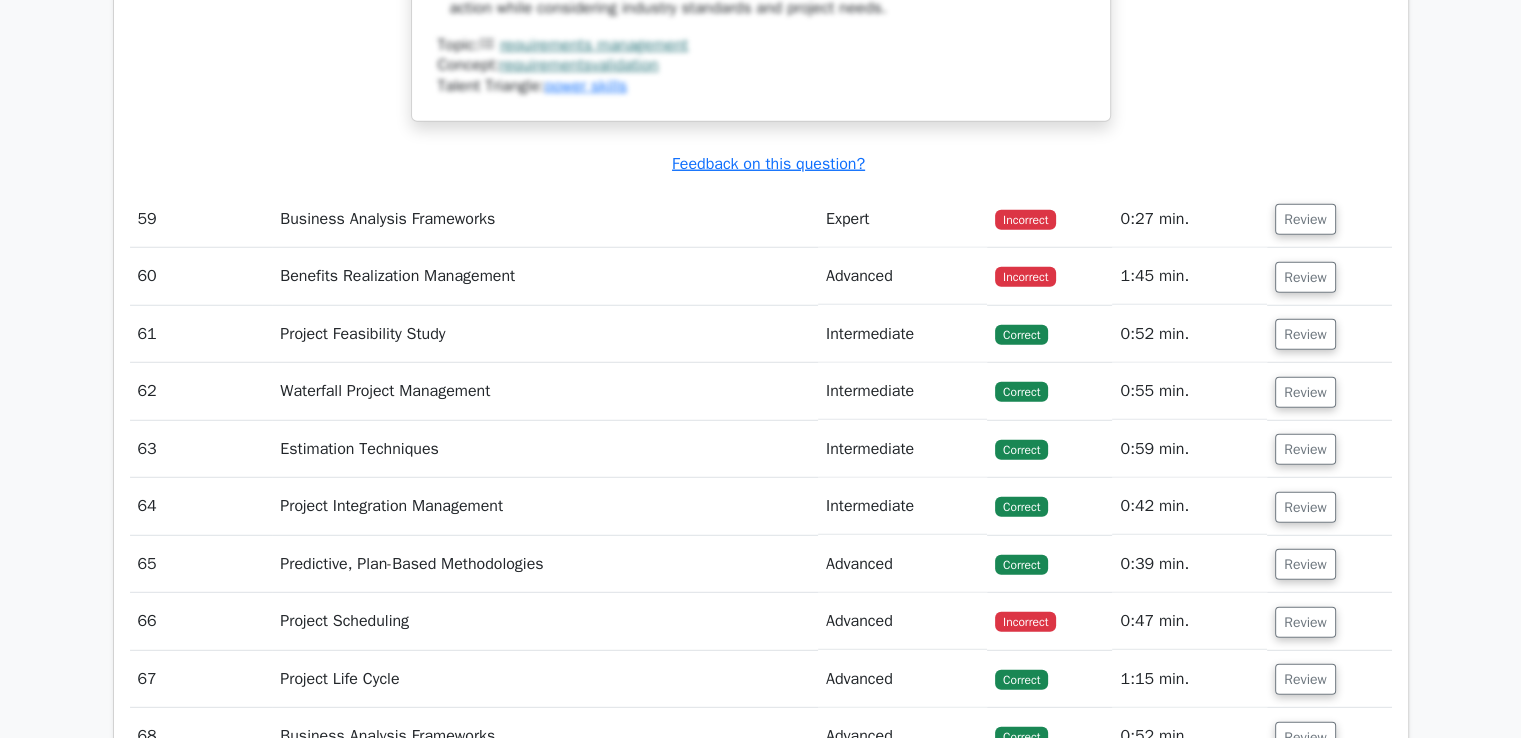 scroll, scrollTop: 20733, scrollLeft: 0, axis: vertical 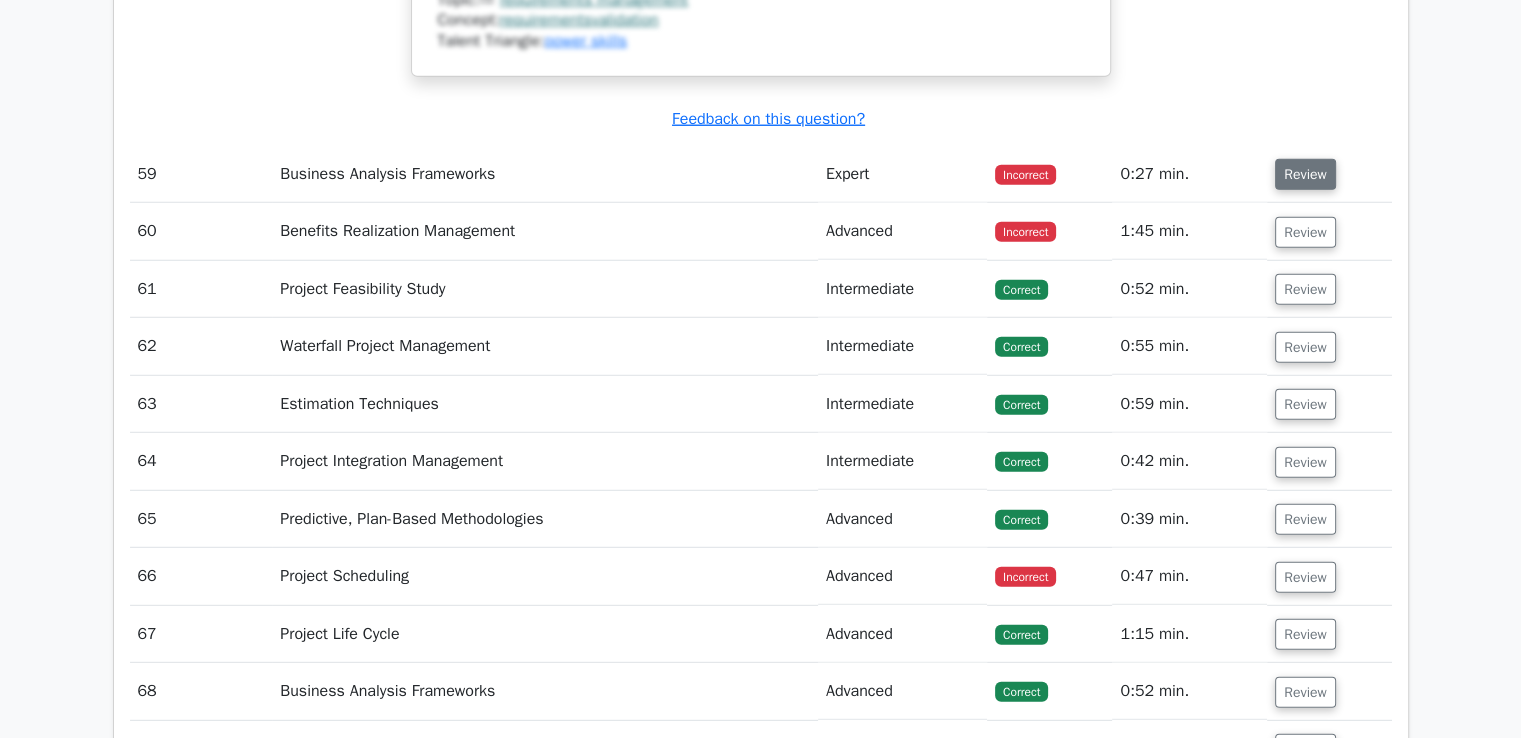 click on "Review" at bounding box center (1305, 174) 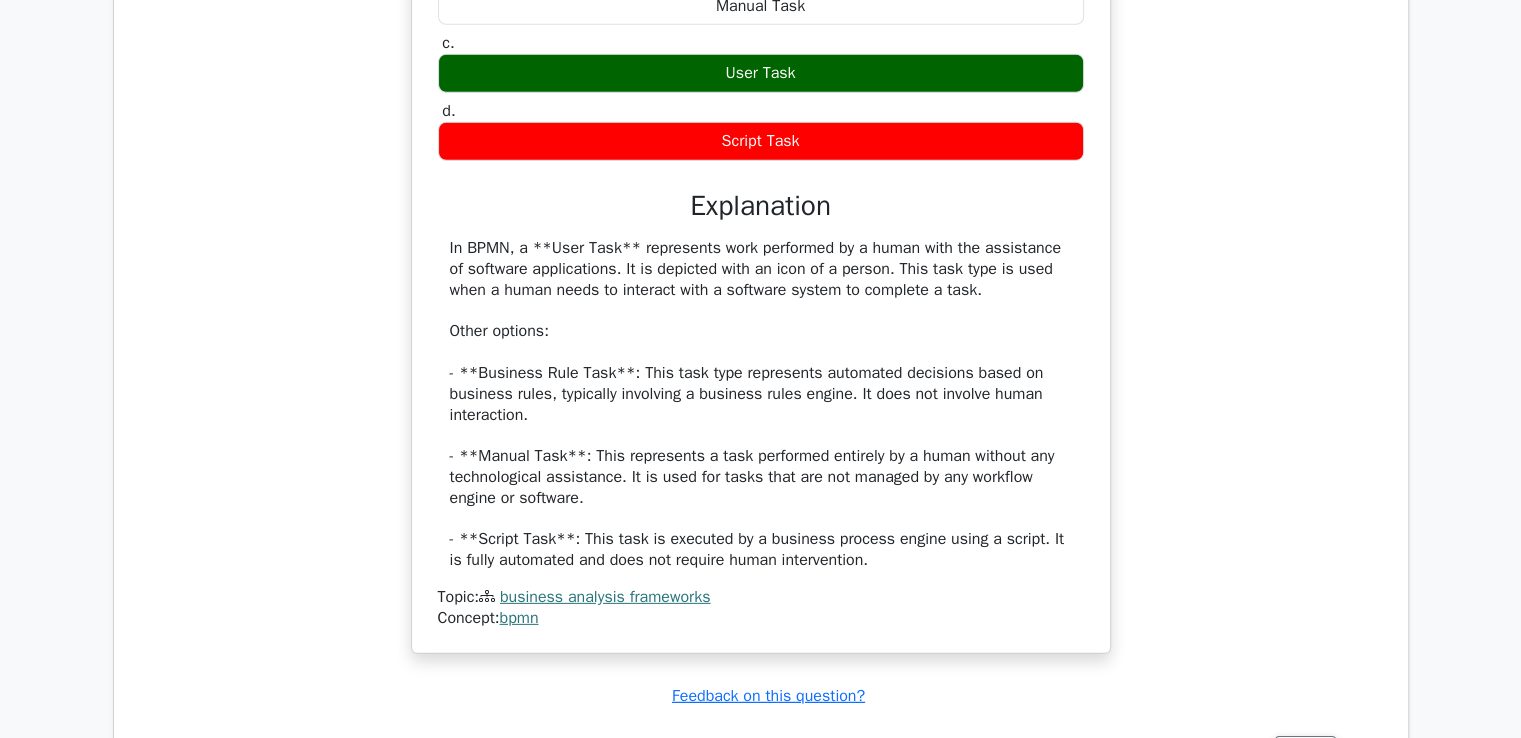 scroll, scrollTop: 21173, scrollLeft: 0, axis: vertical 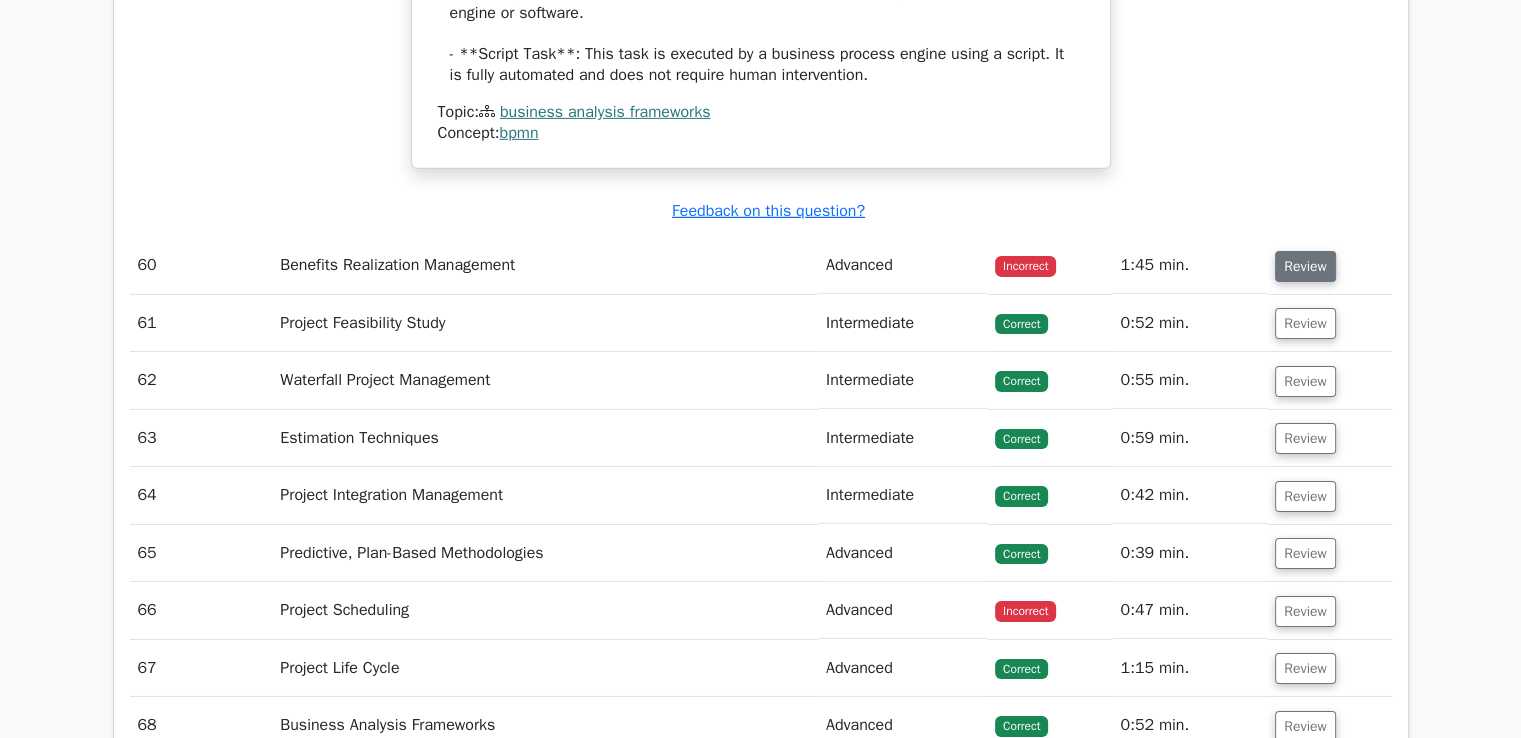 click on "Review" at bounding box center [1305, 266] 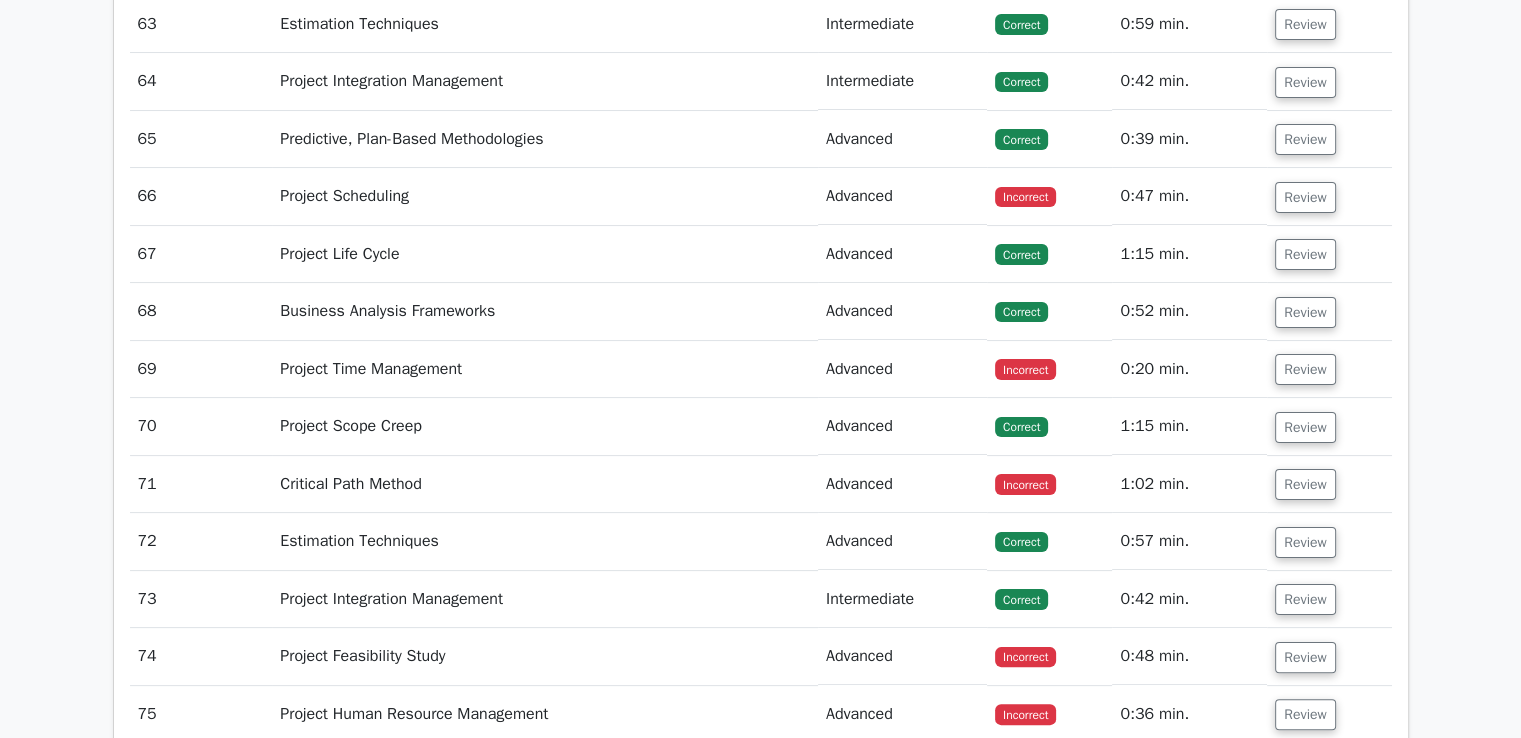 scroll, scrollTop: 23120, scrollLeft: 0, axis: vertical 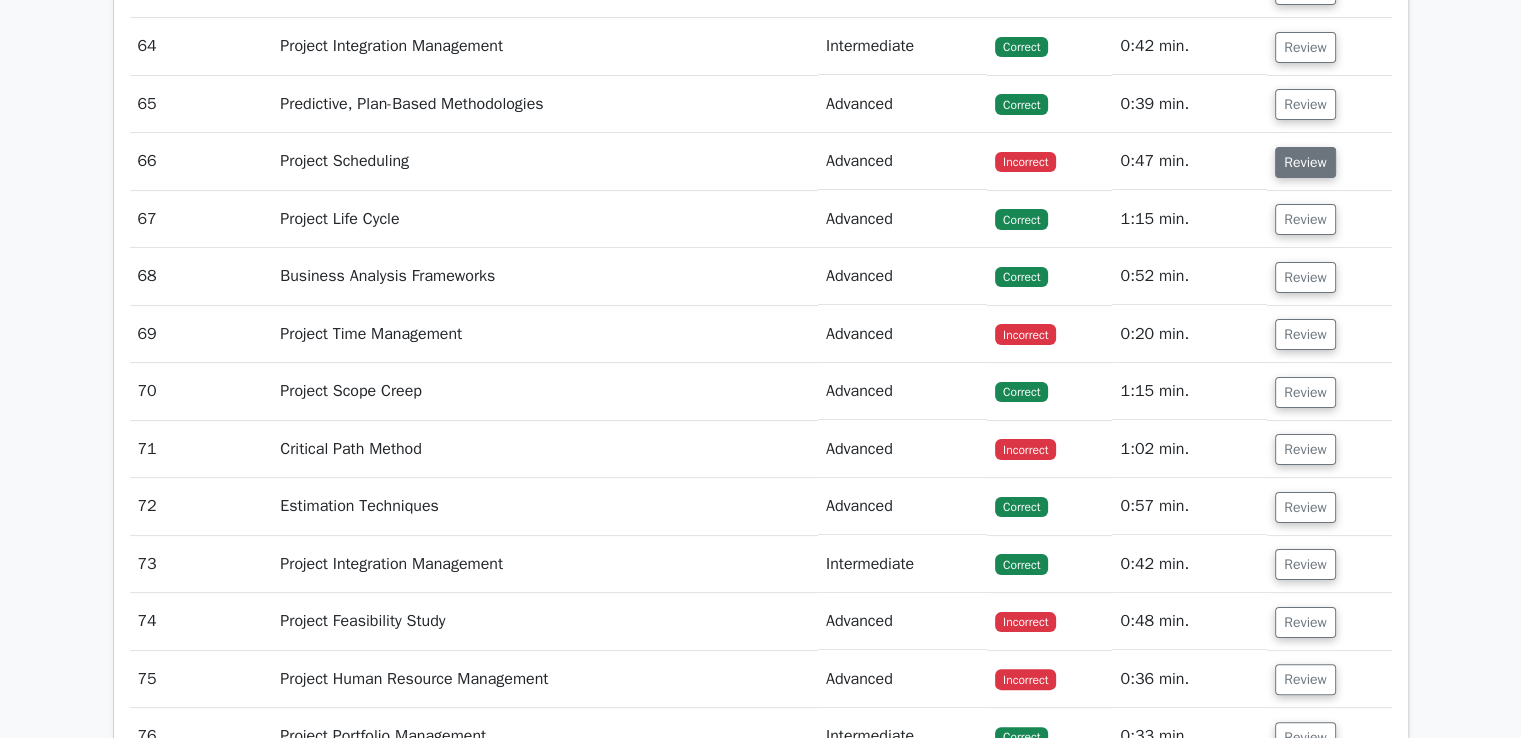 click on "Review" at bounding box center (1305, 162) 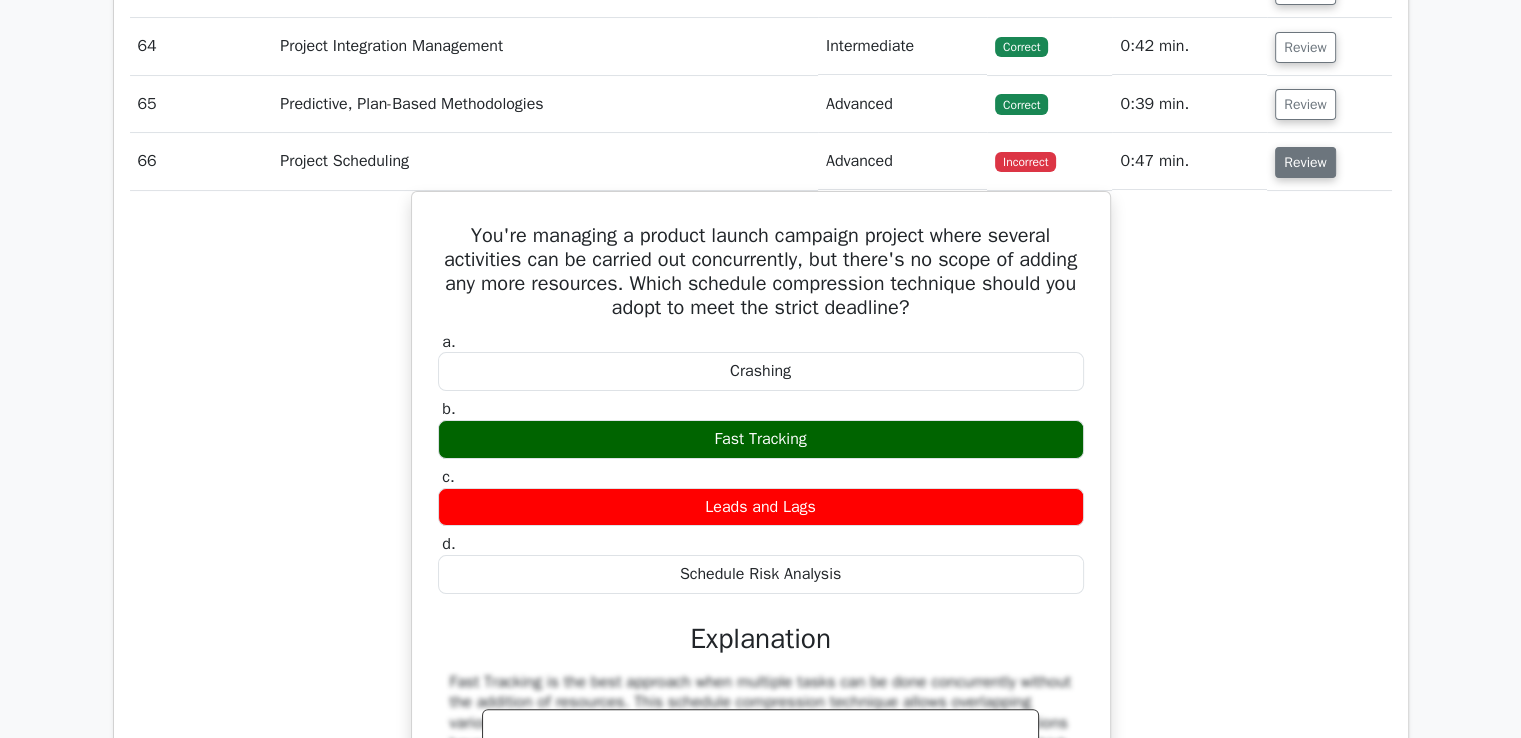 click on "Review" at bounding box center [1305, 162] 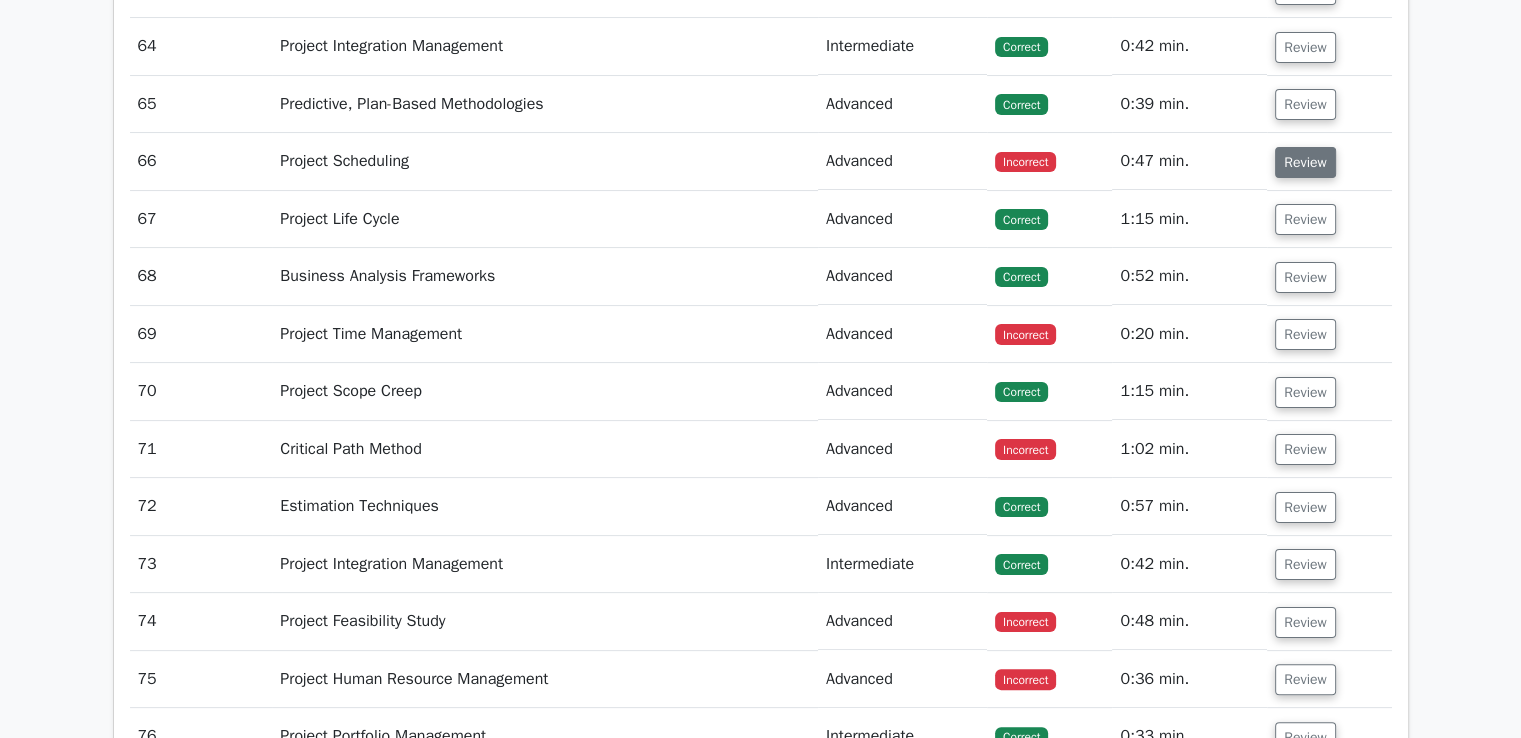 click on "Review" at bounding box center (1305, 162) 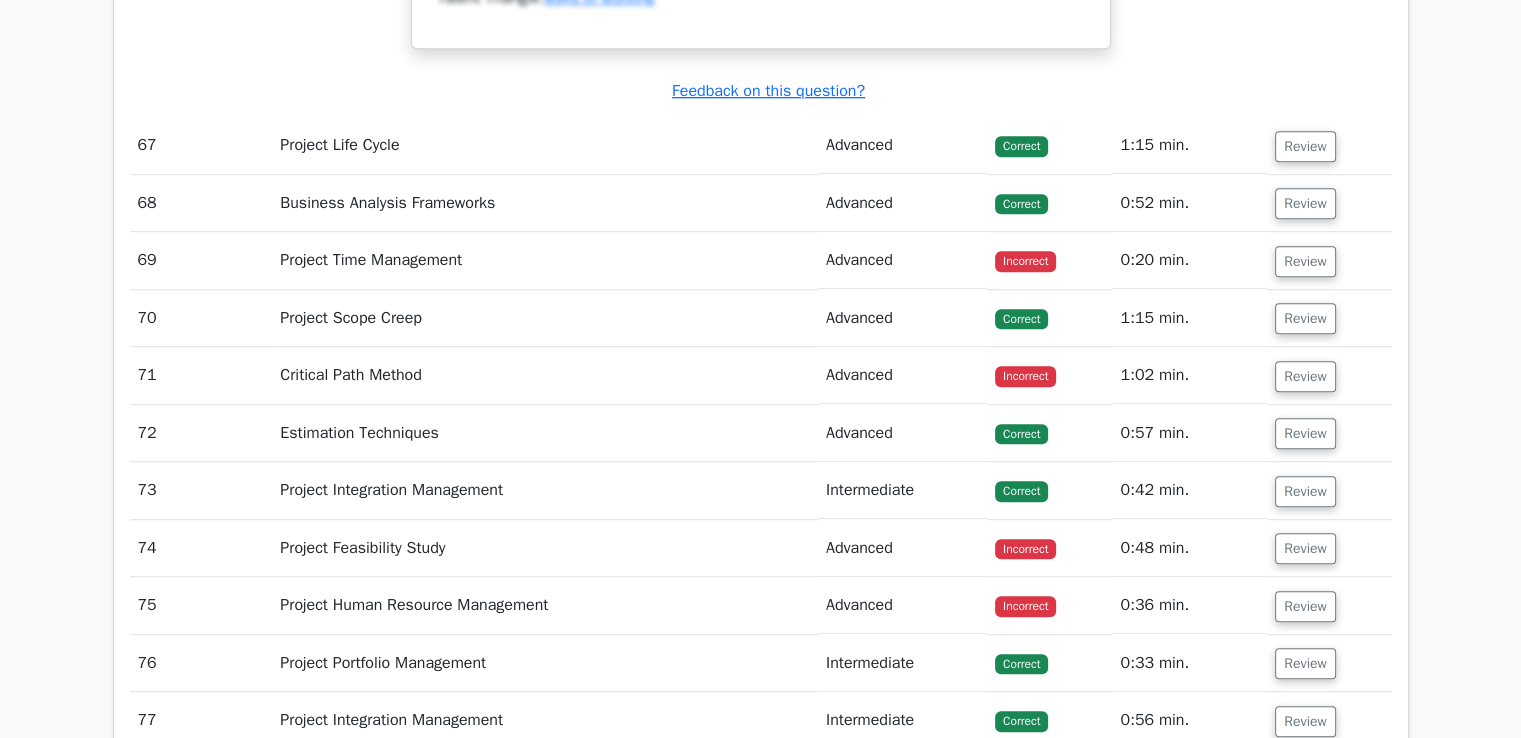 scroll, scrollTop: 24120, scrollLeft: 0, axis: vertical 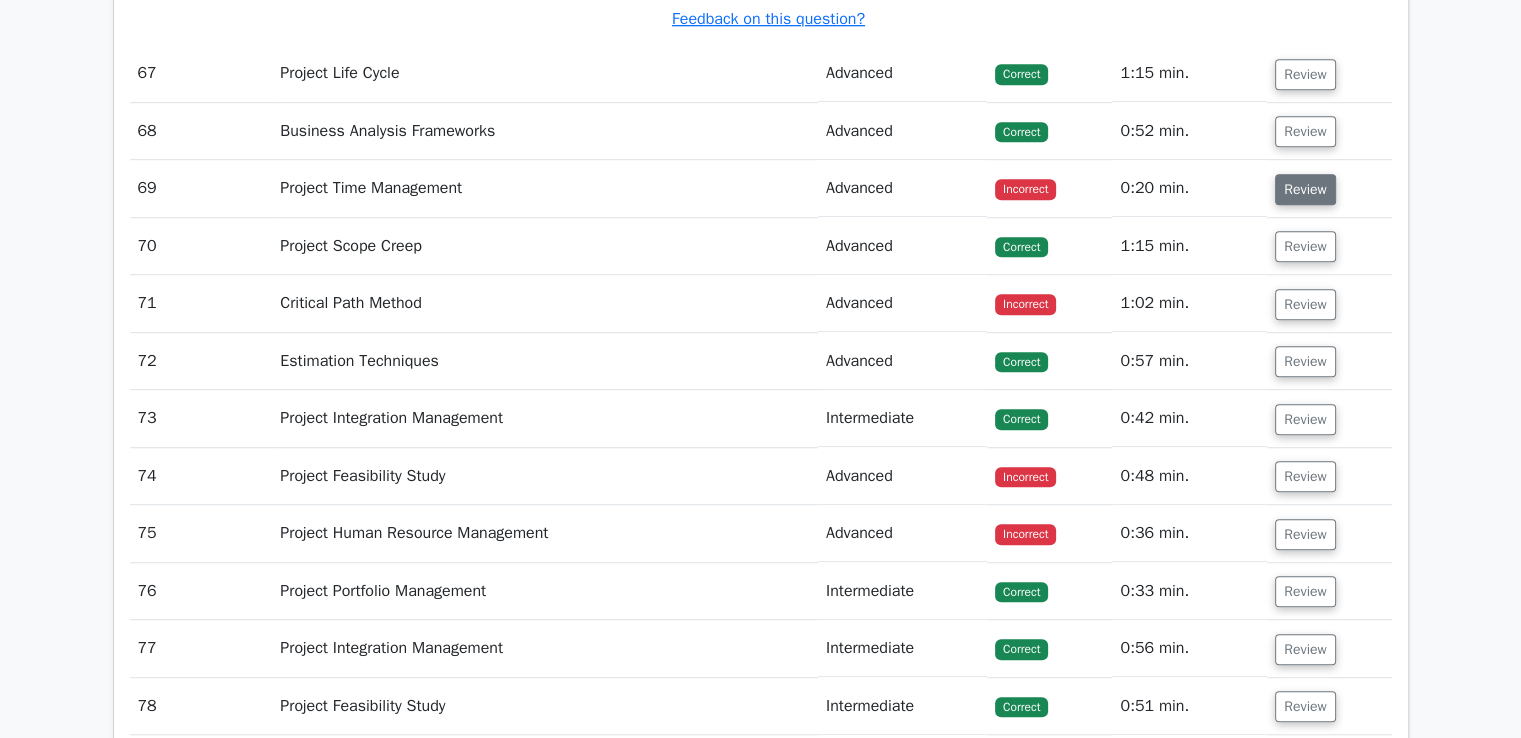 click on "Review" at bounding box center [1305, 189] 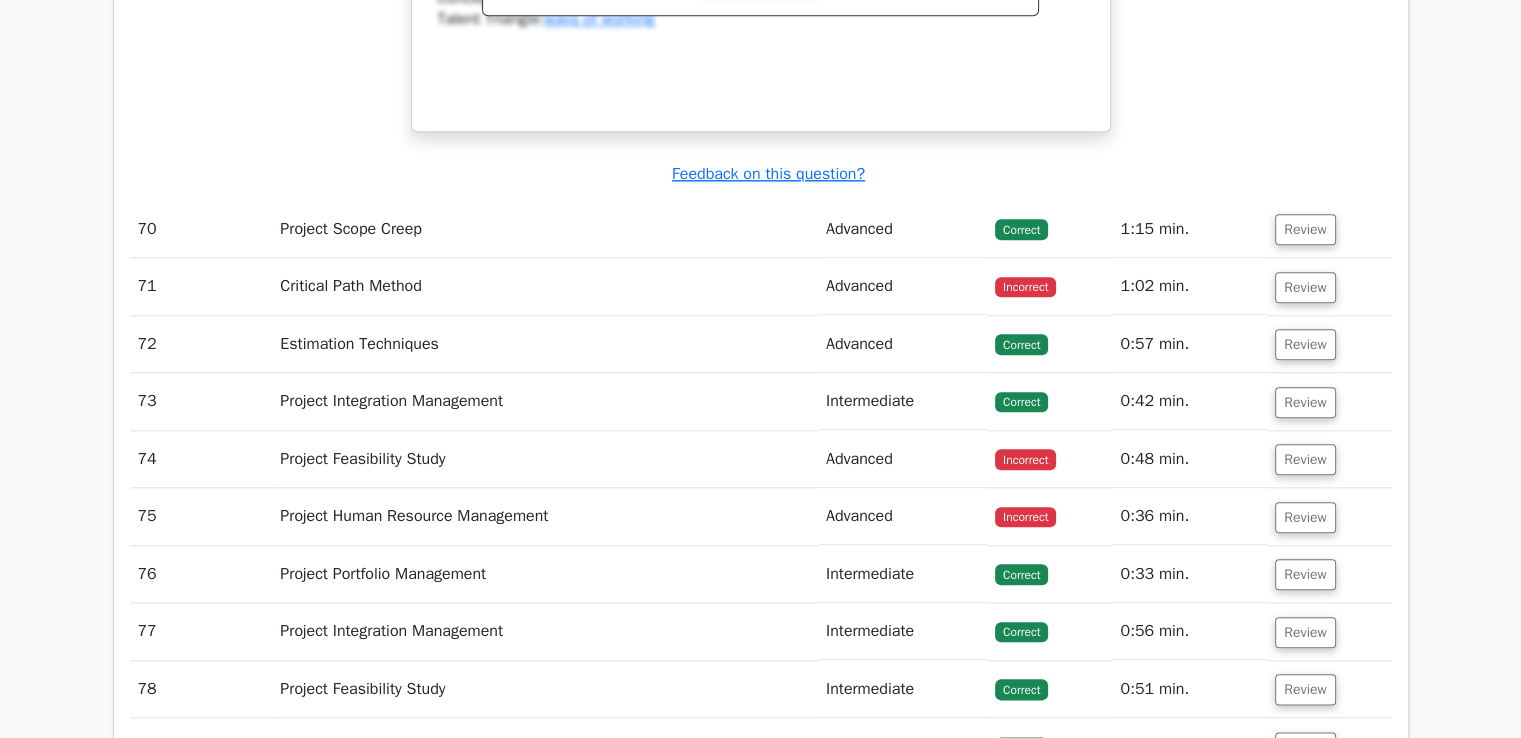 scroll, scrollTop: 25066, scrollLeft: 0, axis: vertical 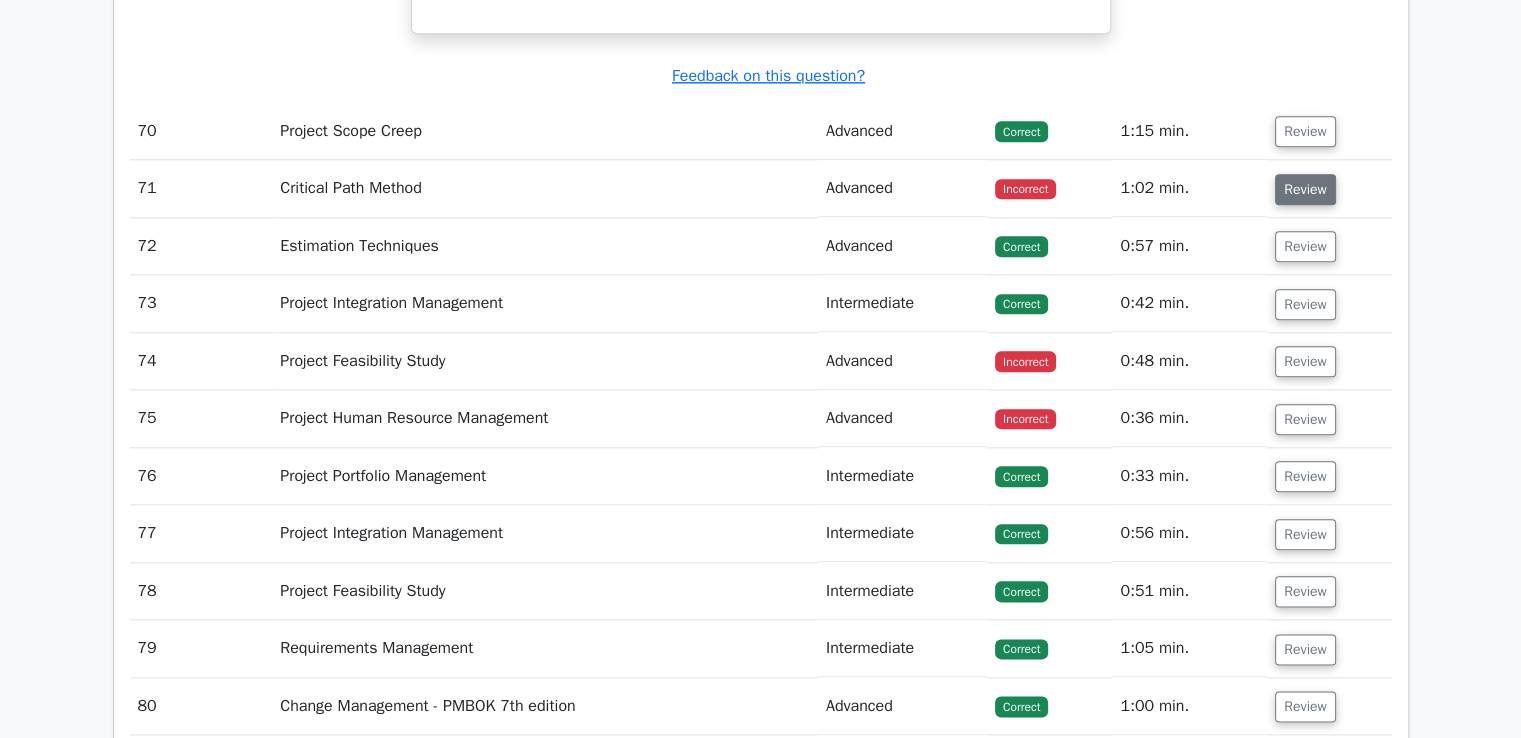 click on "Review" at bounding box center (1305, 189) 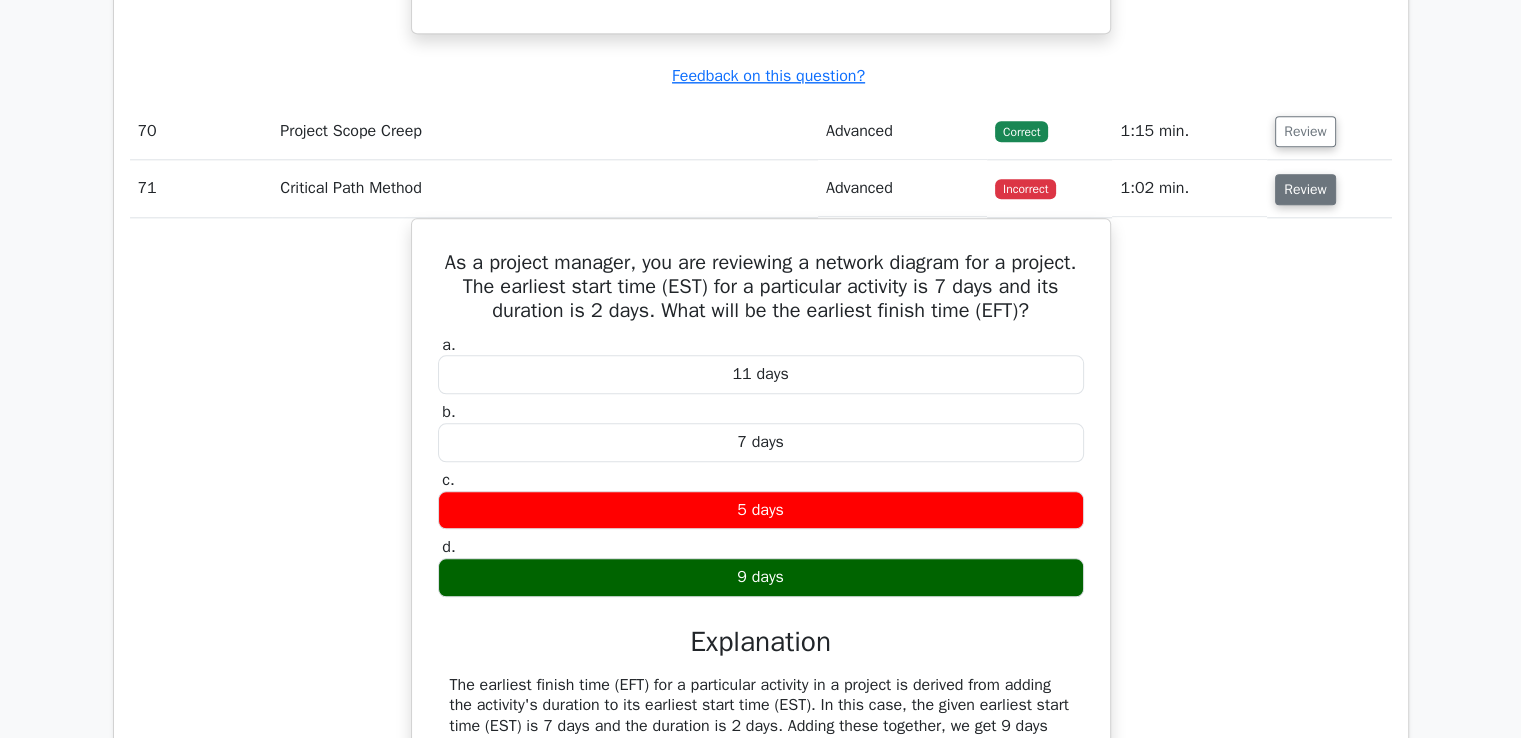 click on "Review" at bounding box center [1305, 189] 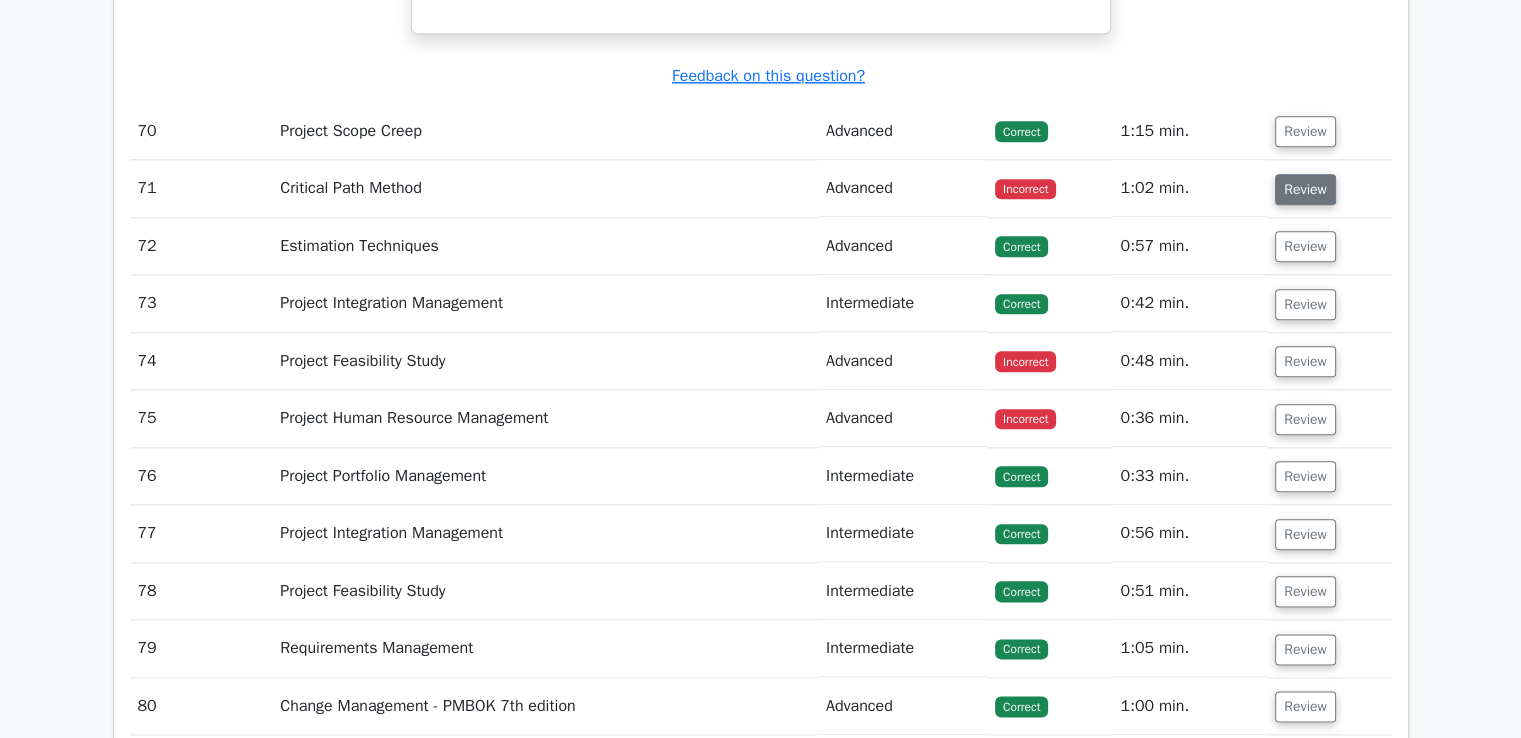 click on "Review" at bounding box center [1305, 189] 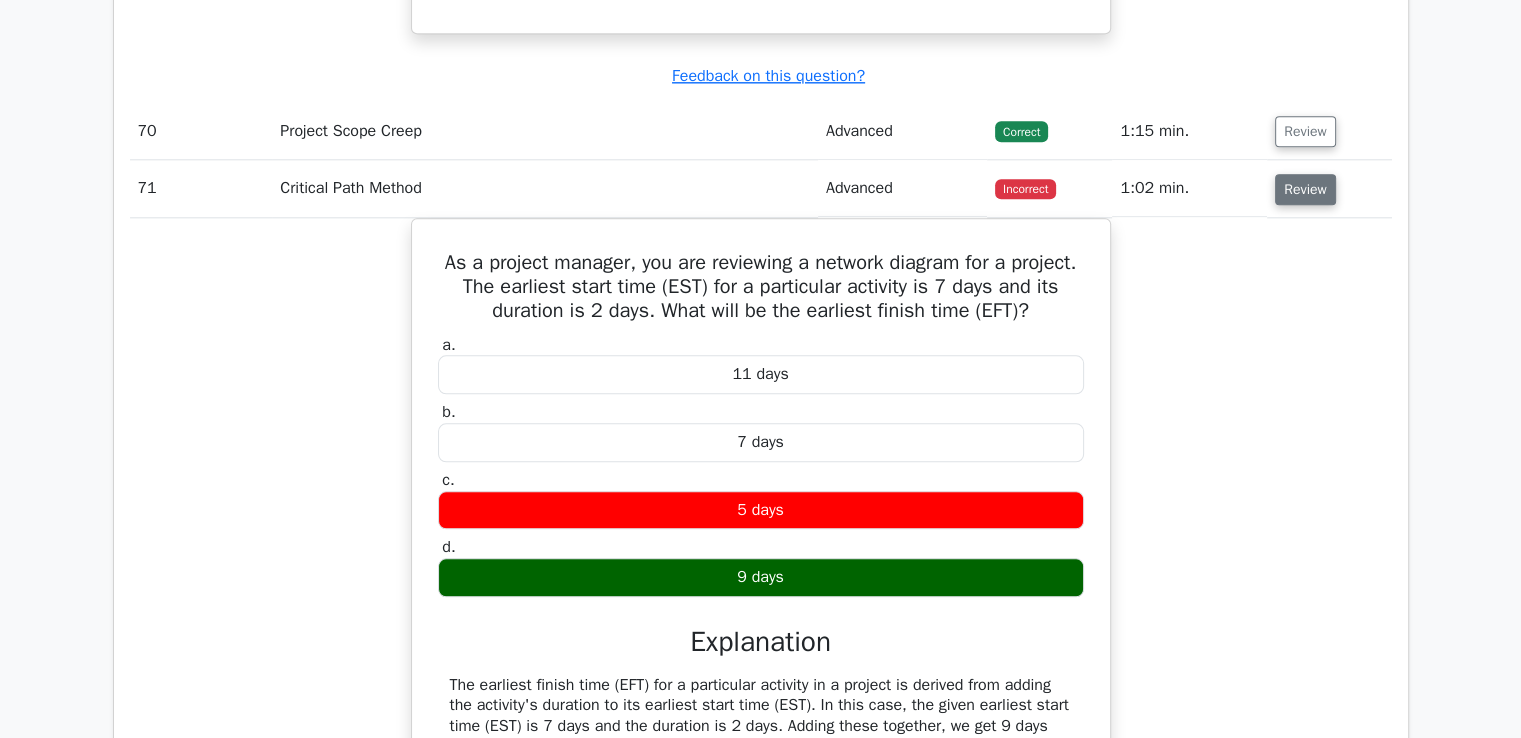 click on "Review" at bounding box center (1305, 189) 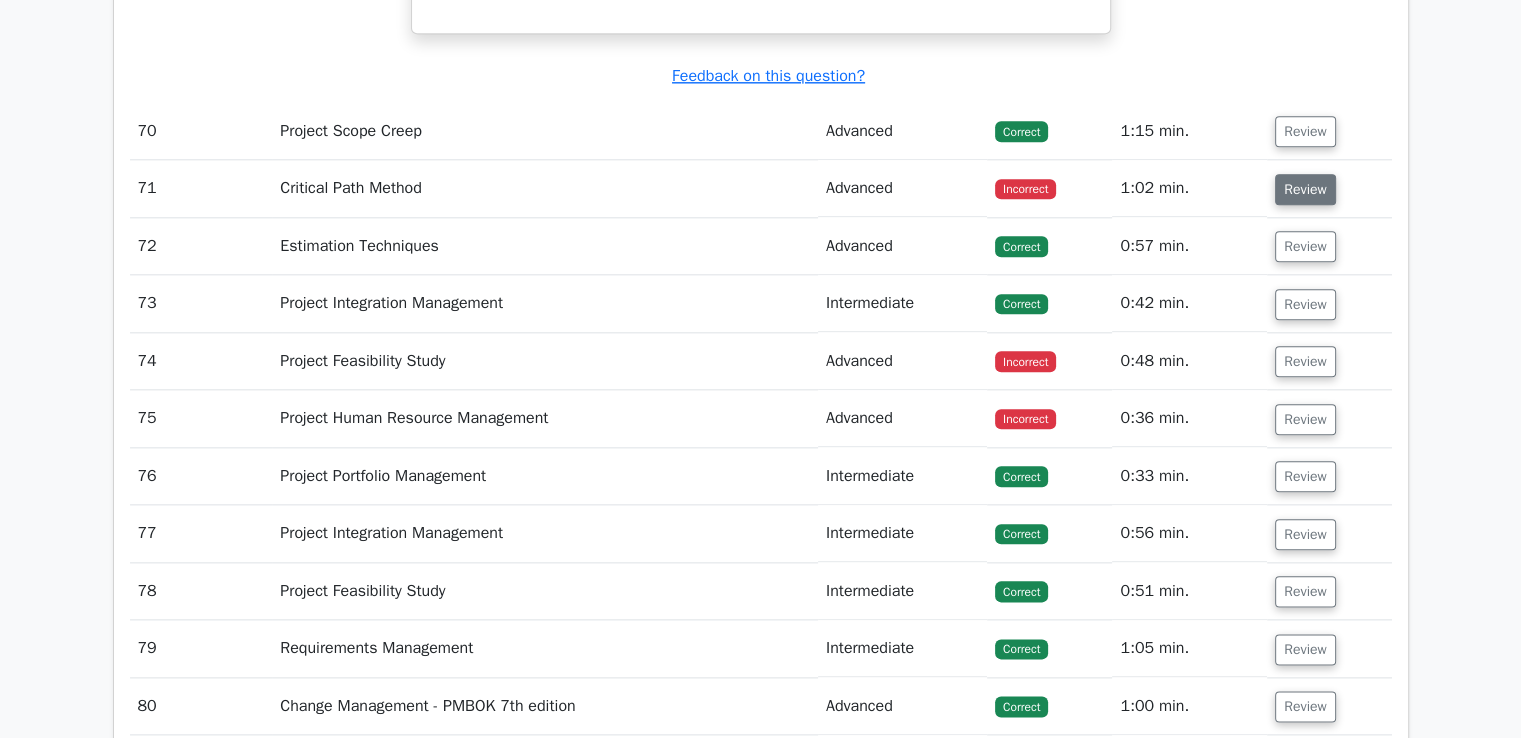 click on "Review" at bounding box center (1305, 189) 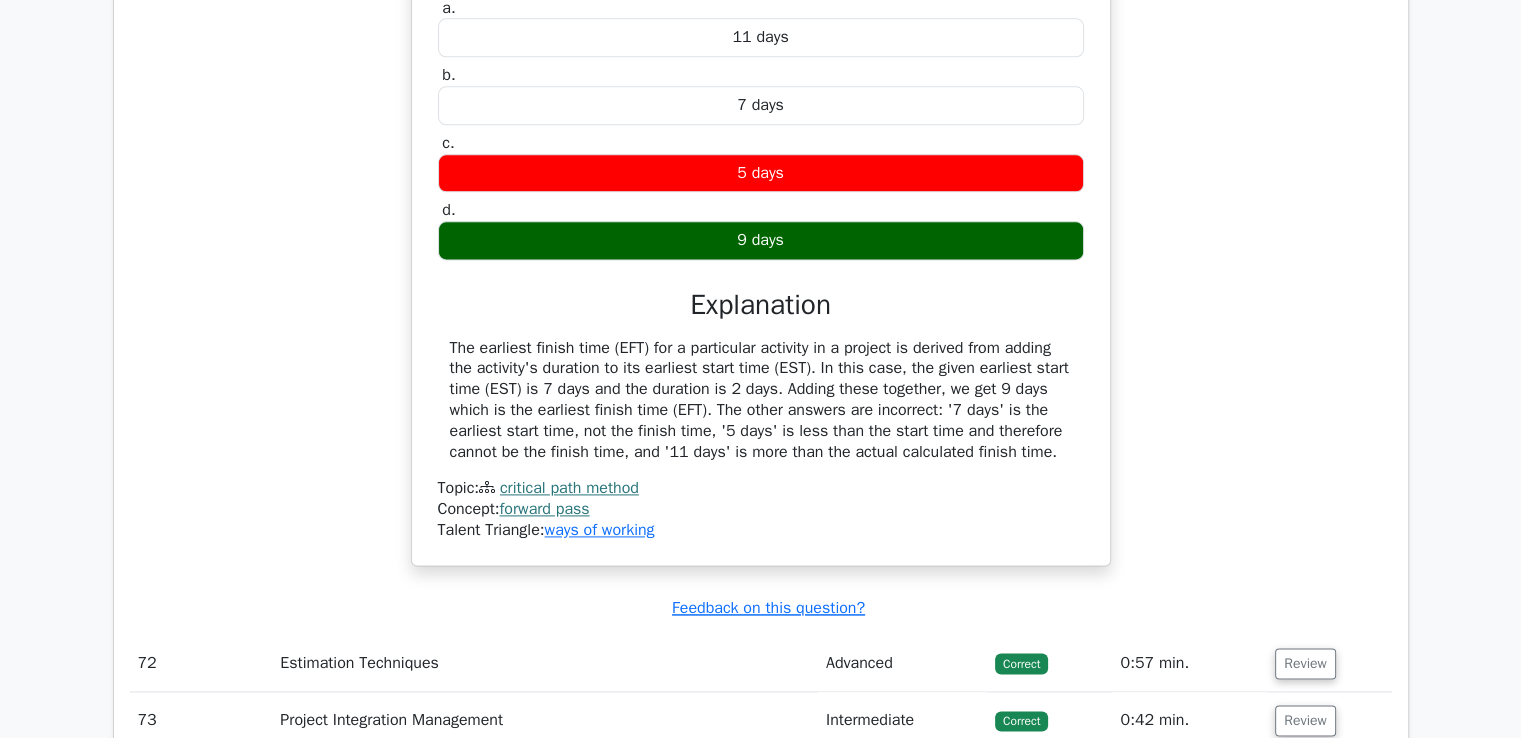 scroll, scrollTop: 25426, scrollLeft: 0, axis: vertical 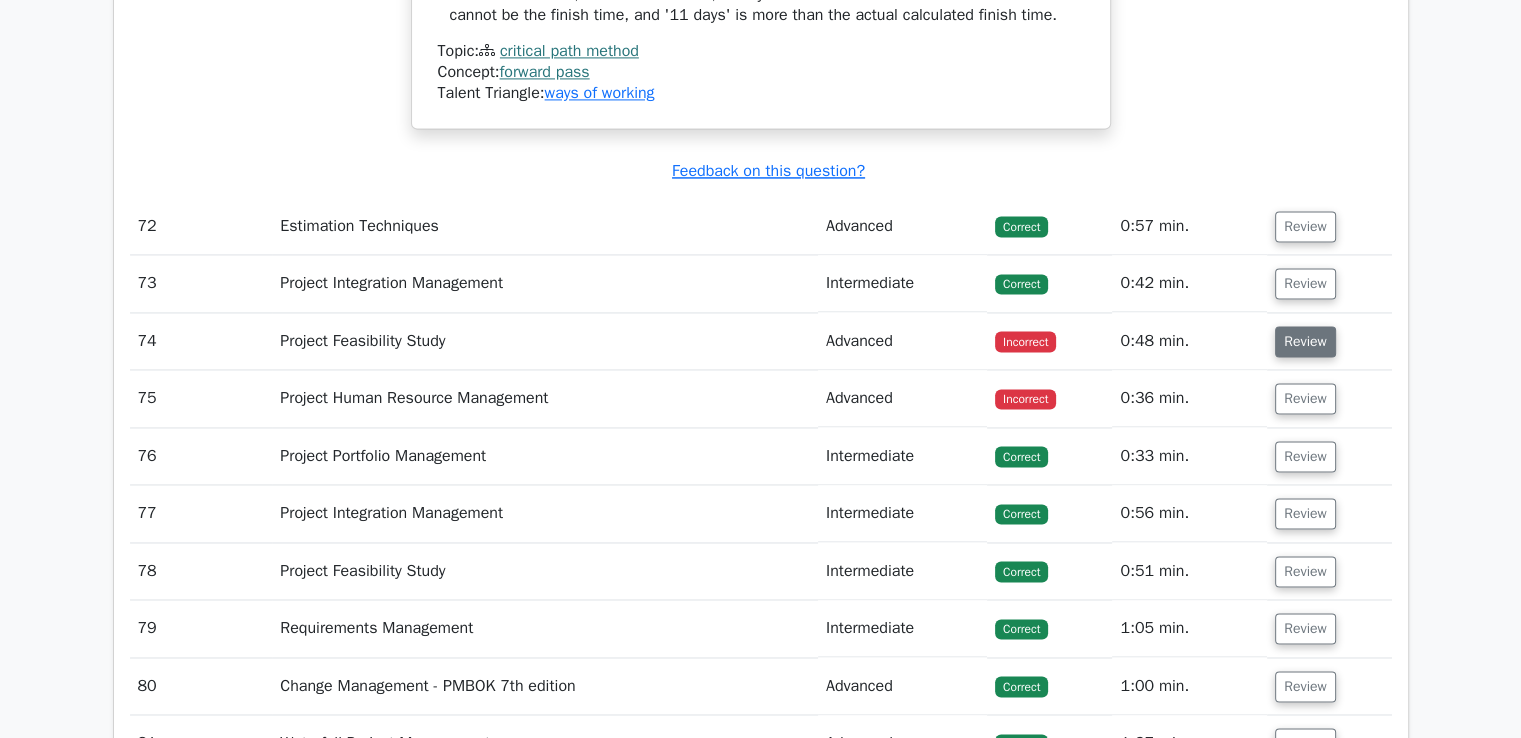 click on "Review" at bounding box center (1305, 341) 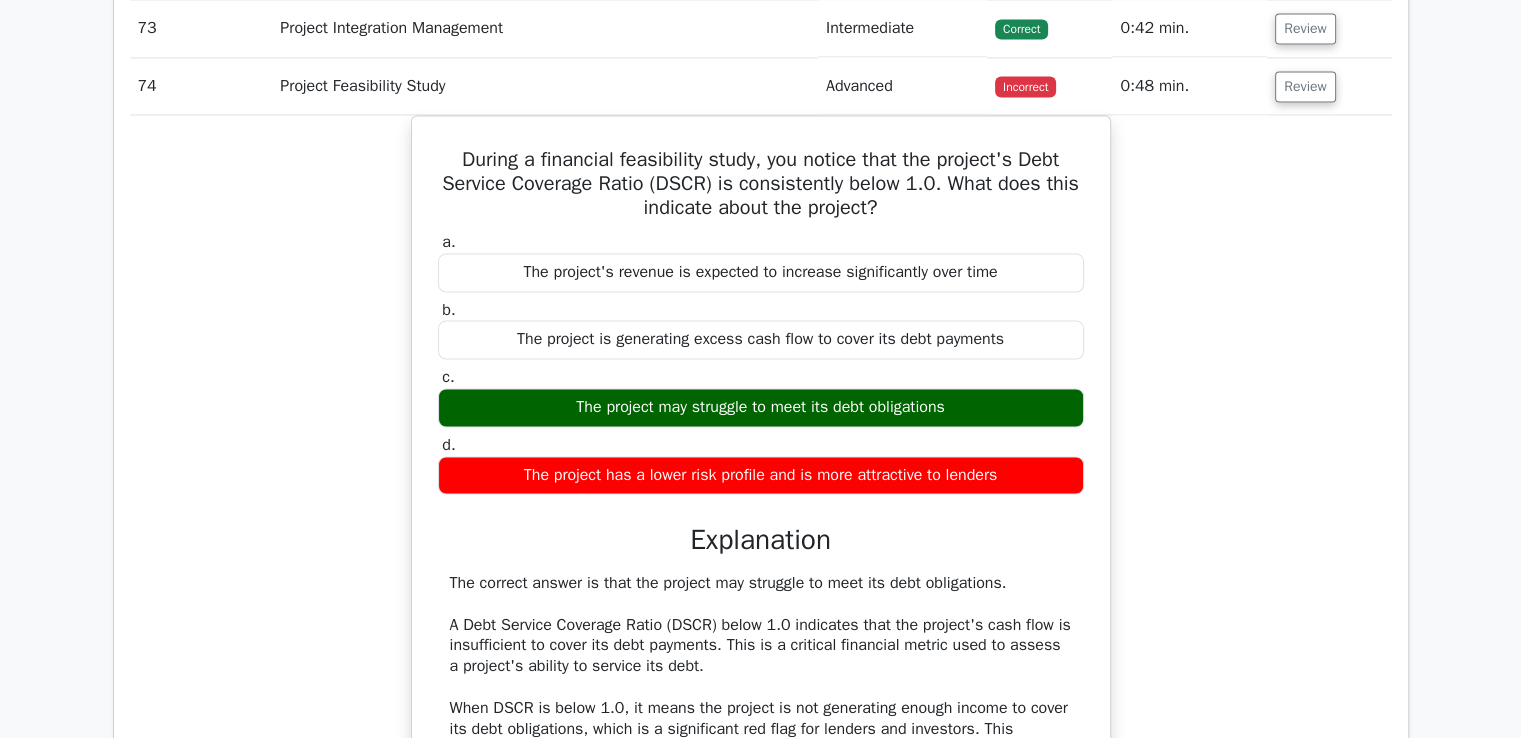 scroll, scrollTop: 26120, scrollLeft: 0, axis: vertical 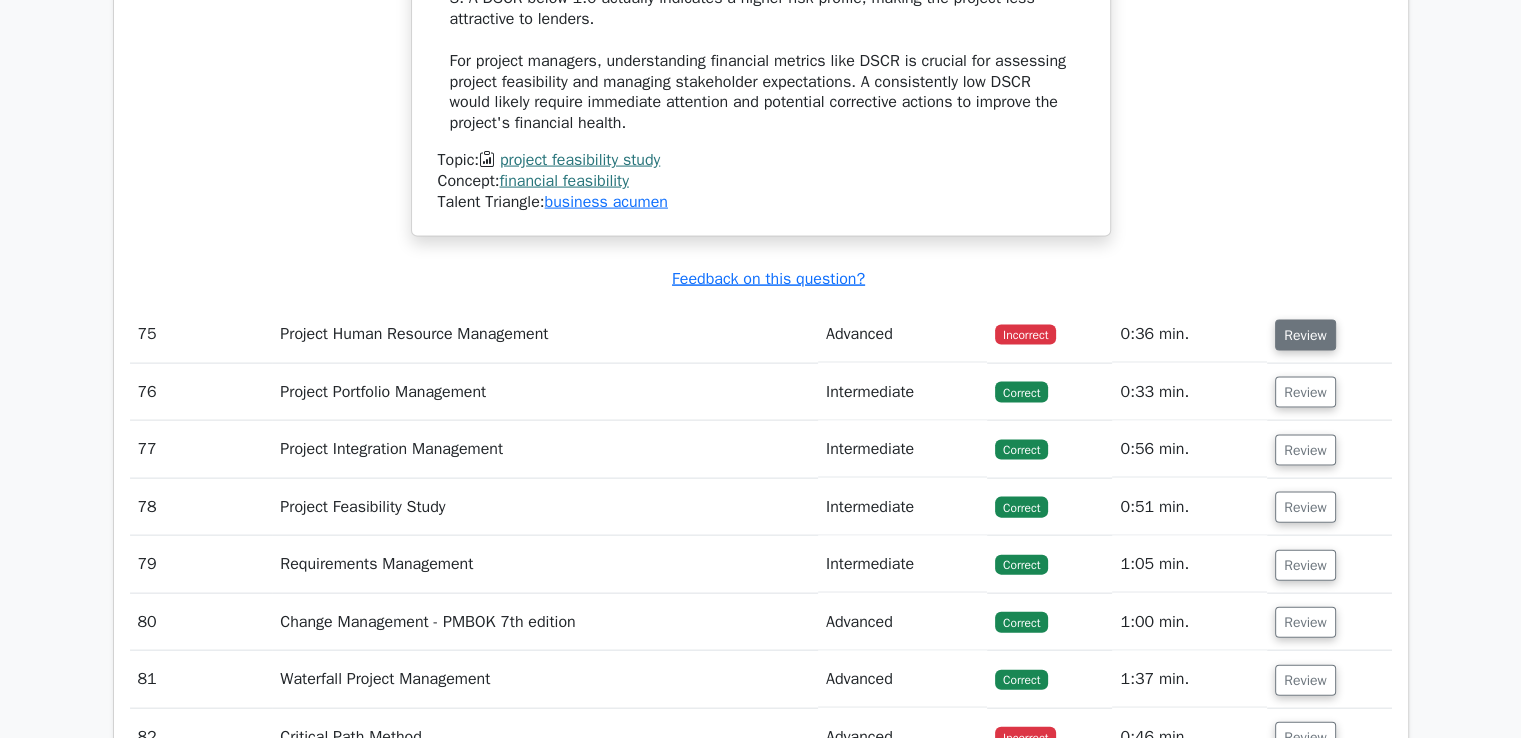 click on "Review" at bounding box center (1305, 335) 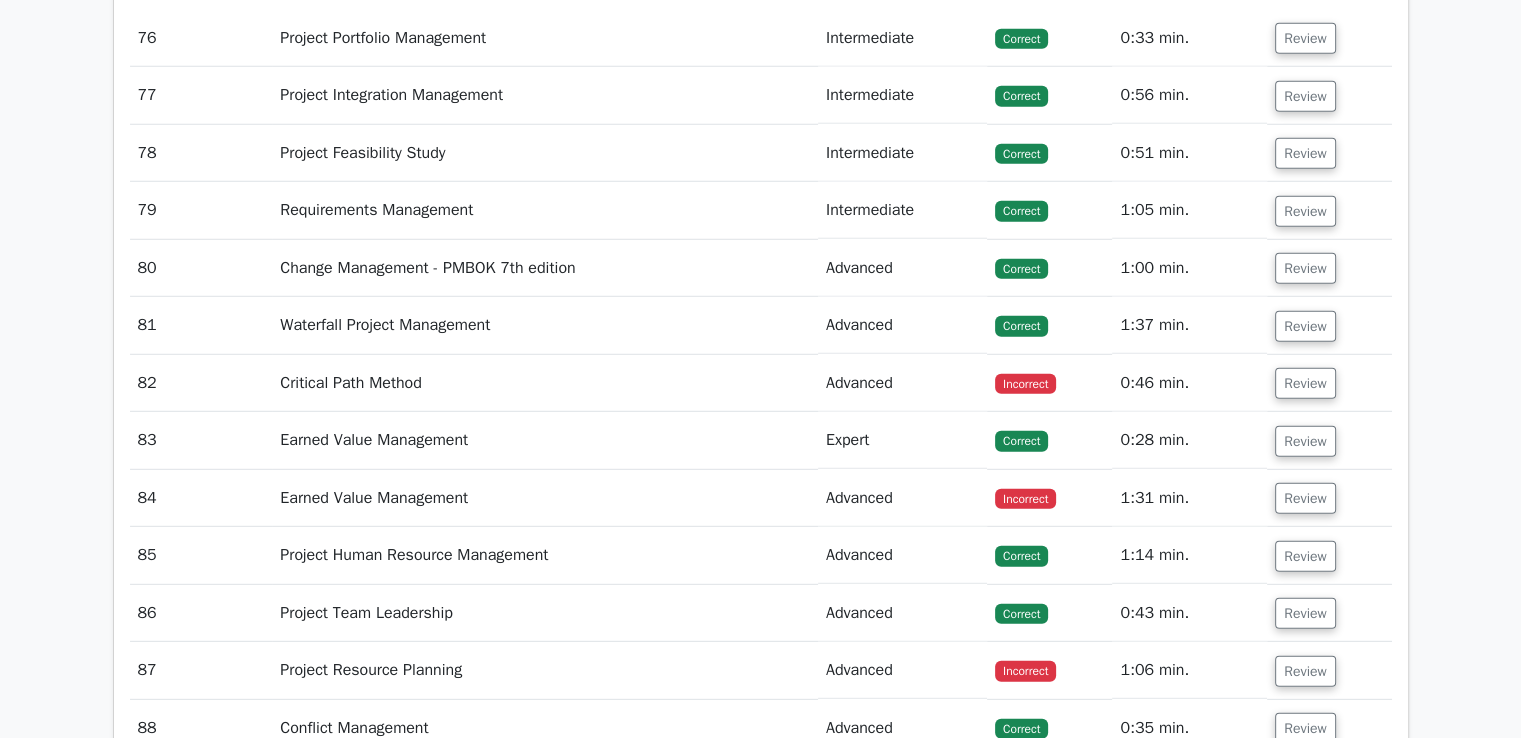 scroll, scrollTop: 28440, scrollLeft: 0, axis: vertical 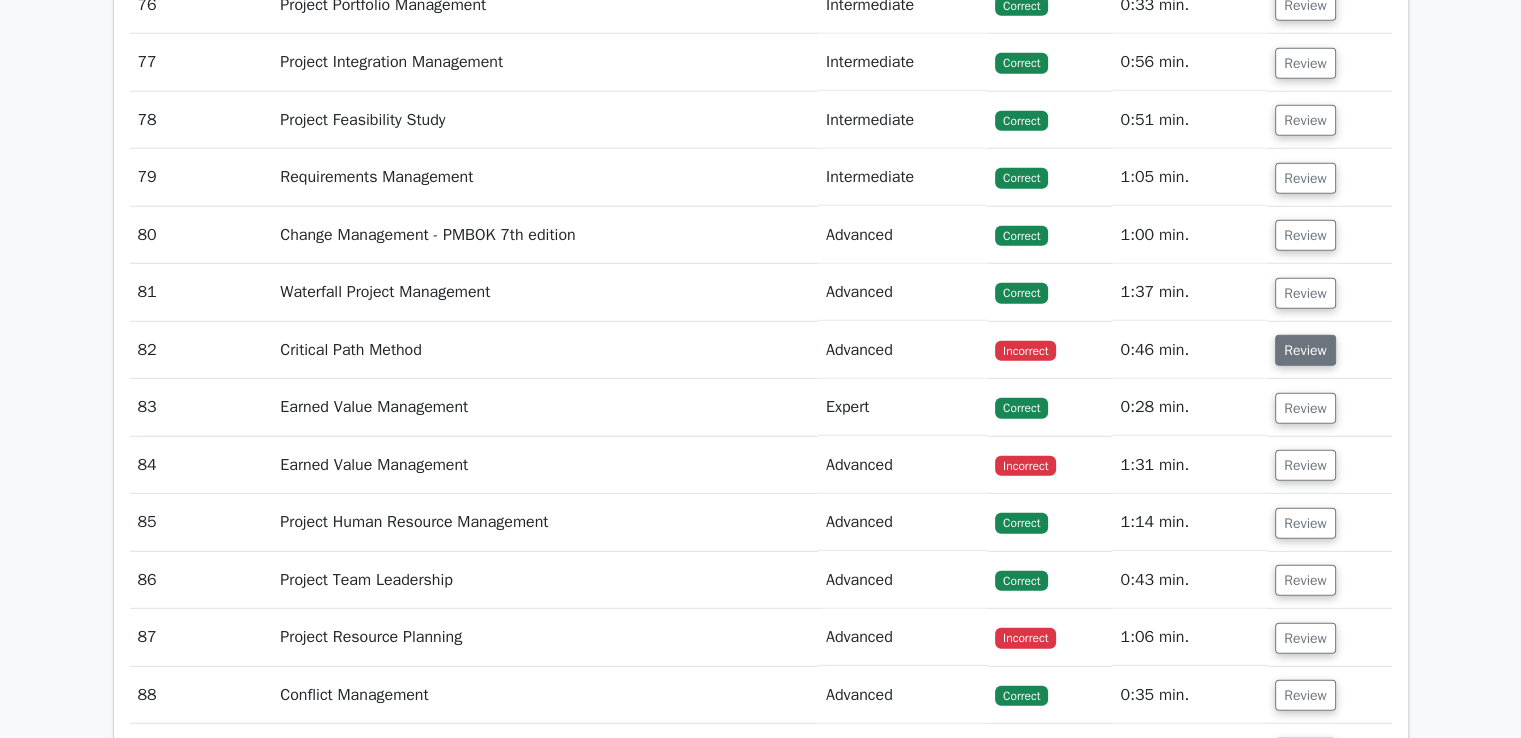 click on "Review" at bounding box center [1305, 350] 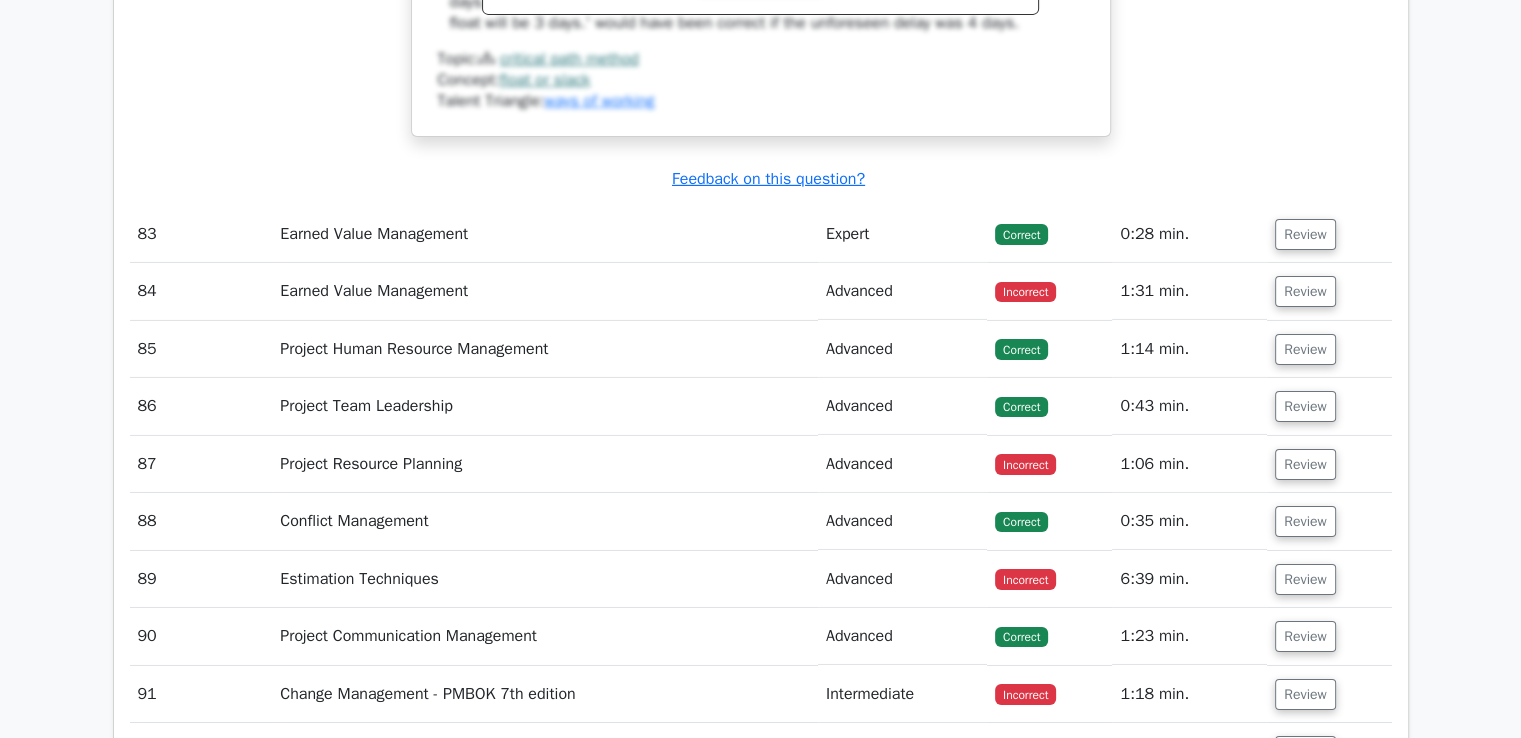 scroll, scrollTop: 29560, scrollLeft: 0, axis: vertical 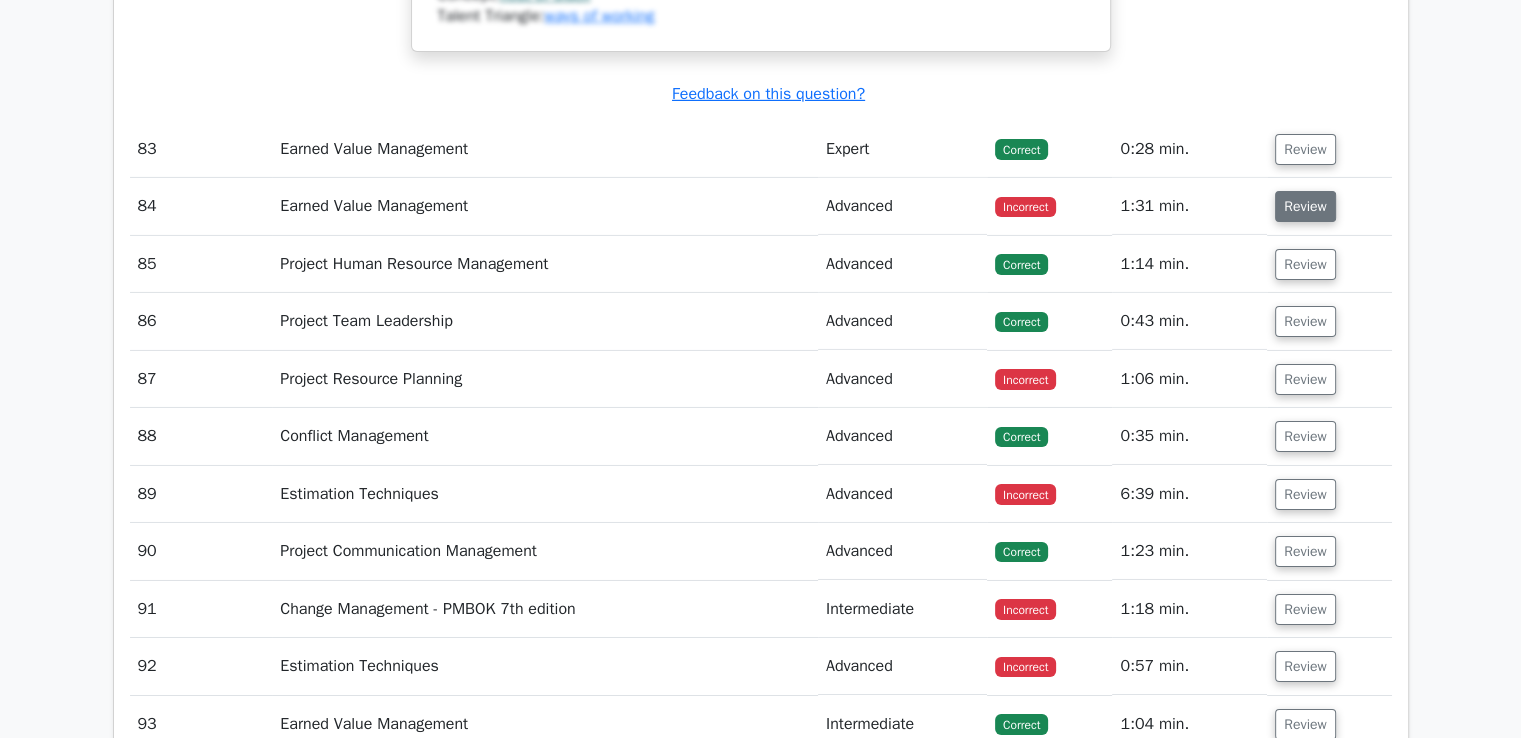 click on "Review" at bounding box center (1305, 206) 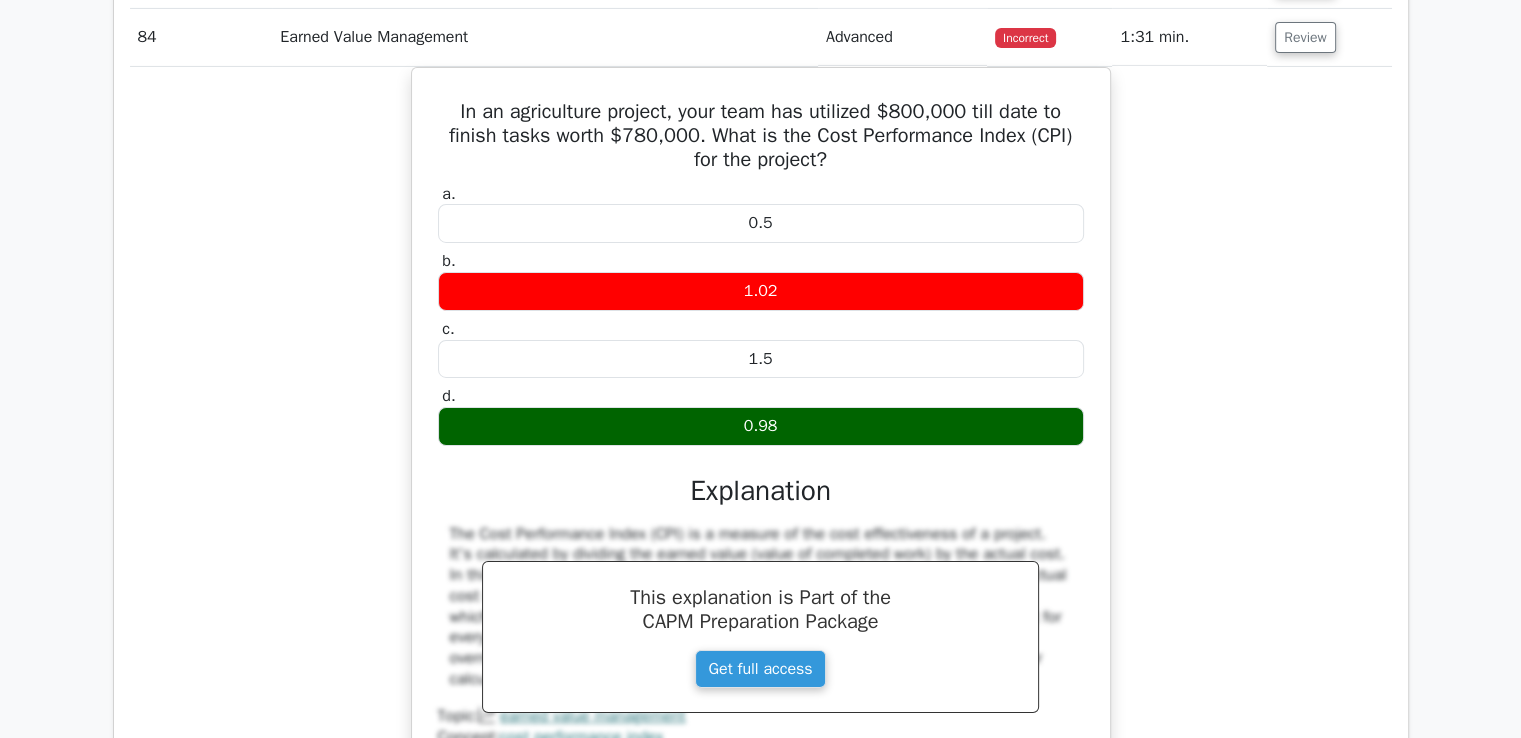 scroll, scrollTop: 29746, scrollLeft: 0, axis: vertical 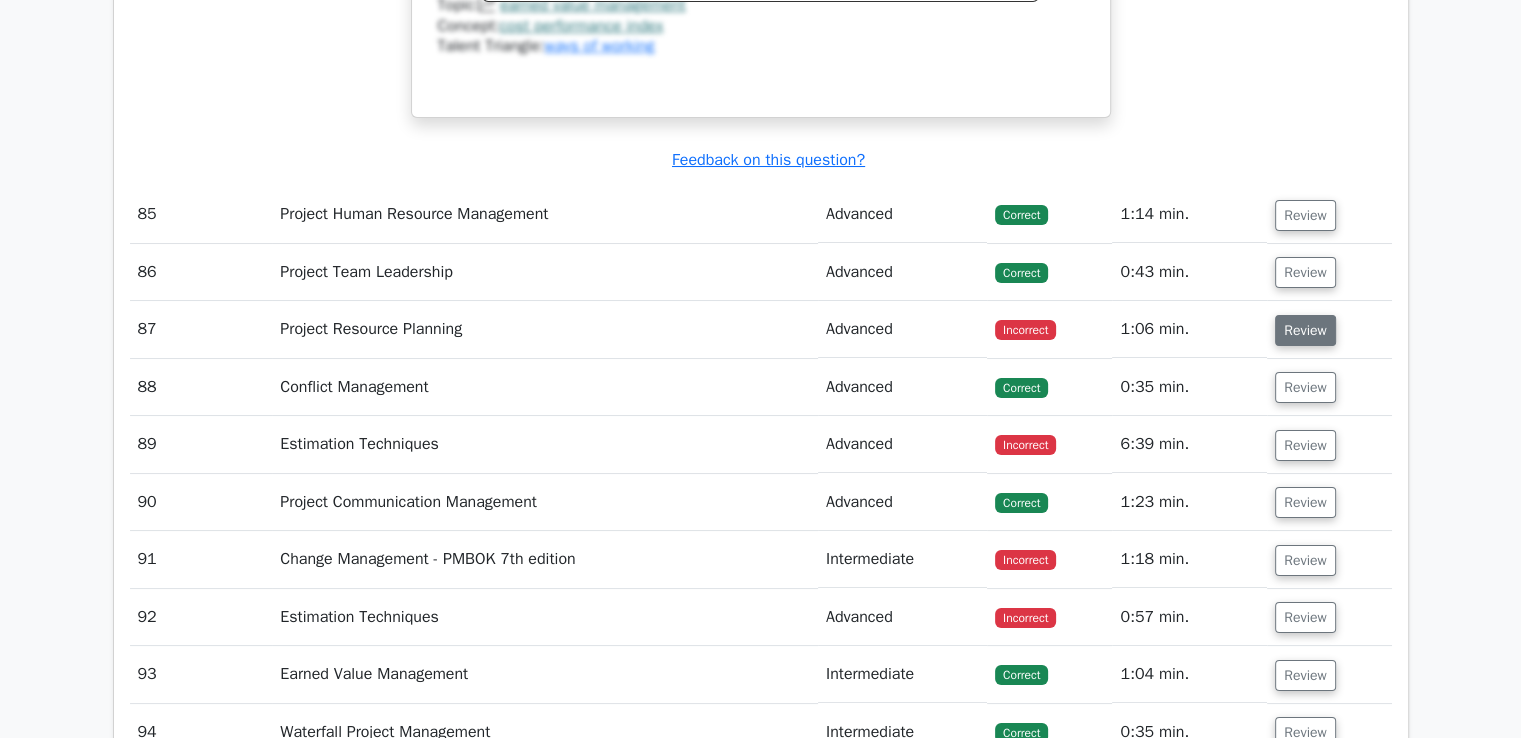 click on "Review" at bounding box center (1305, 330) 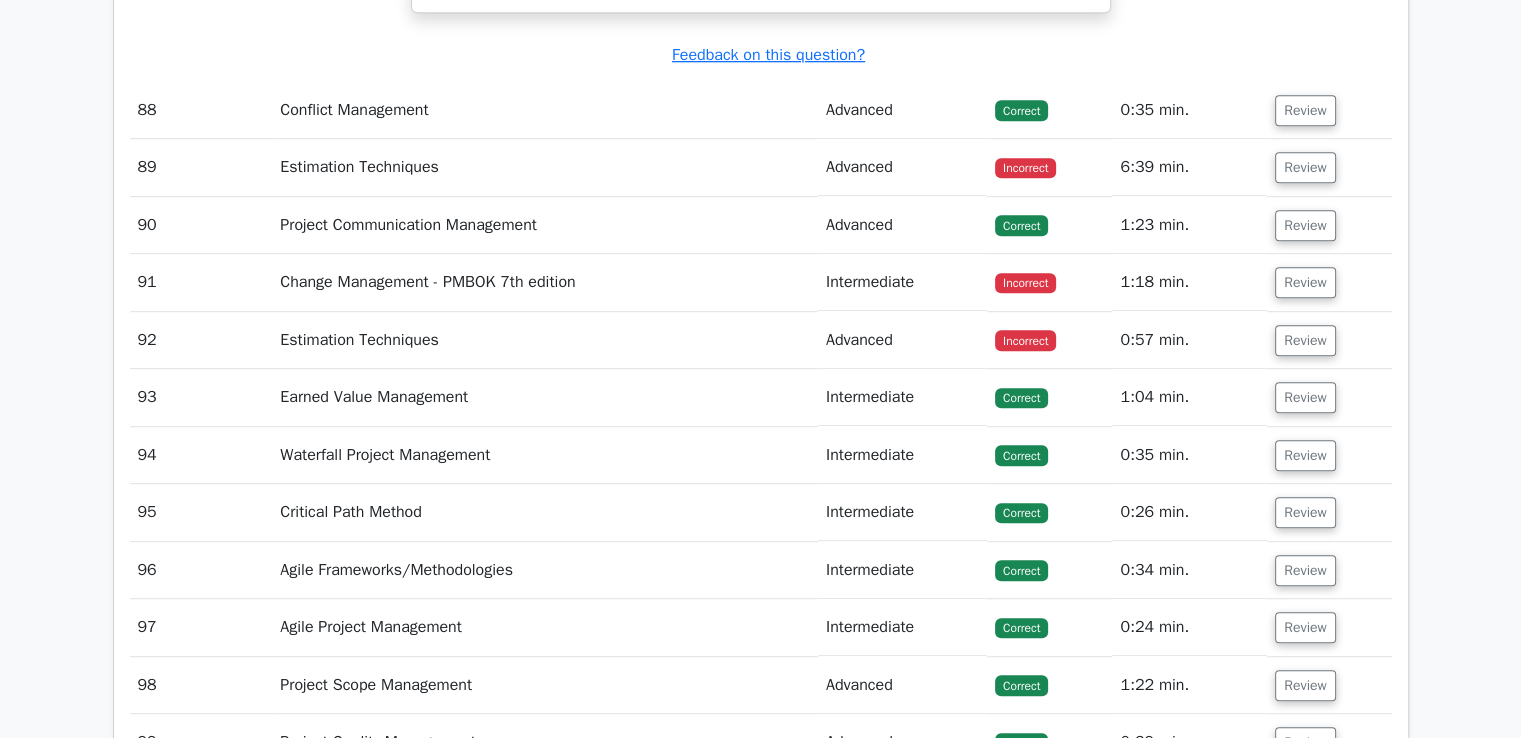 scroll, scrollTop: 31612, scrollLeft: 0, axis: vertical 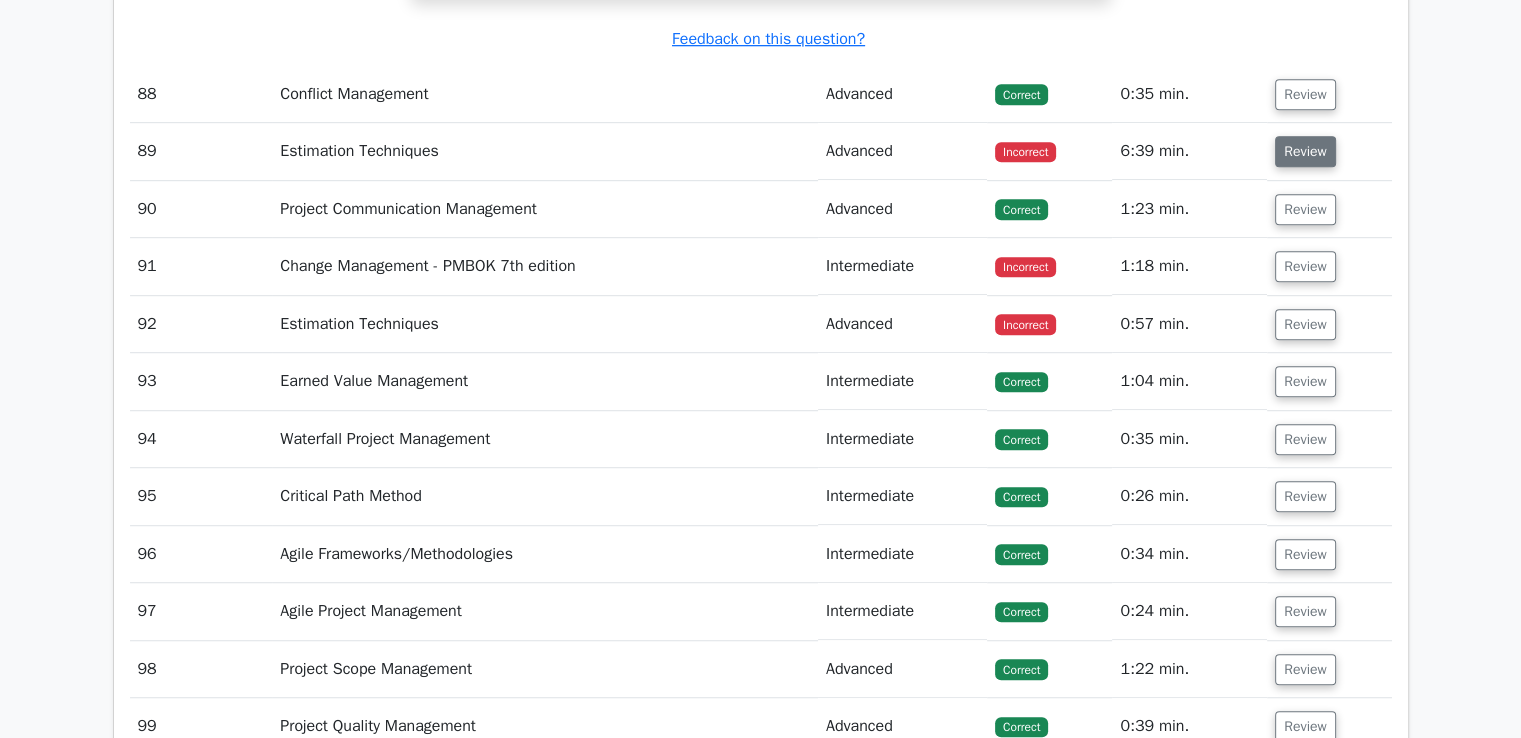click on "Review" at bounding box center [1305, 151] 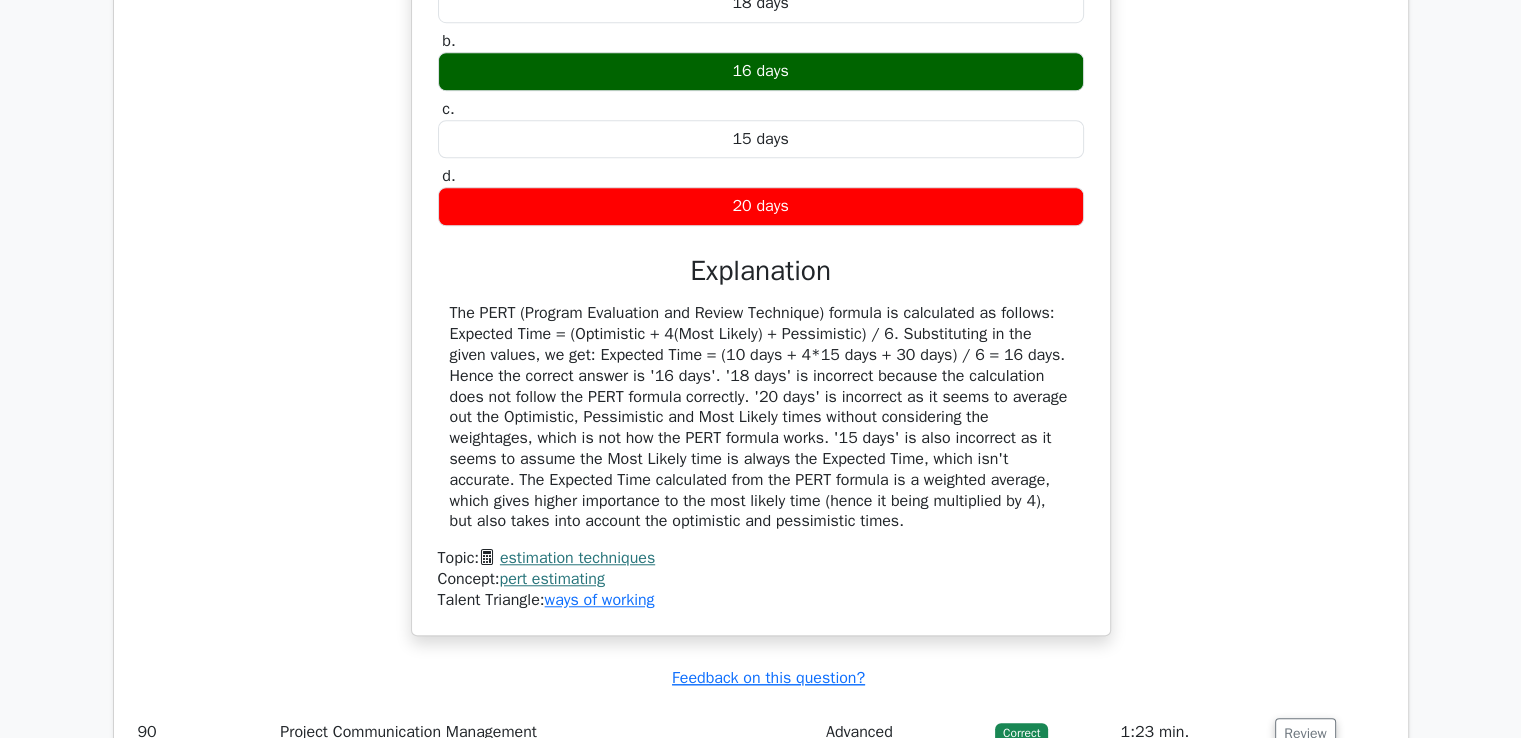 scroll, scrollTop: 31960, scrollLeft: 0, axis: vertical 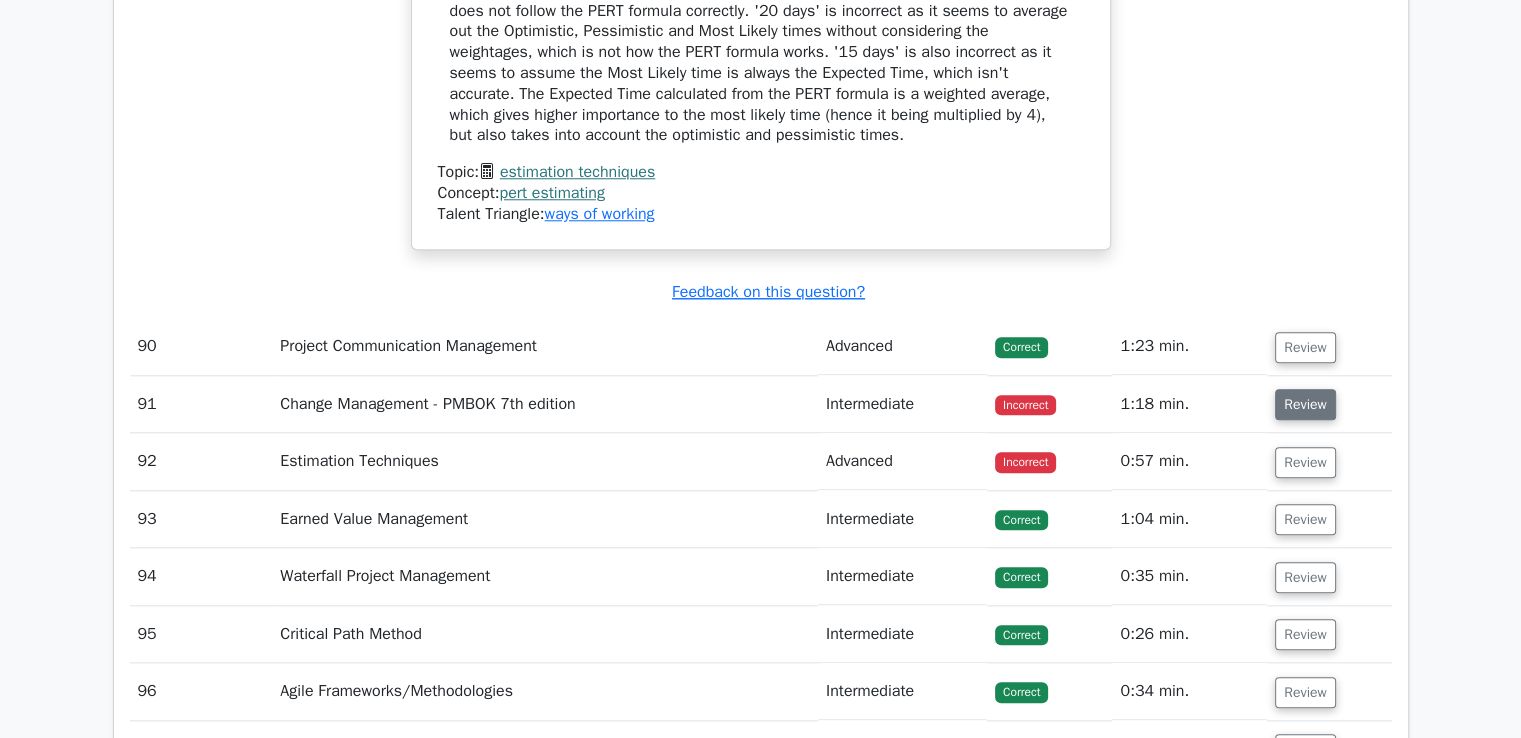 click on "Review" at bounding box center (1305, 404) 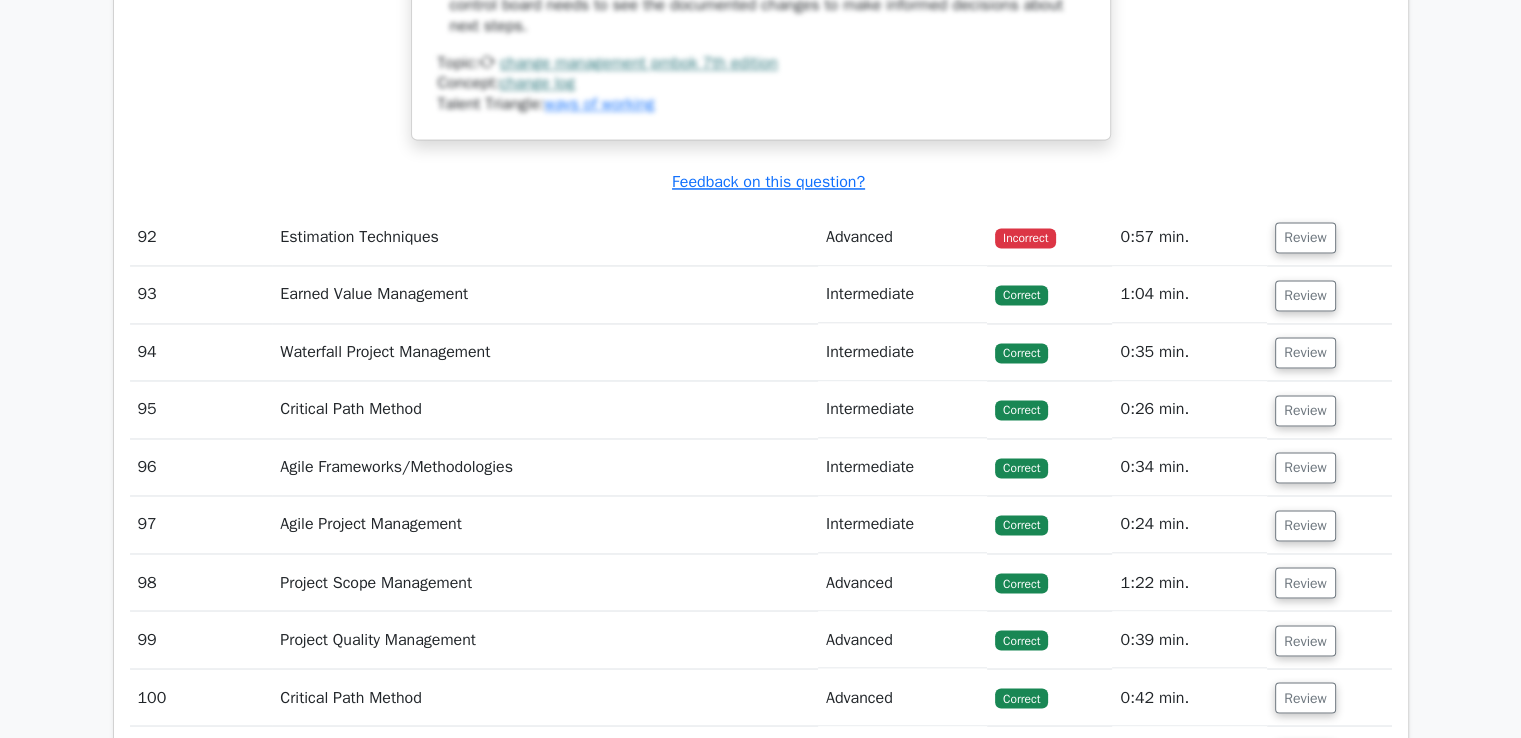 scroll, scrollTop: 33652, scrollLeft: 0, axis: vertical 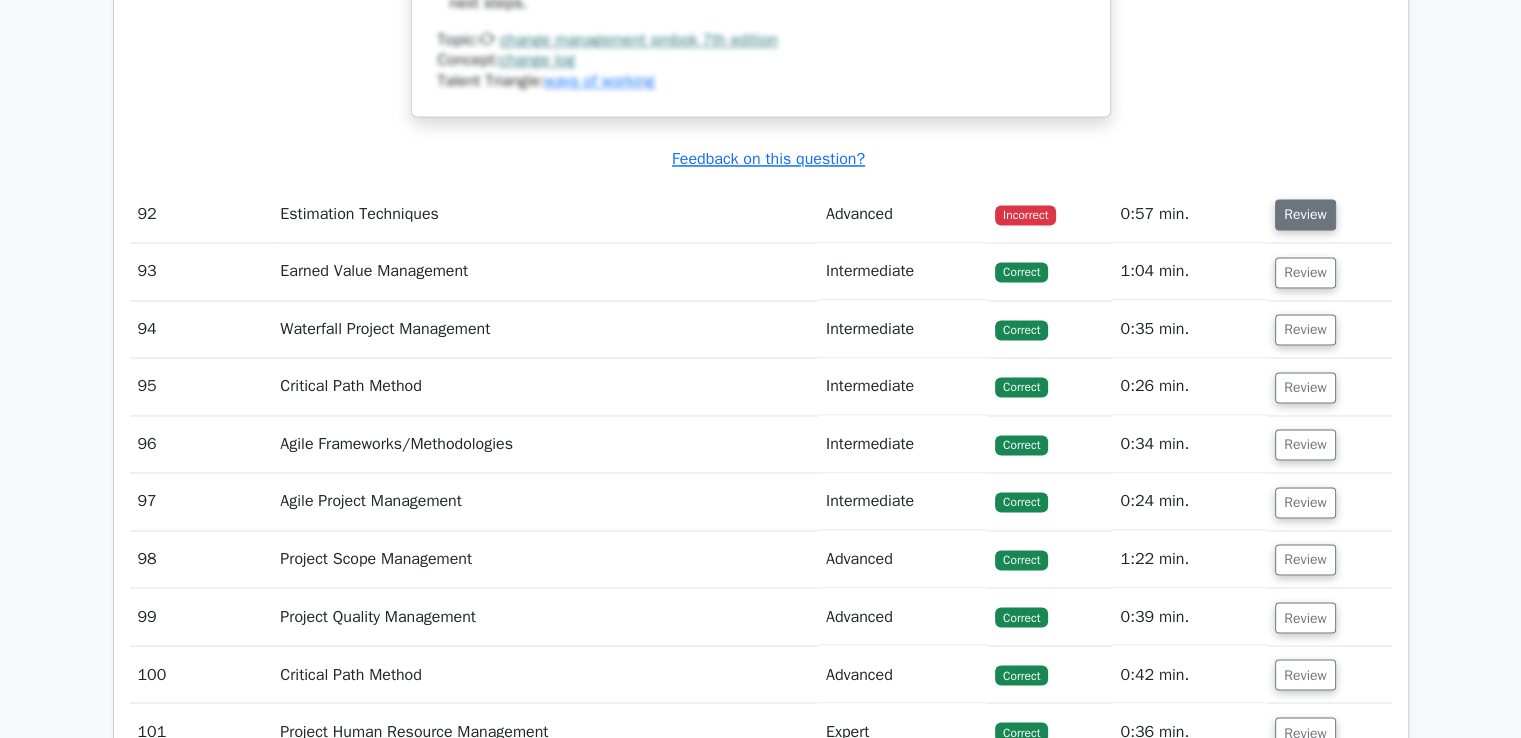 click on "Review" at bounding box center (1305, 214) 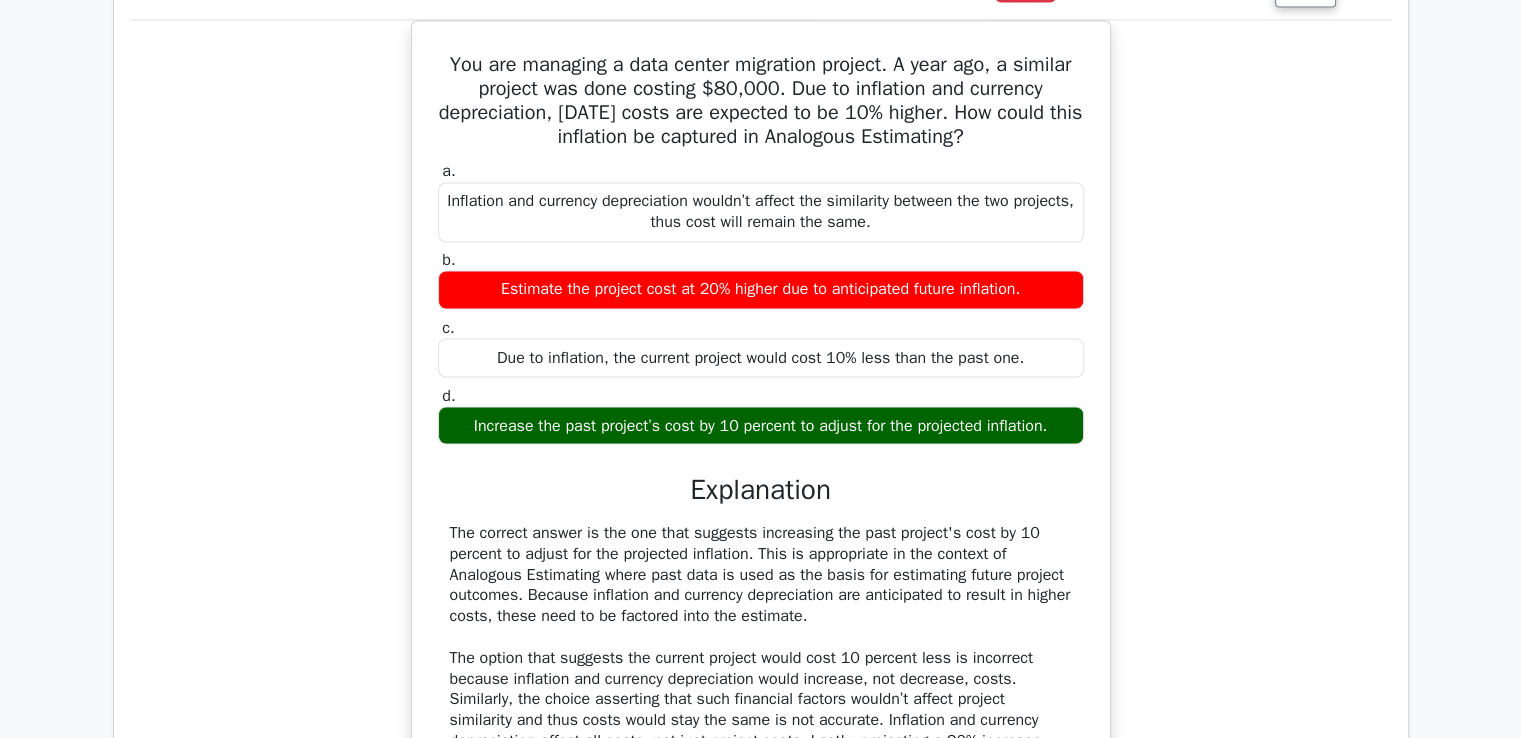 scroll, scrollTop: 33920, scrollLeft: 0, axis: vertical 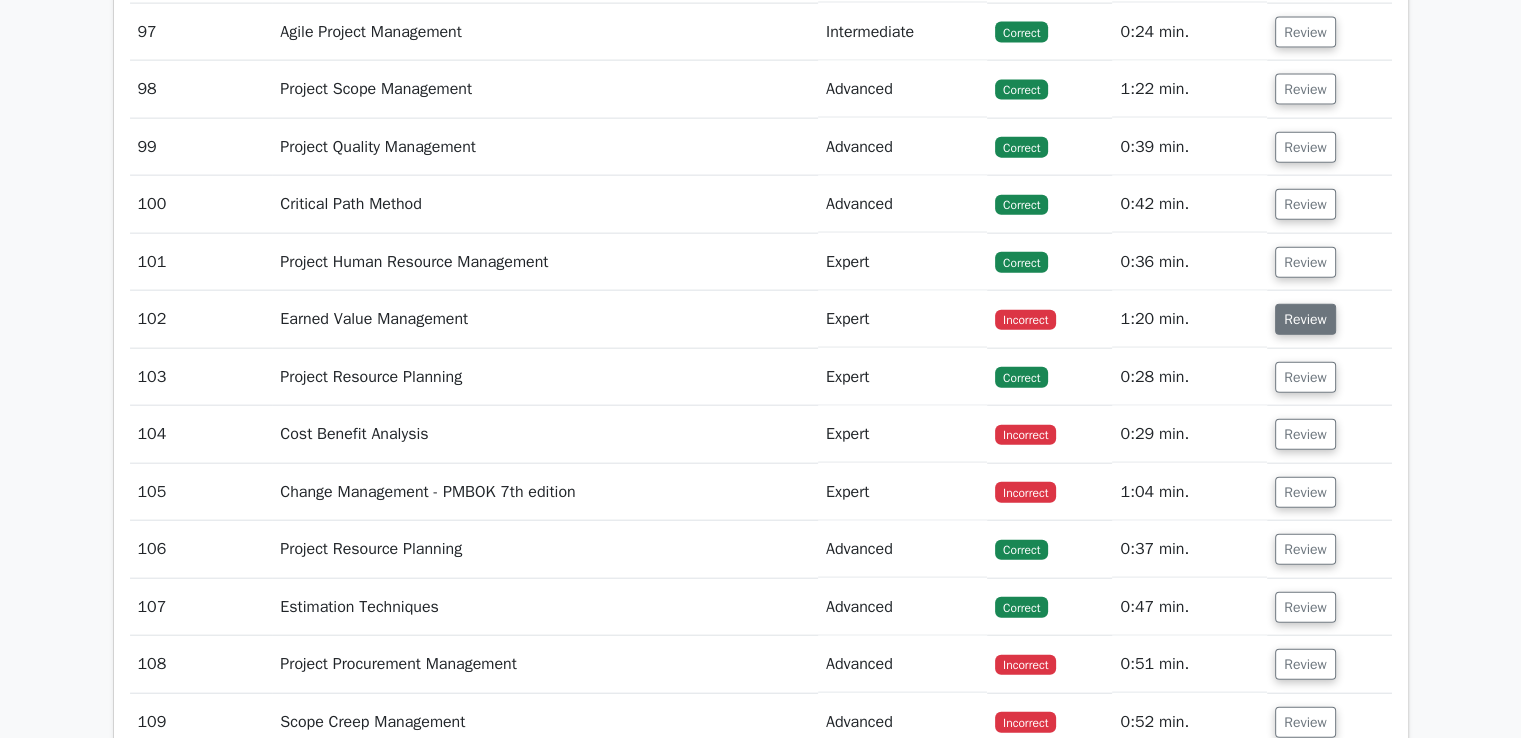 click on "Review" at bounding box center [1305, 319] 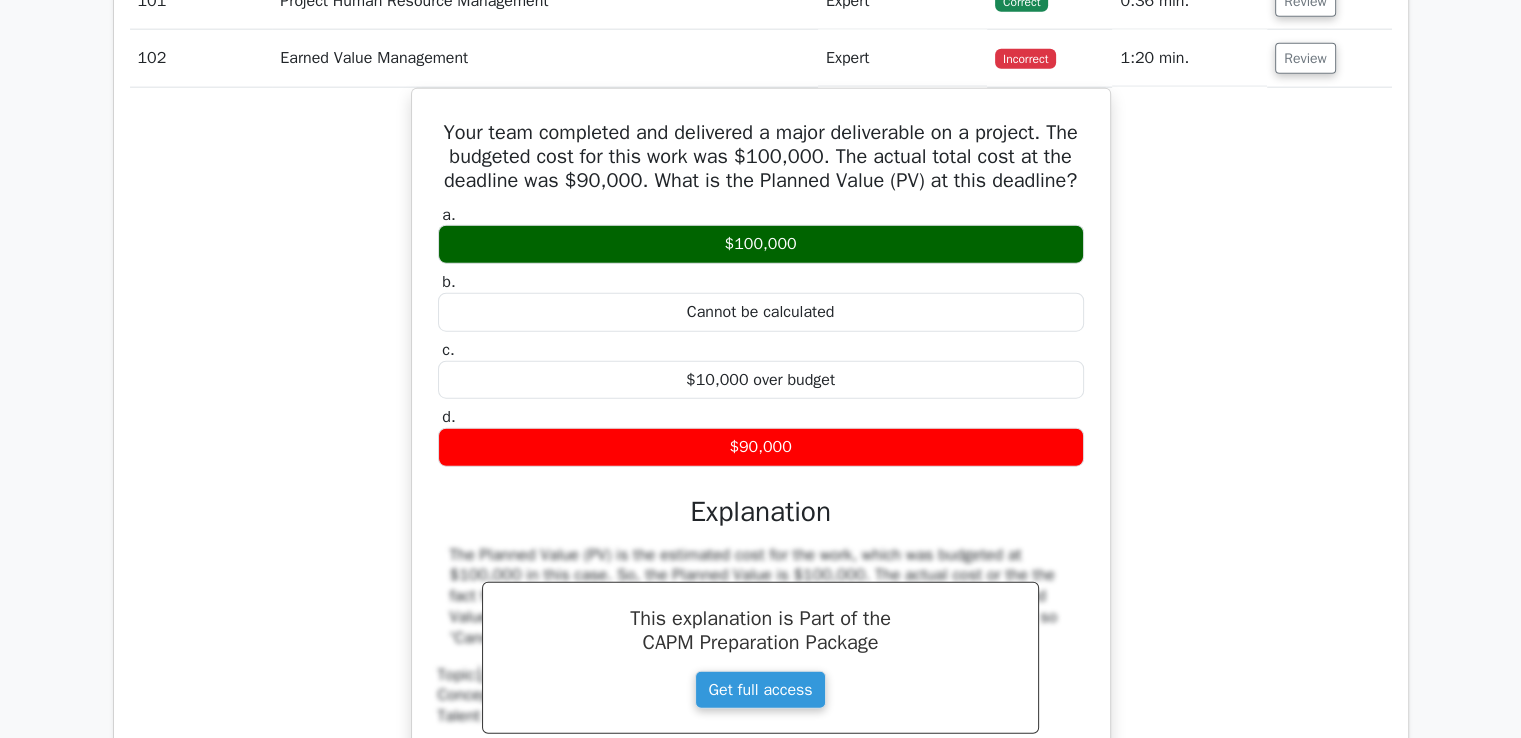 scroll, scrollTop: 35372, scrollLeft: 0, axis: vertical 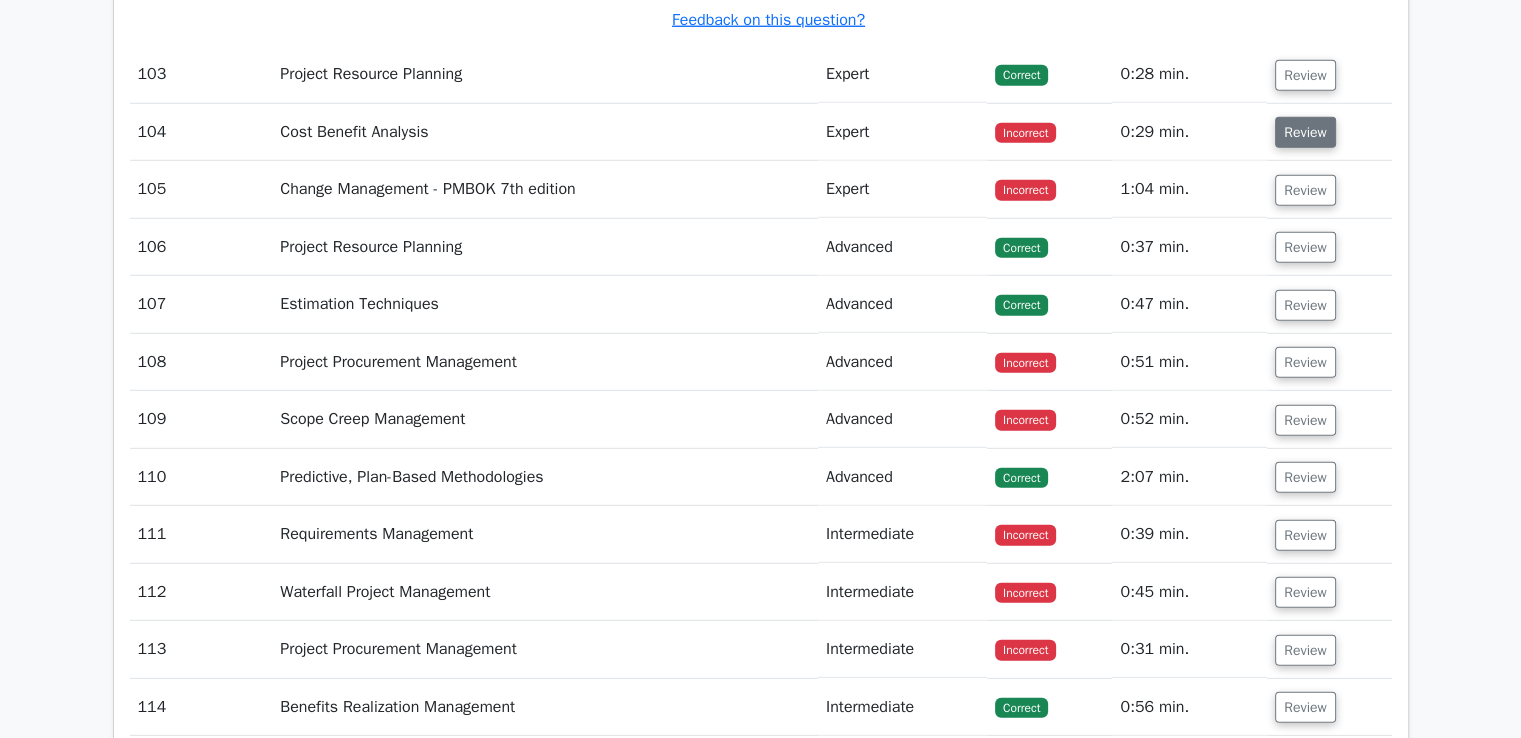 click on "Review" at bounding box center [1305, 132] 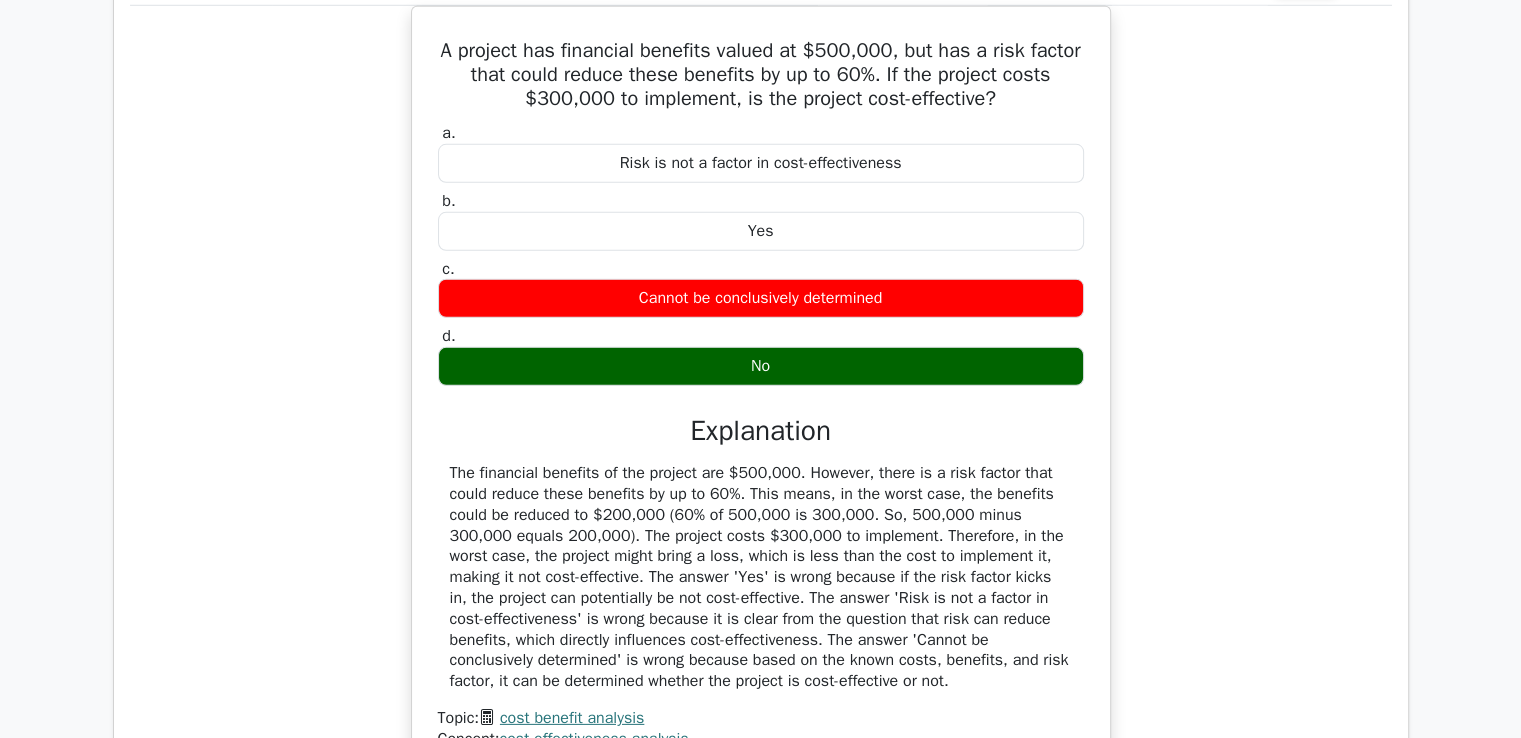 scroll, scrollTop: 36399, scrollLeft: 0, axis: vertical 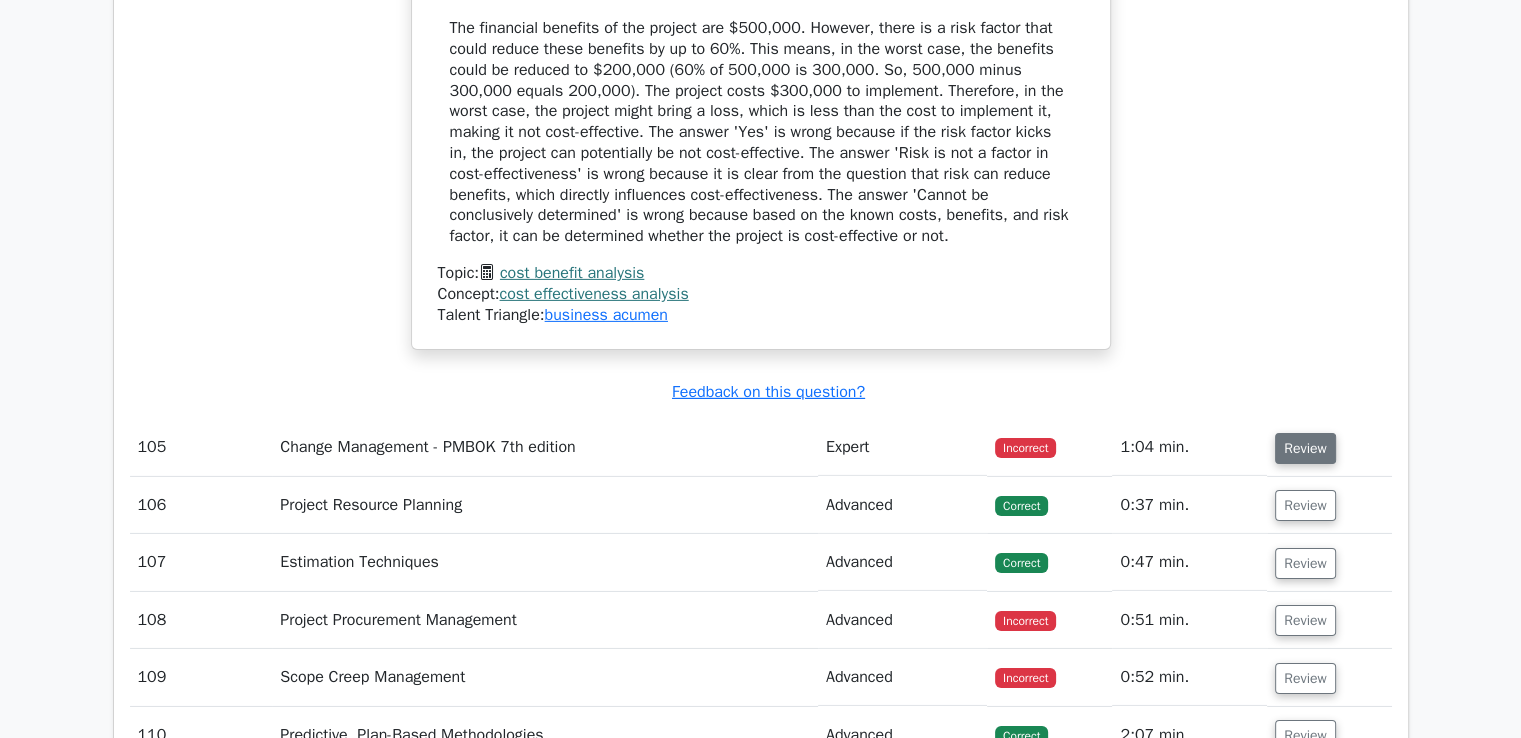click on "Review" at bounding box center (1305, 448) 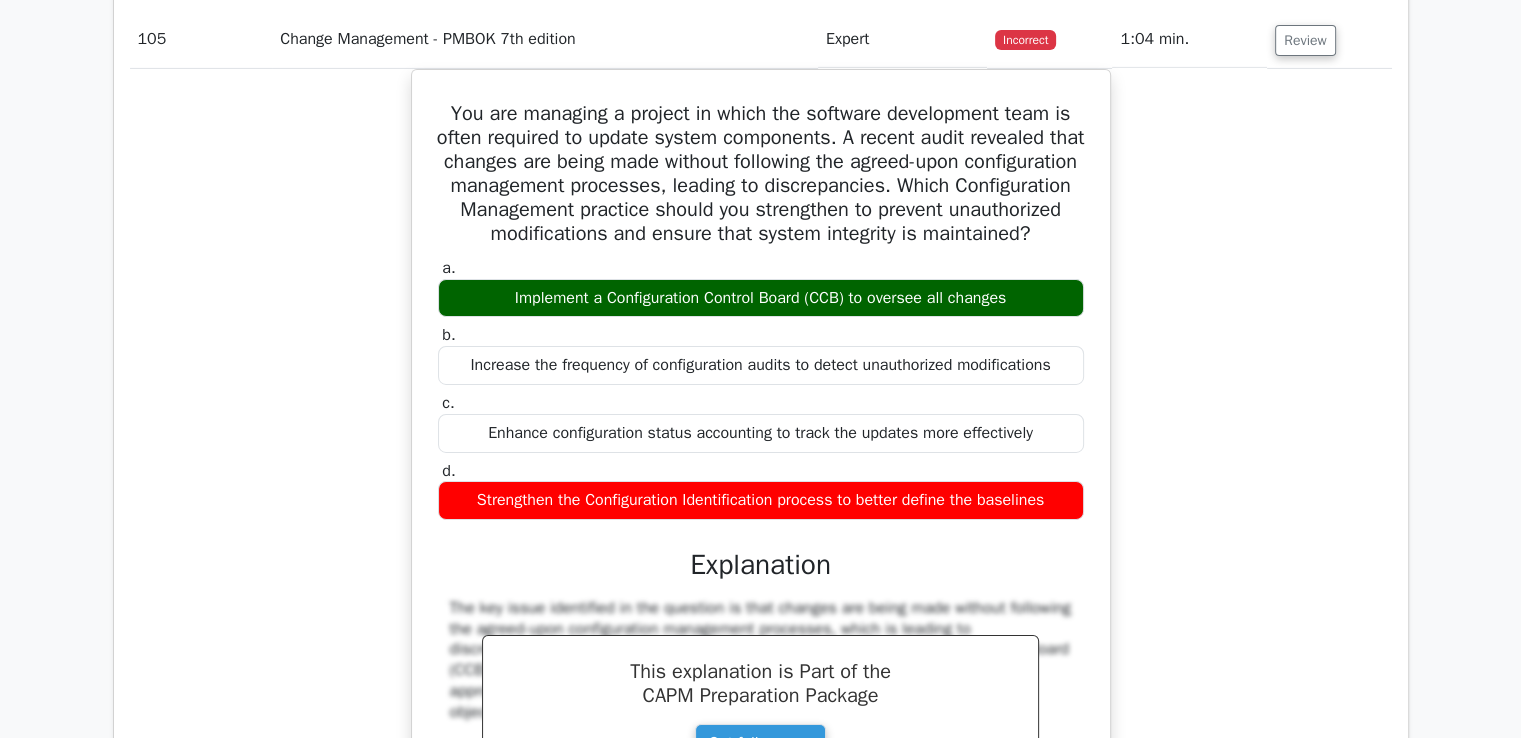 scroll, scrollTop: 37226, scrollLeft: 0, axis: vertical 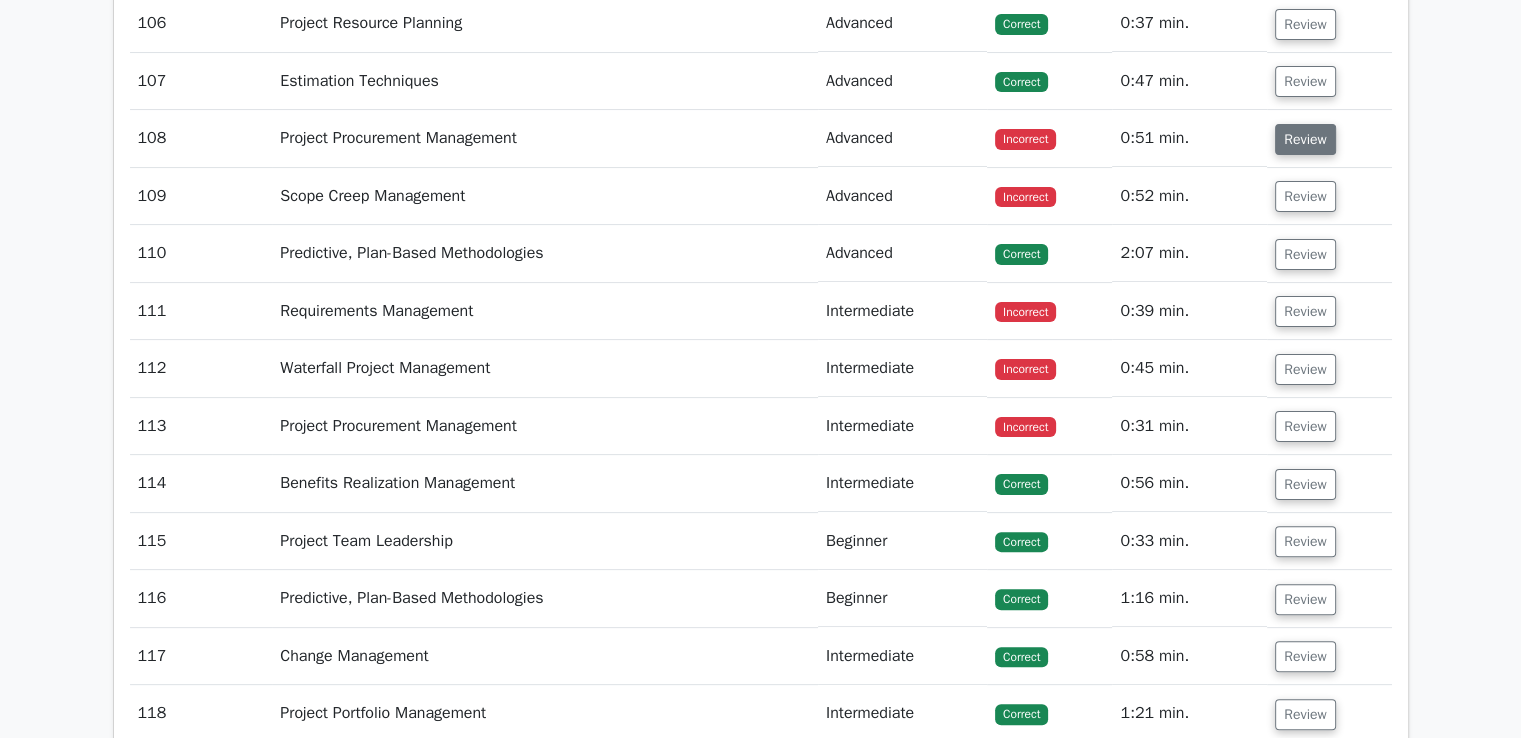 click on "Review" at bounding box center [1305, 139] 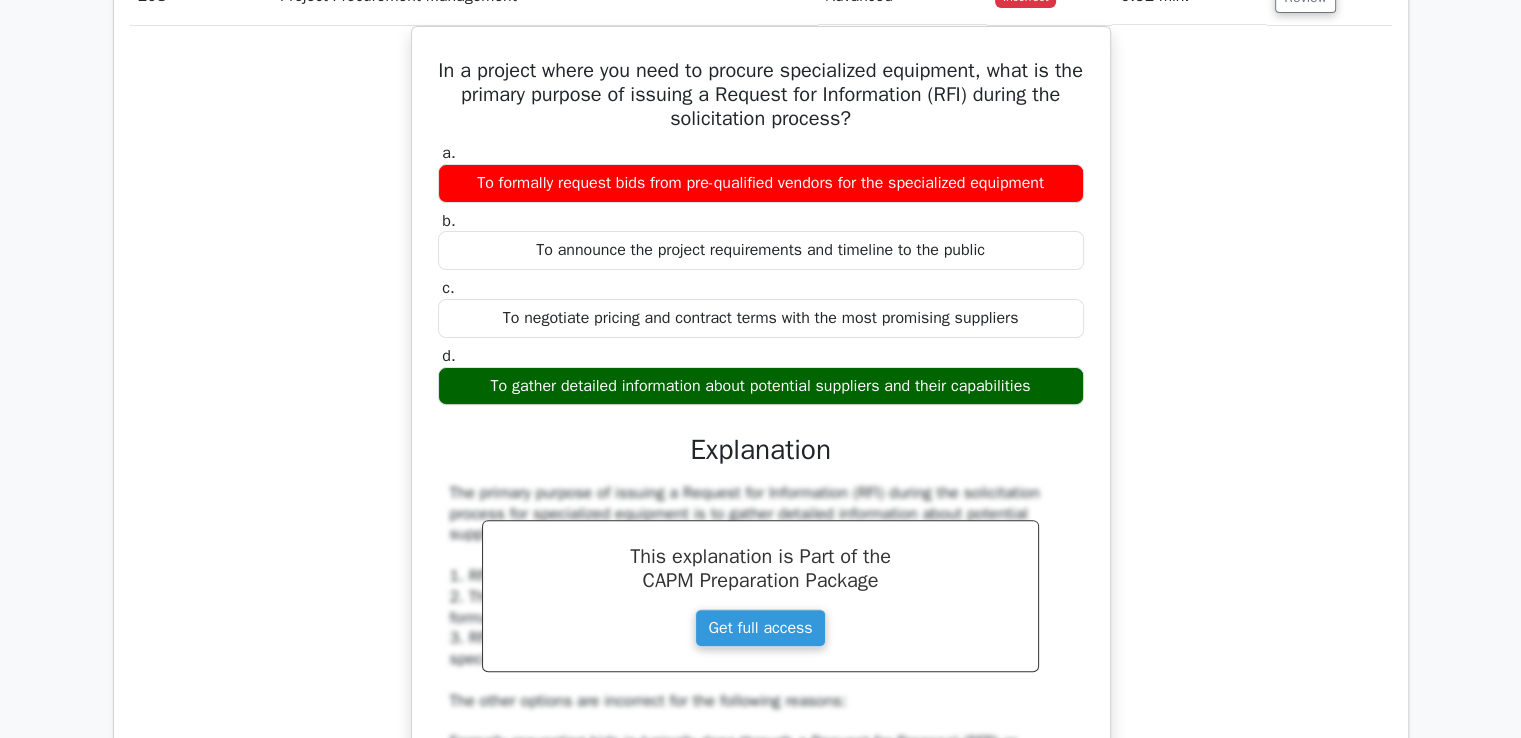 scroll, scrollTop: 38599, scrollLeft: 0, axis: vertical 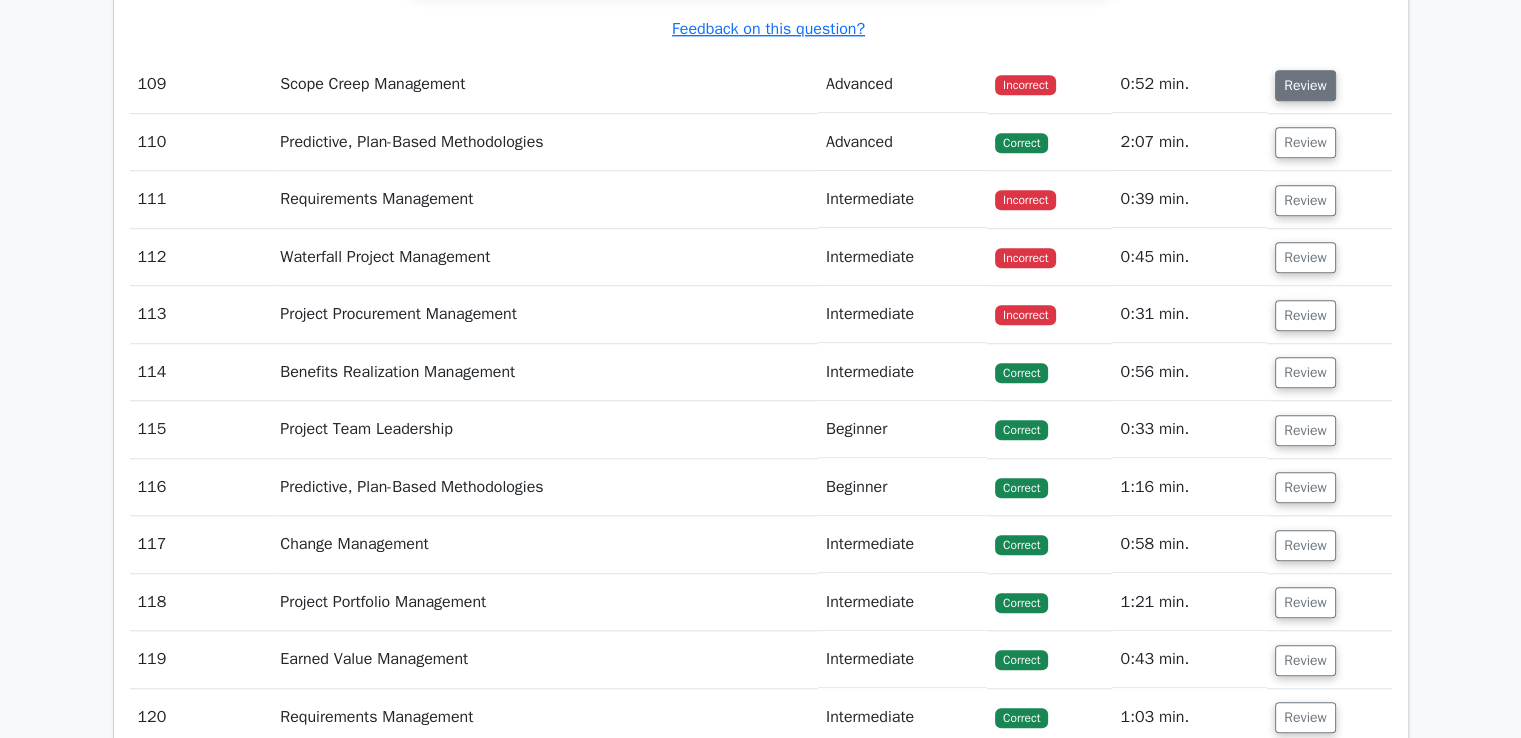 click on "Review" at bounding box center (1305, 85) 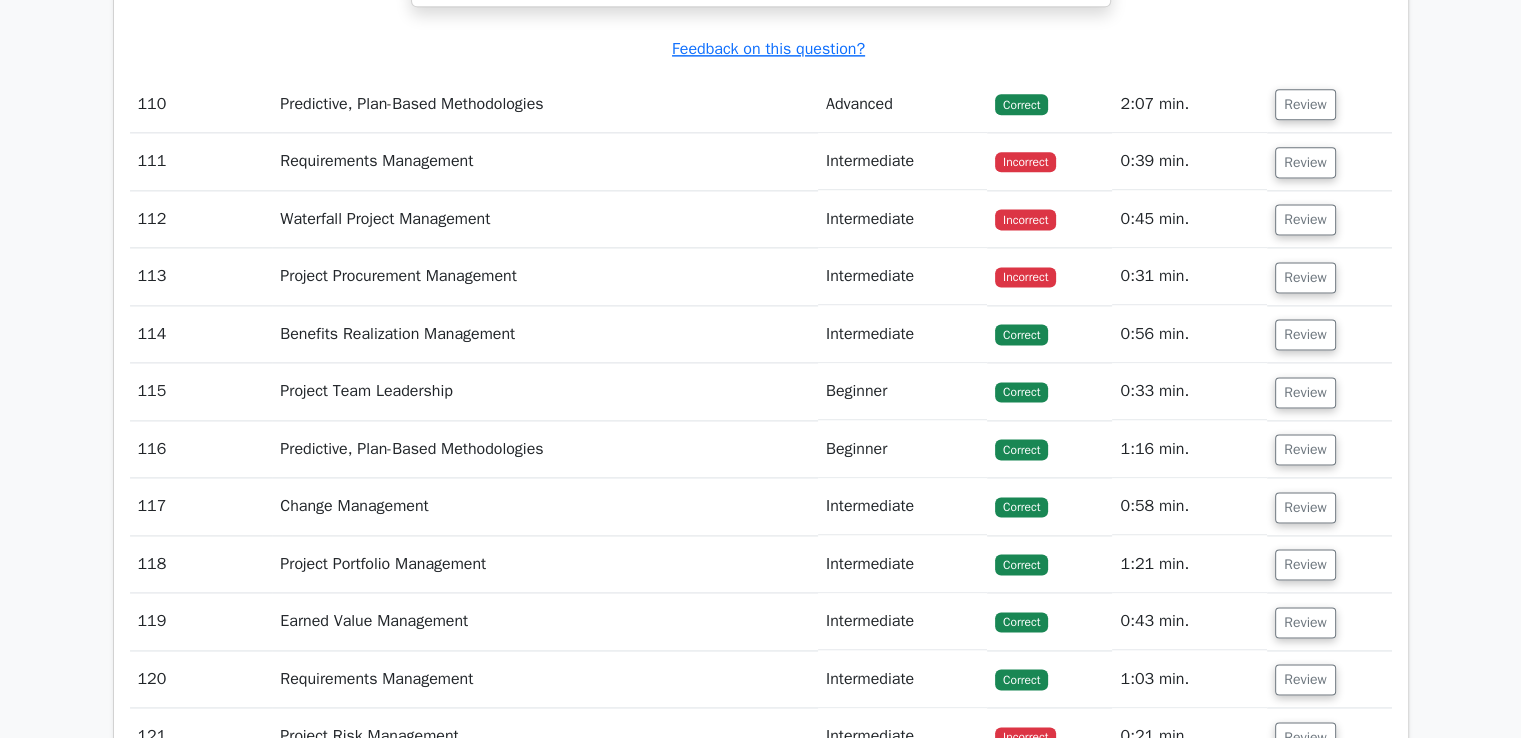 scroll, scrollTop: 40692, scrollLeft: 0, axis: vertical 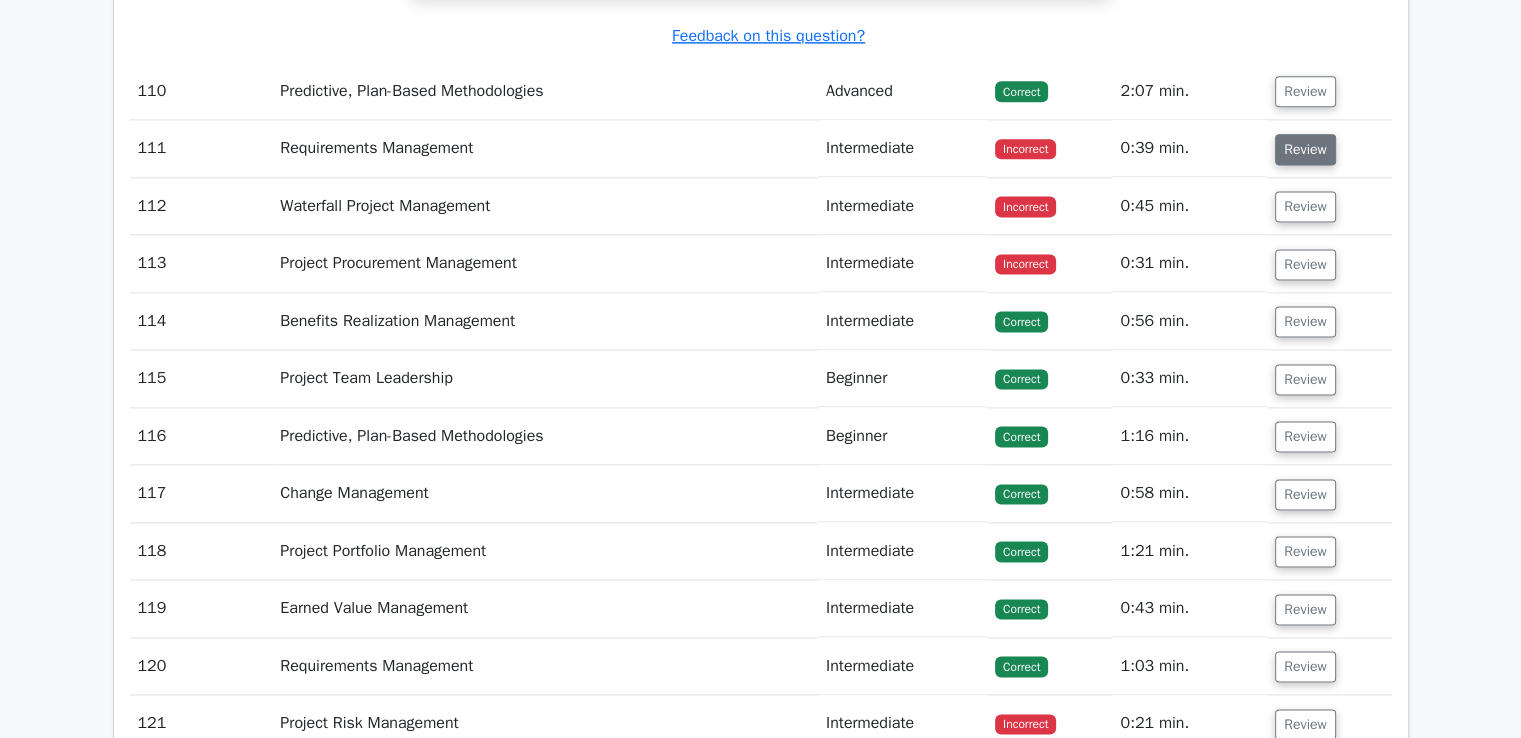 click on "Review" at bounding box center [1305, 149] 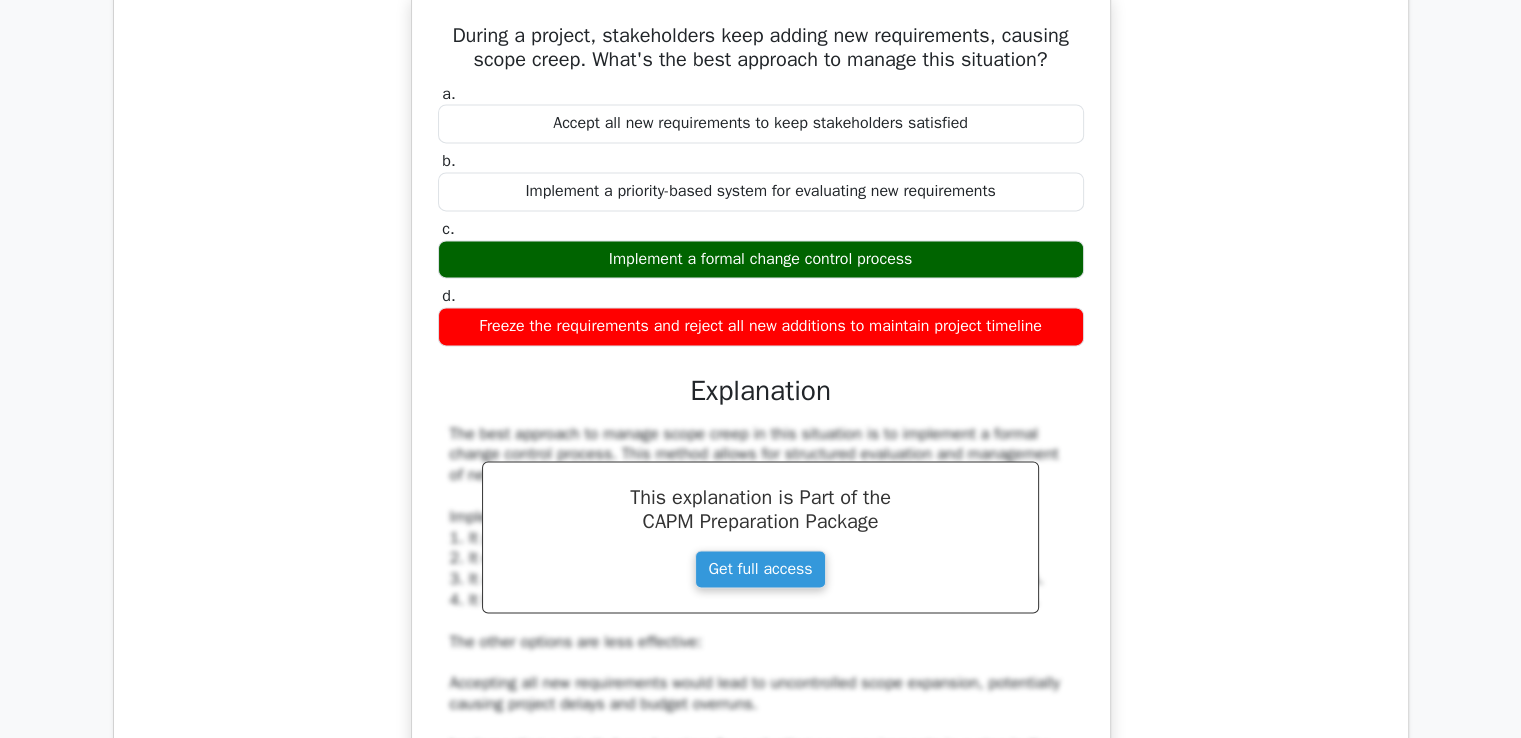 scroll, scrollTop: 40892, scrollLeft: 0, axis: vertical 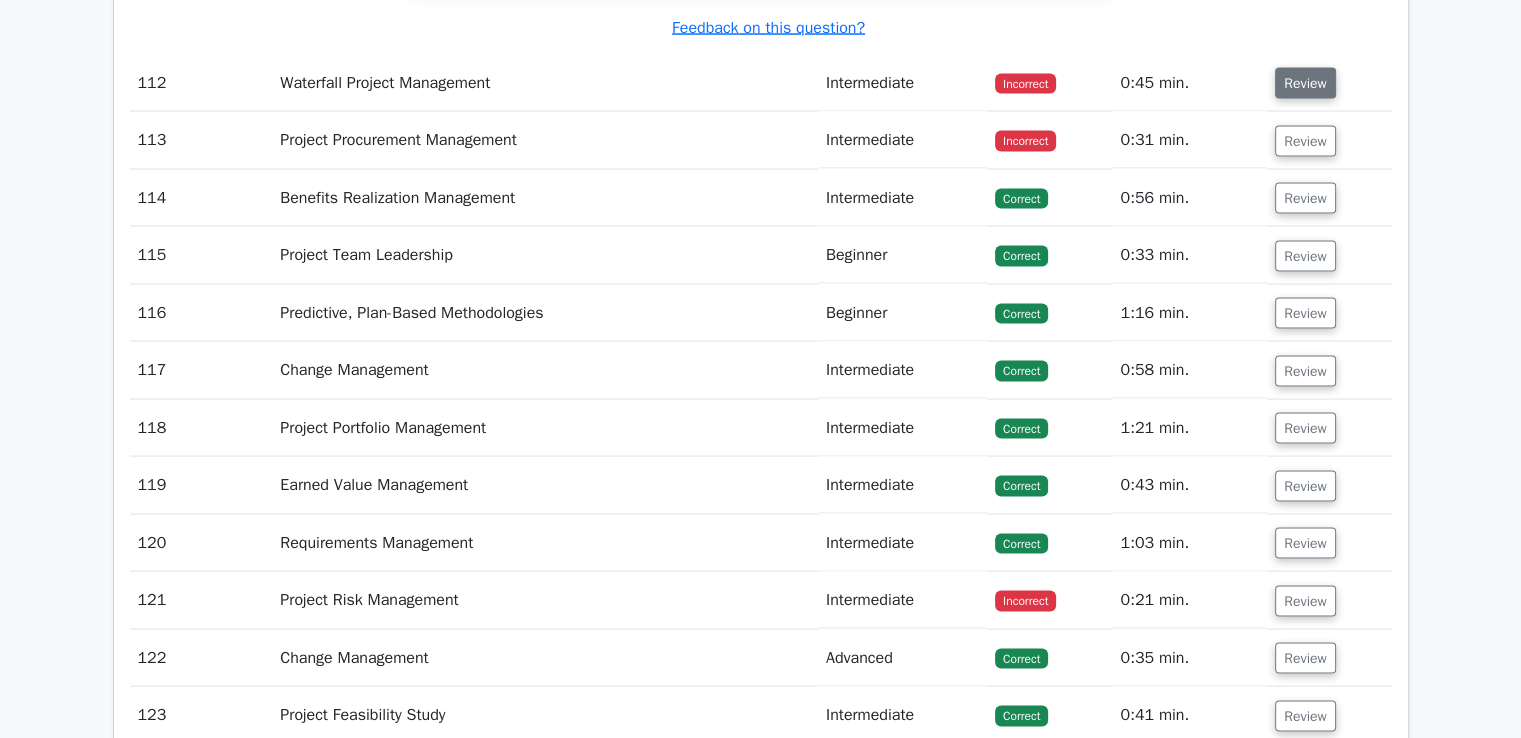 click on "Review" at bounding box center (1305, 83) 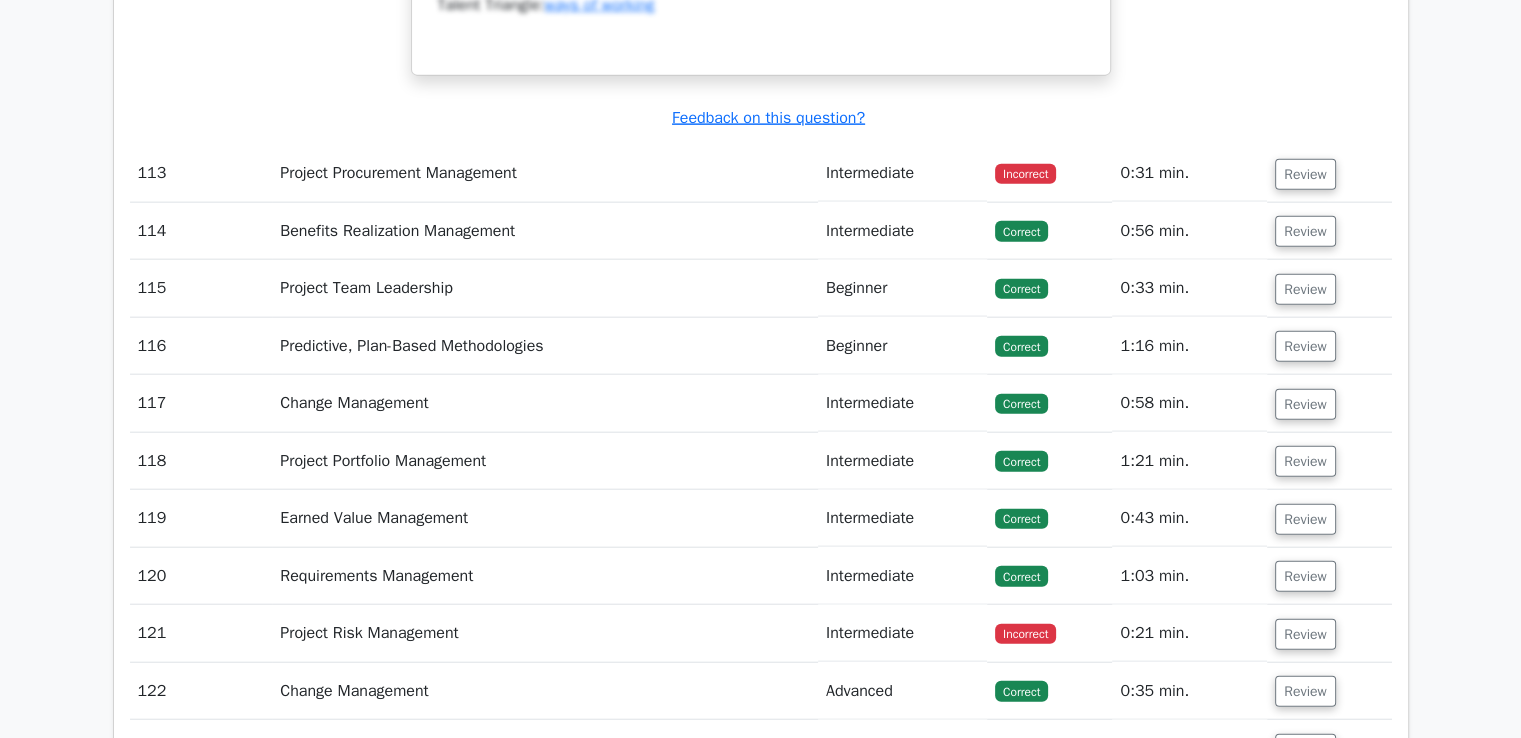scroll, scrollTop: 42759, scrollLeft: 0, axis: vertical 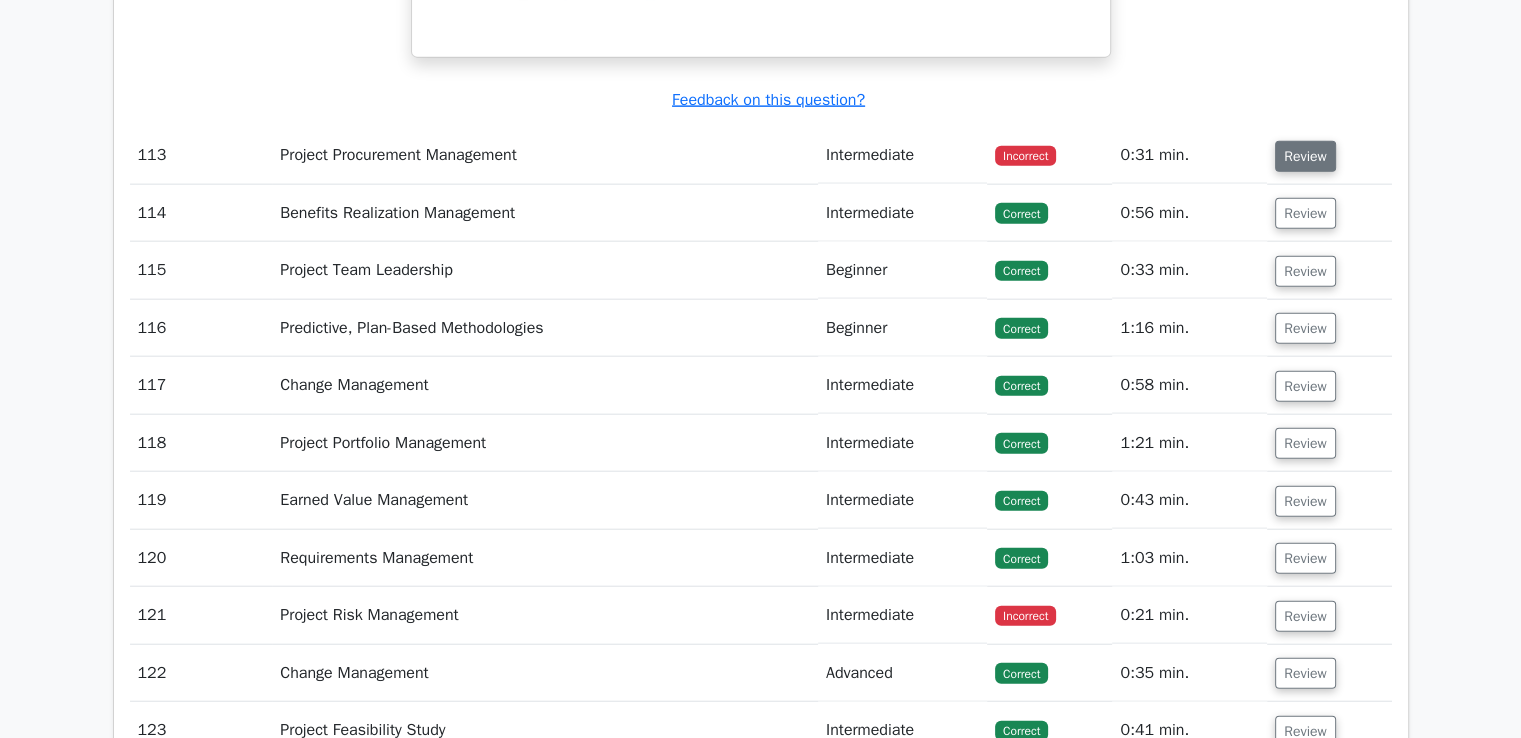 click on "Review" at bounding box center [1305, 156] 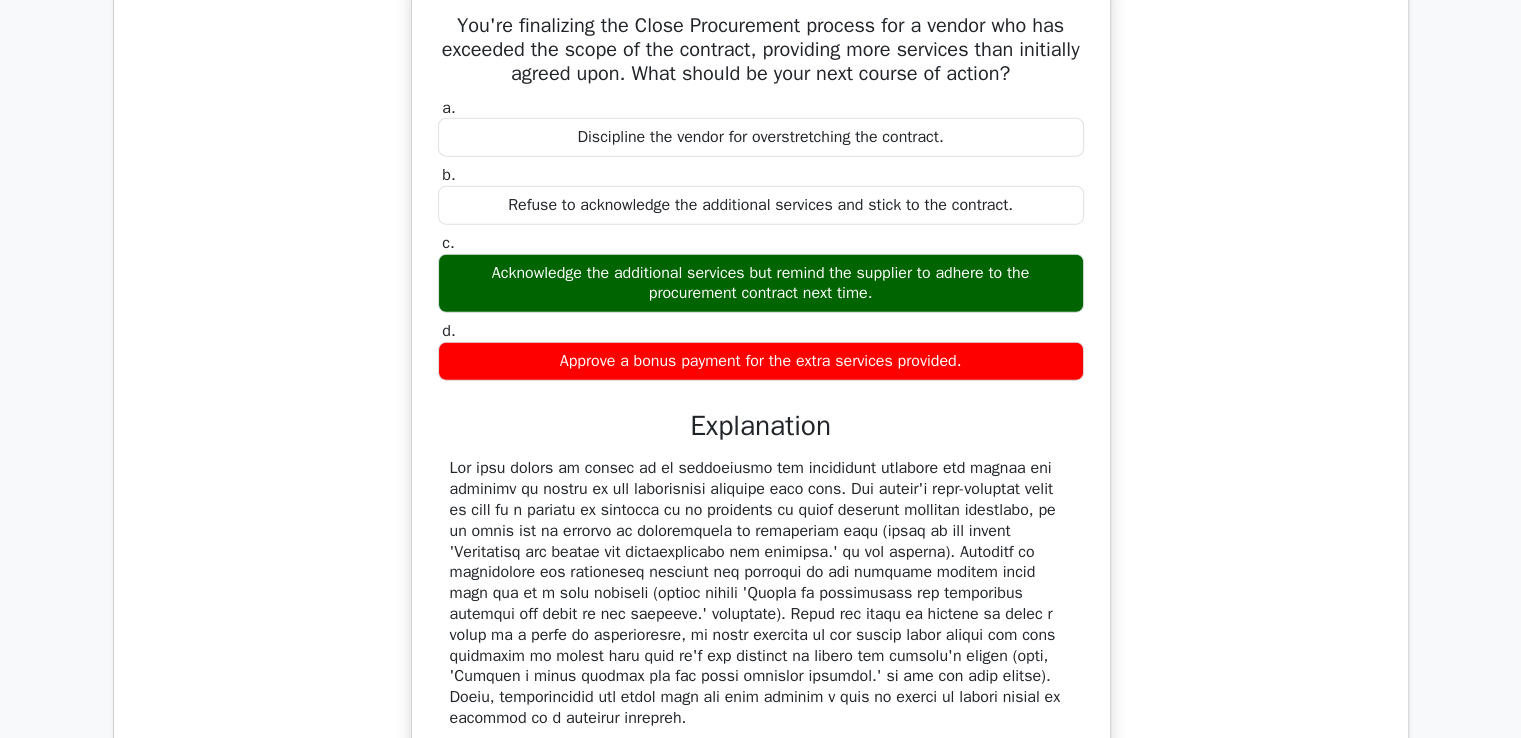 scroll, scrollTop: 42972, scrollLeft: 0, axis: vertical 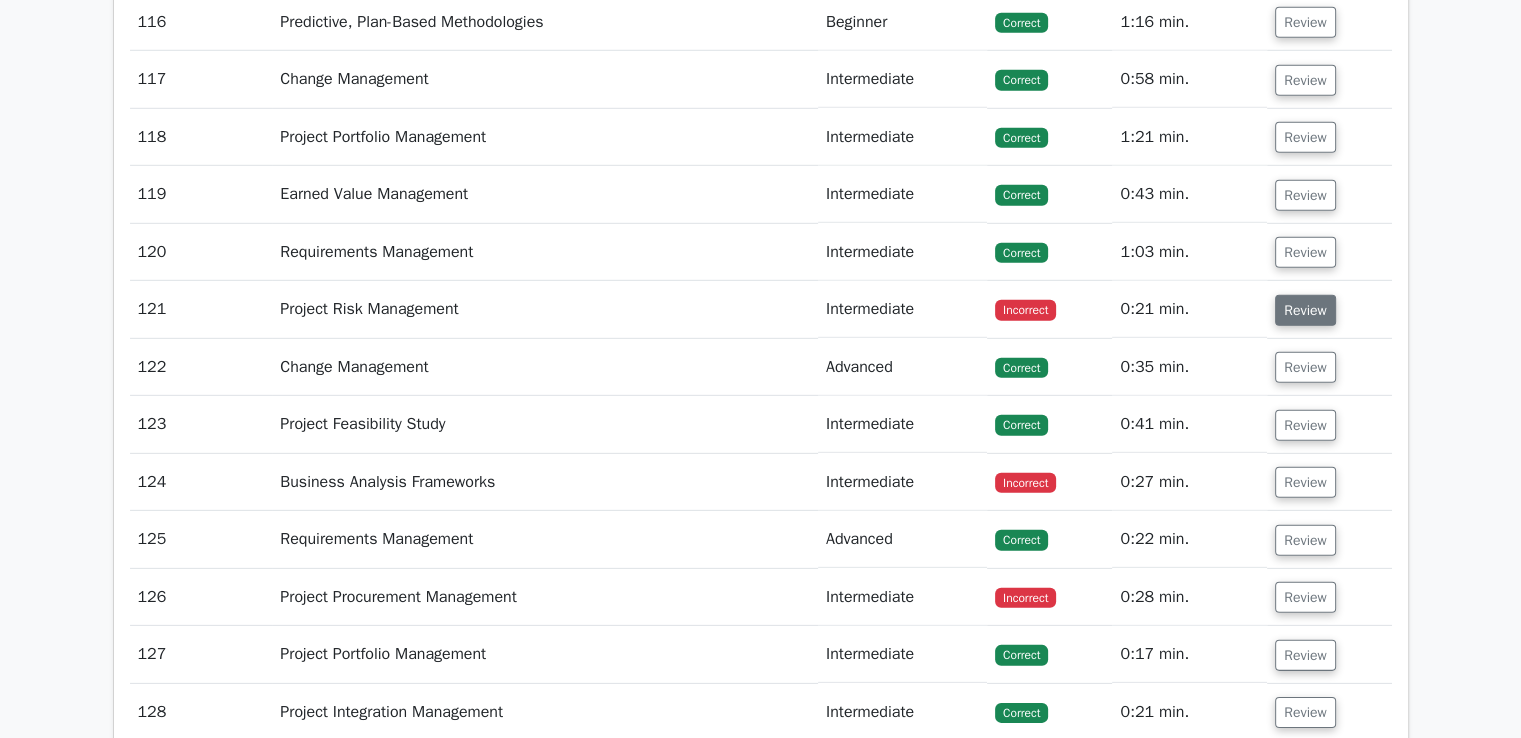 click on "Review" at bounding box center (1305, 310) 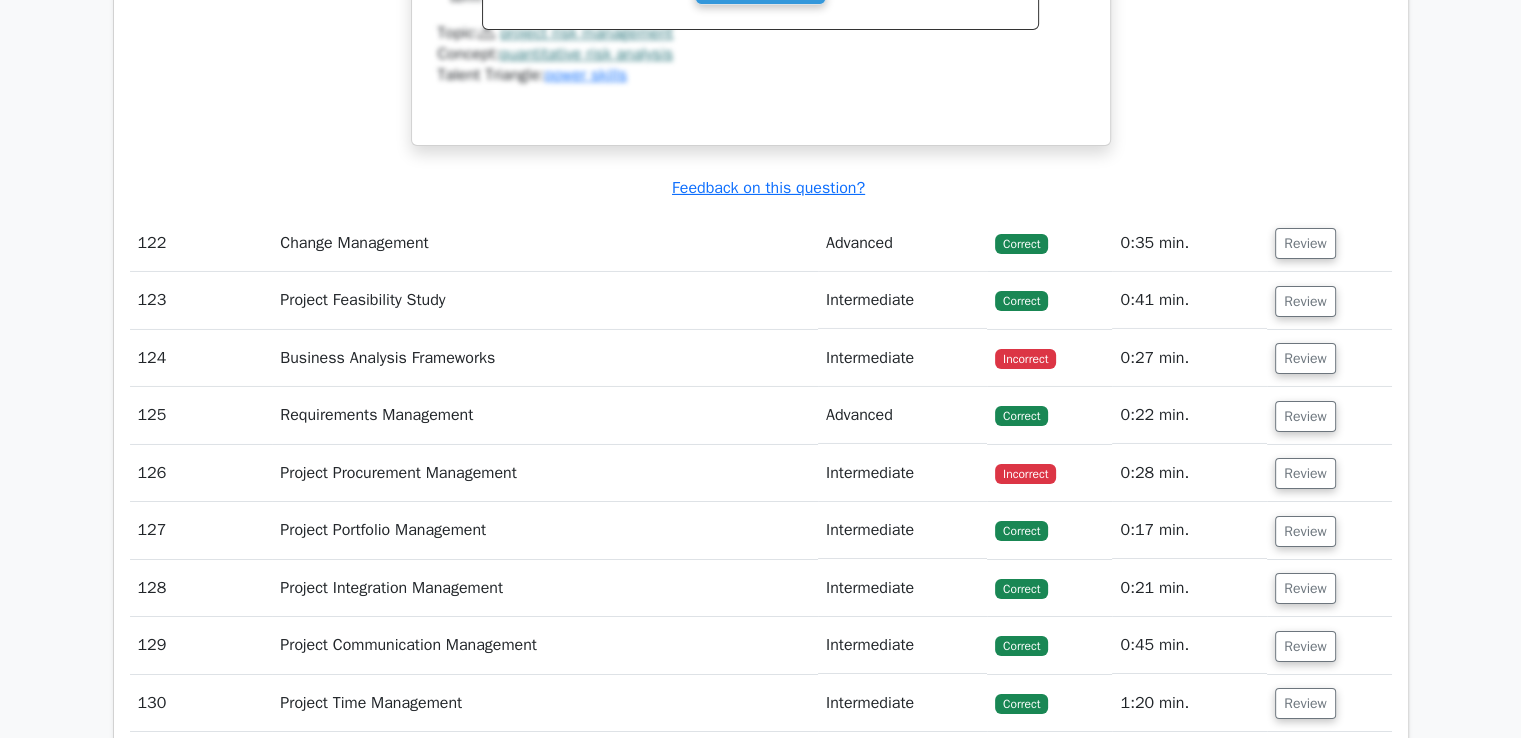 scroll, scrollTop: 45039, scrollLeft: 0, axis: vertical 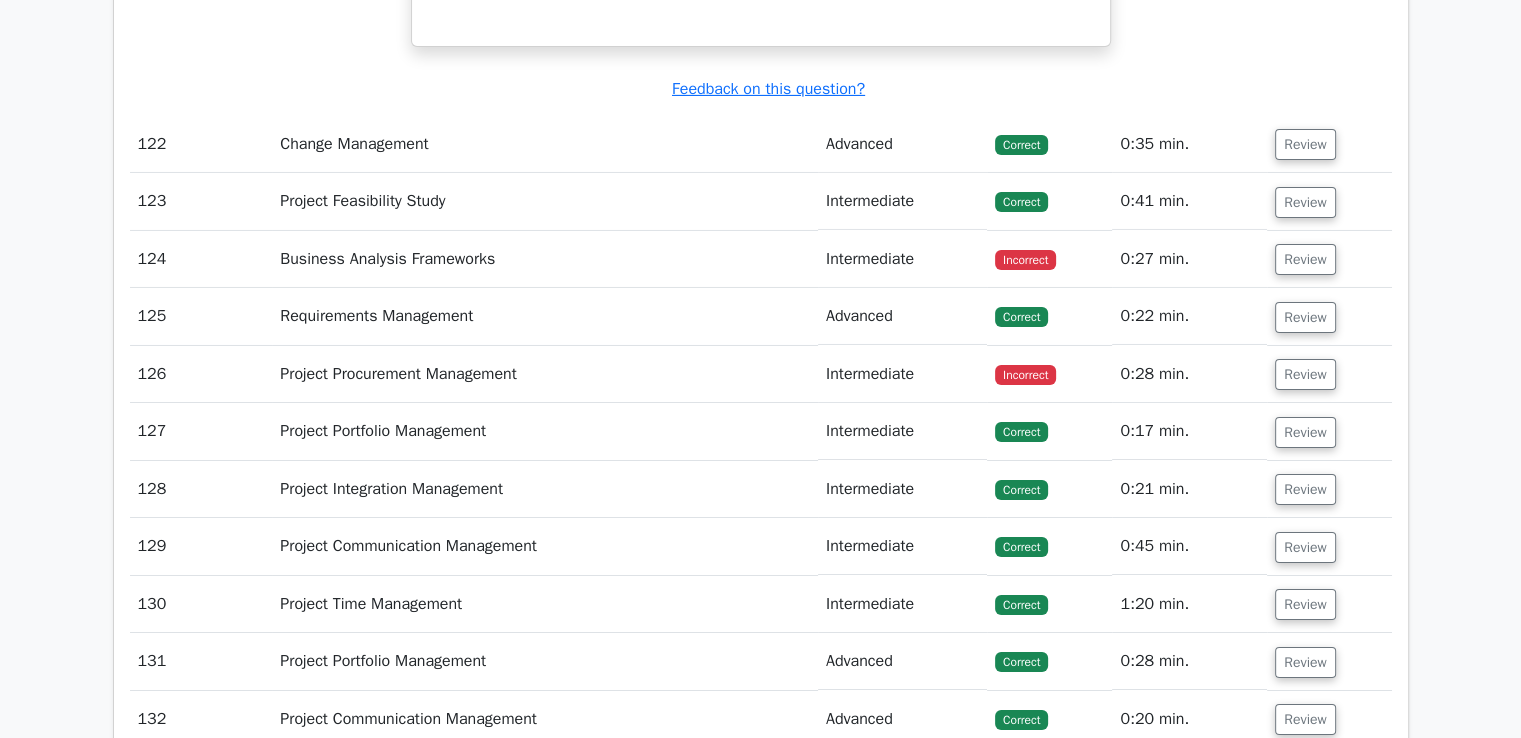 click on "Review" at bounding box center (1329, 259) 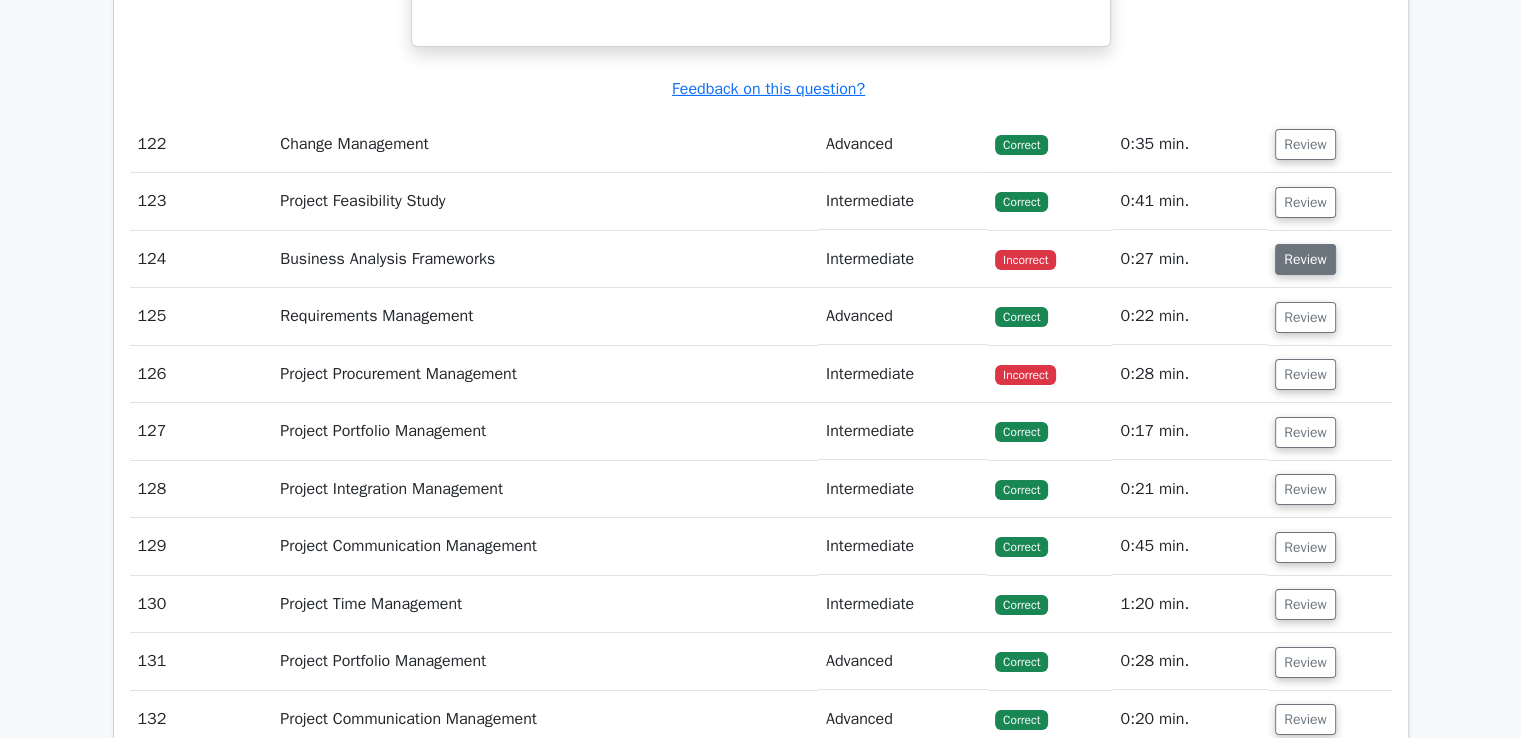 click on "Review" at bounding box center [1305, 259] 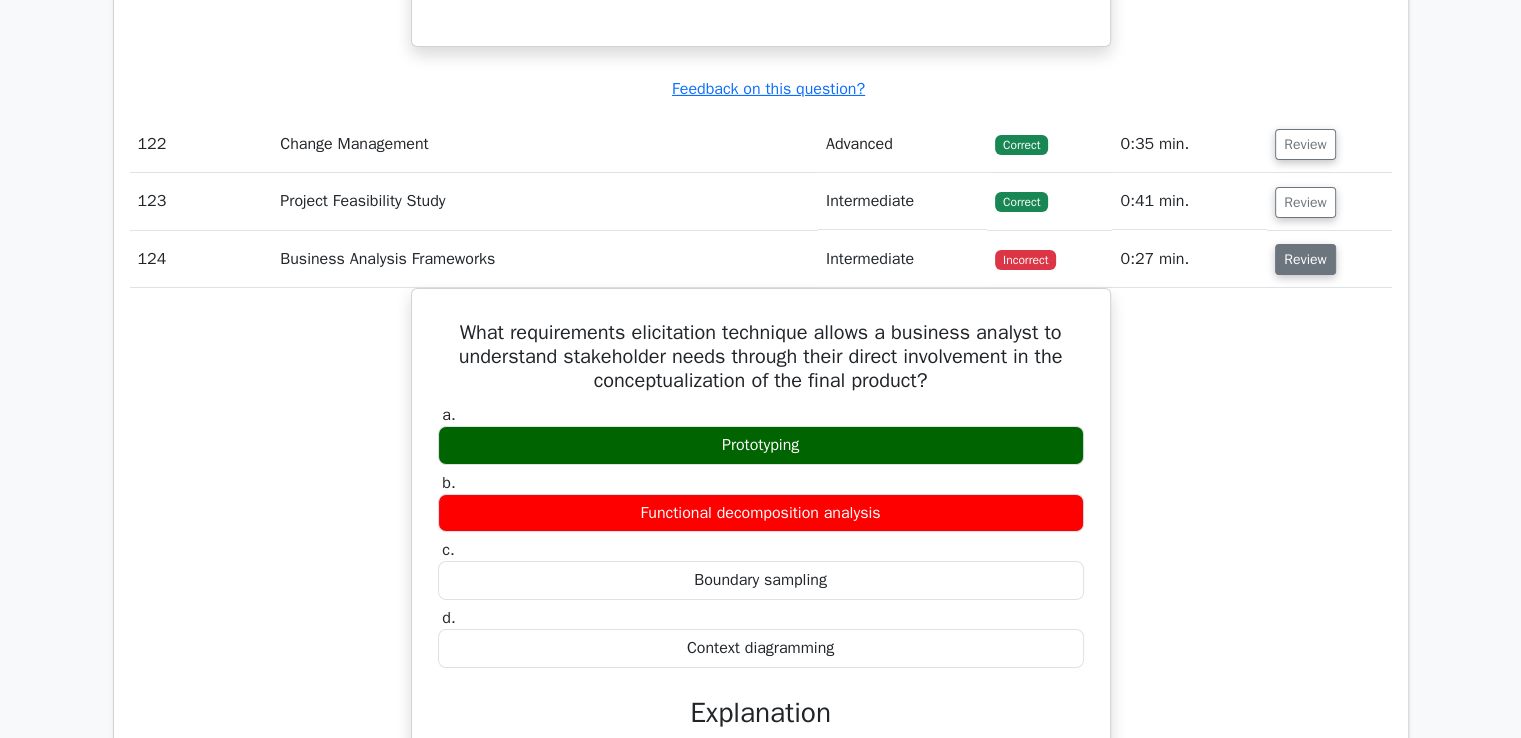 click on "Review" at bounding box center (1305, 259) 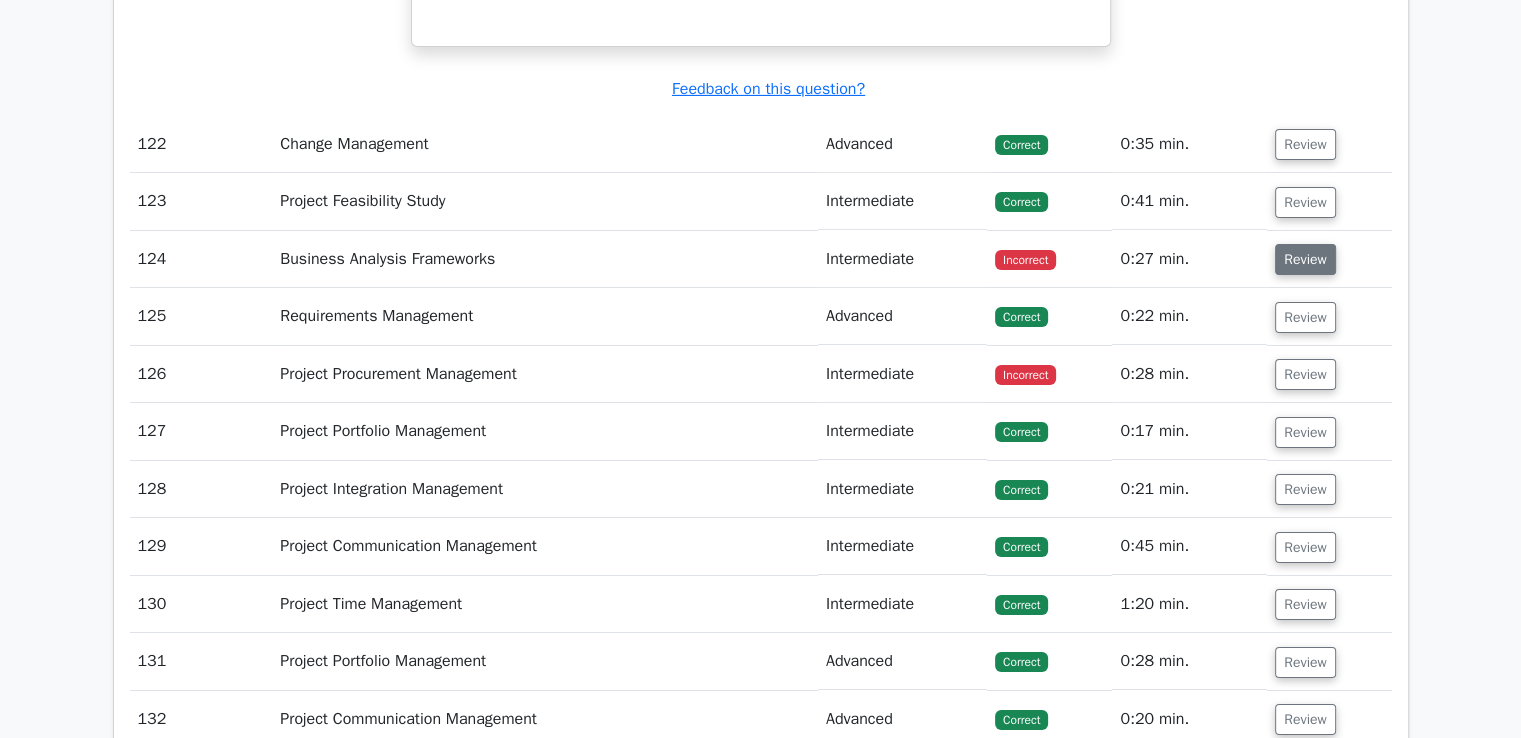 click on "Review" at bounding box center (1305, 259) 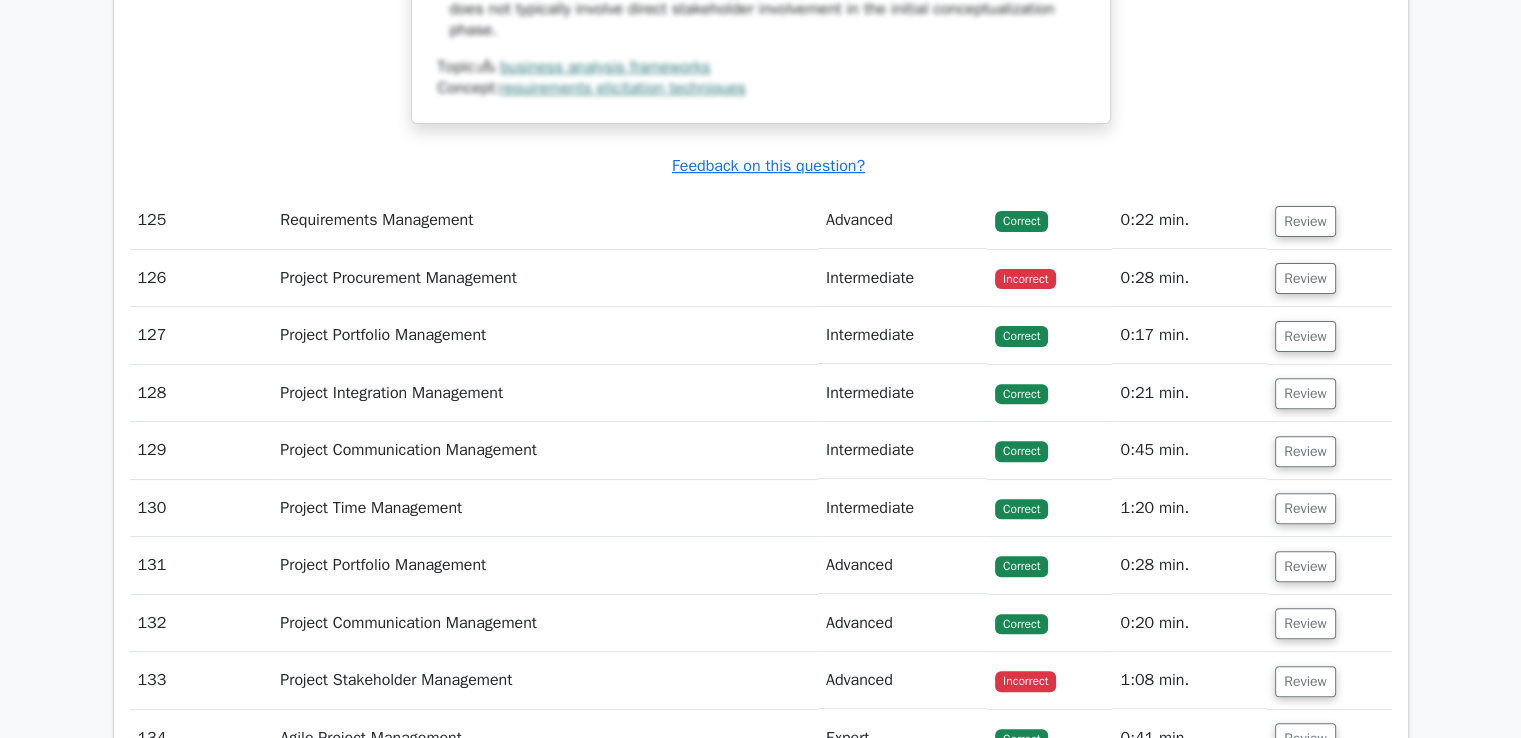 scroll, scrollTop: 46225, scrollLeft: 0, axis: vertical 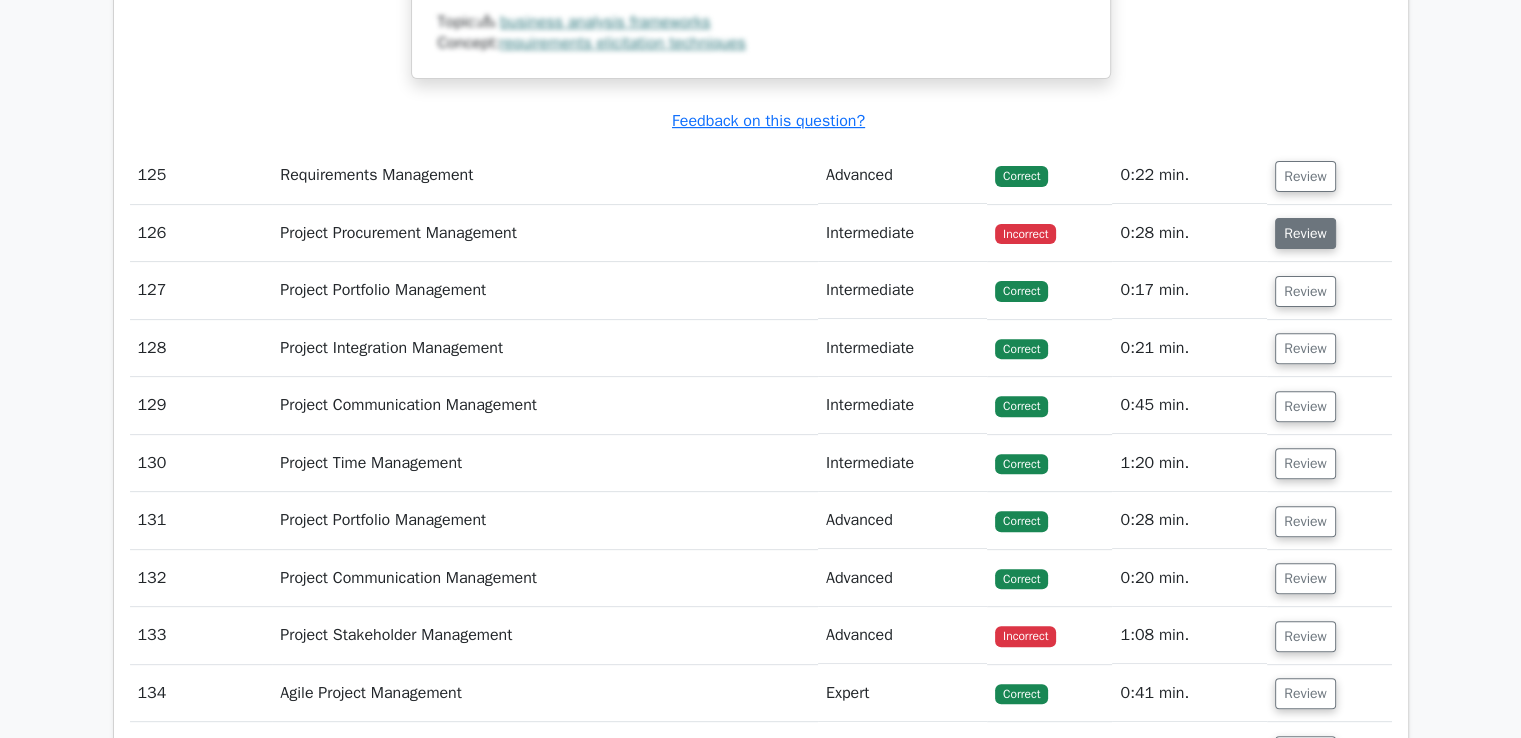 click on "Review" at bounding box center (1305, 233) 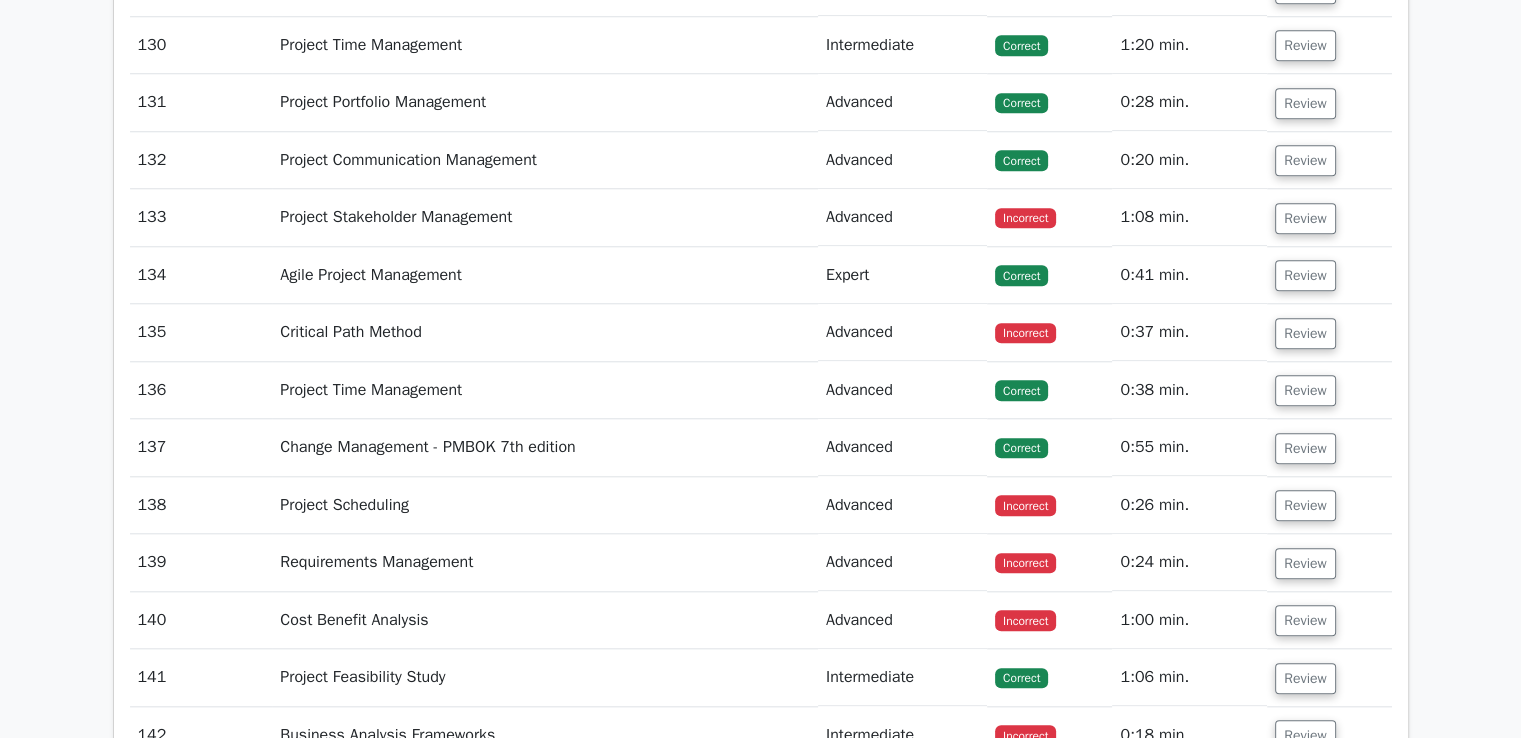 scroll, scrollTop: 47492, scrollLeft: 0, axis: vertical 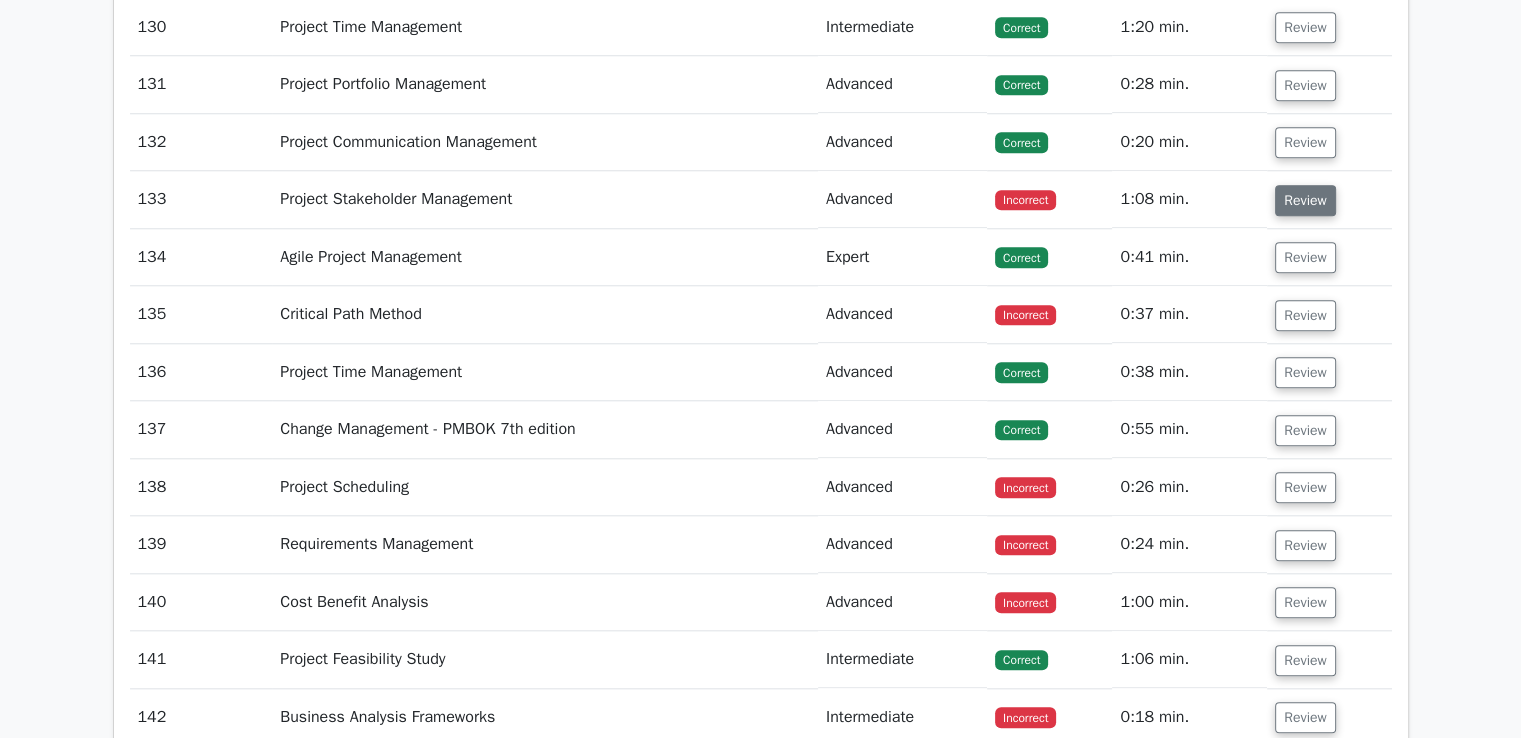click on "Review" at bounding box center (1305, 200) 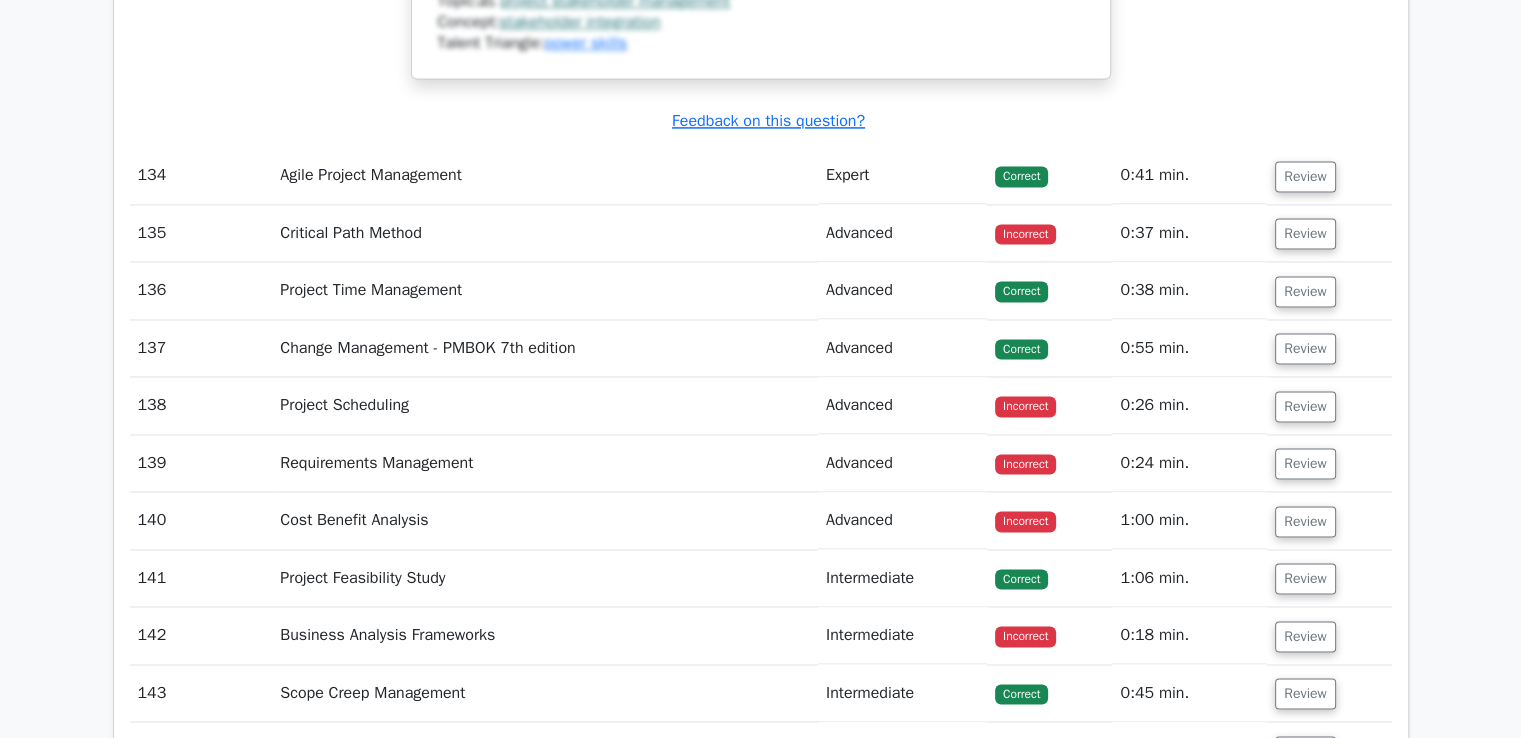 scroll, scrollTop: 48732, scrollLeft: 0, axis: vertical 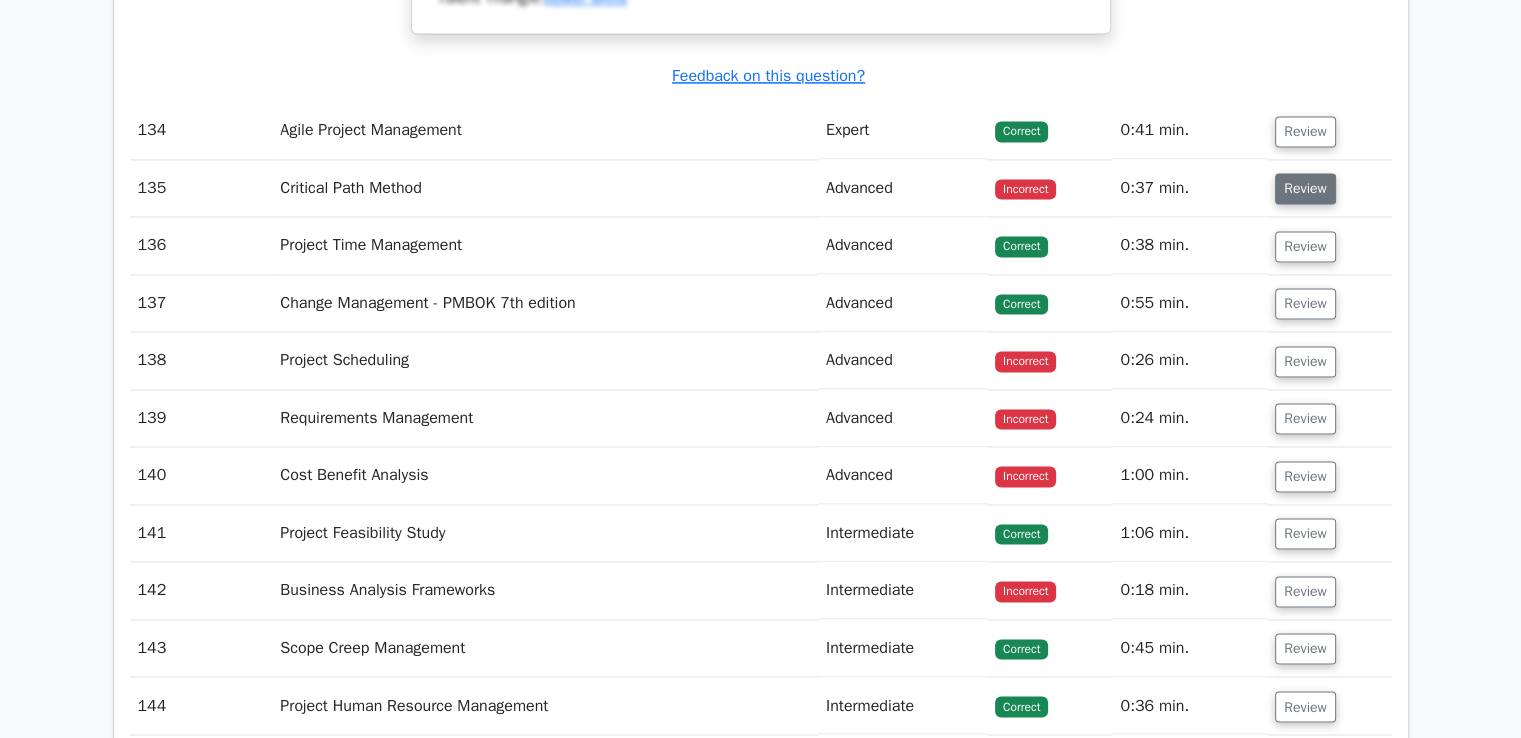 click on "Review" at bounding box center [1305, 188] 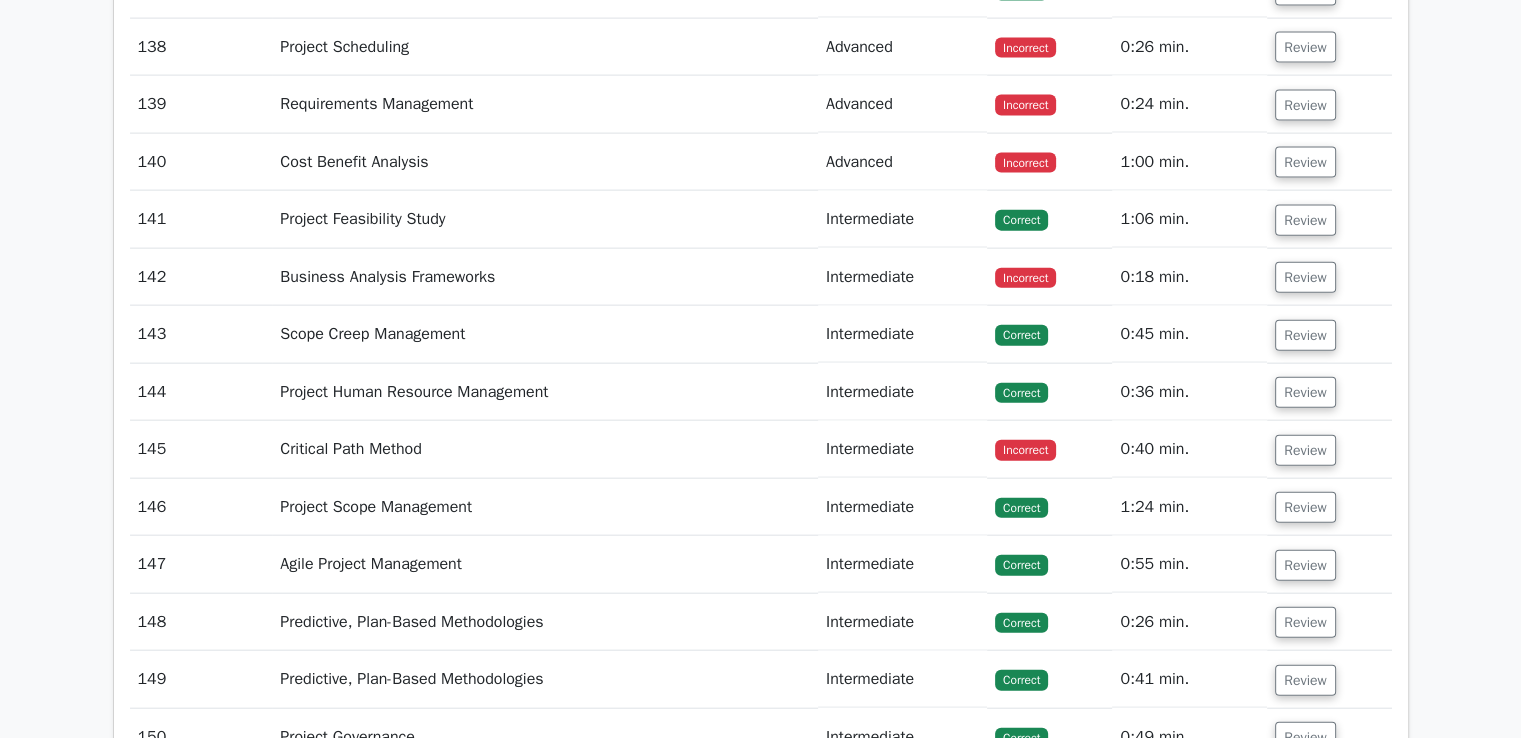 scroll, scrollTop: 50159, scrollLeft: 0, axis: vertical 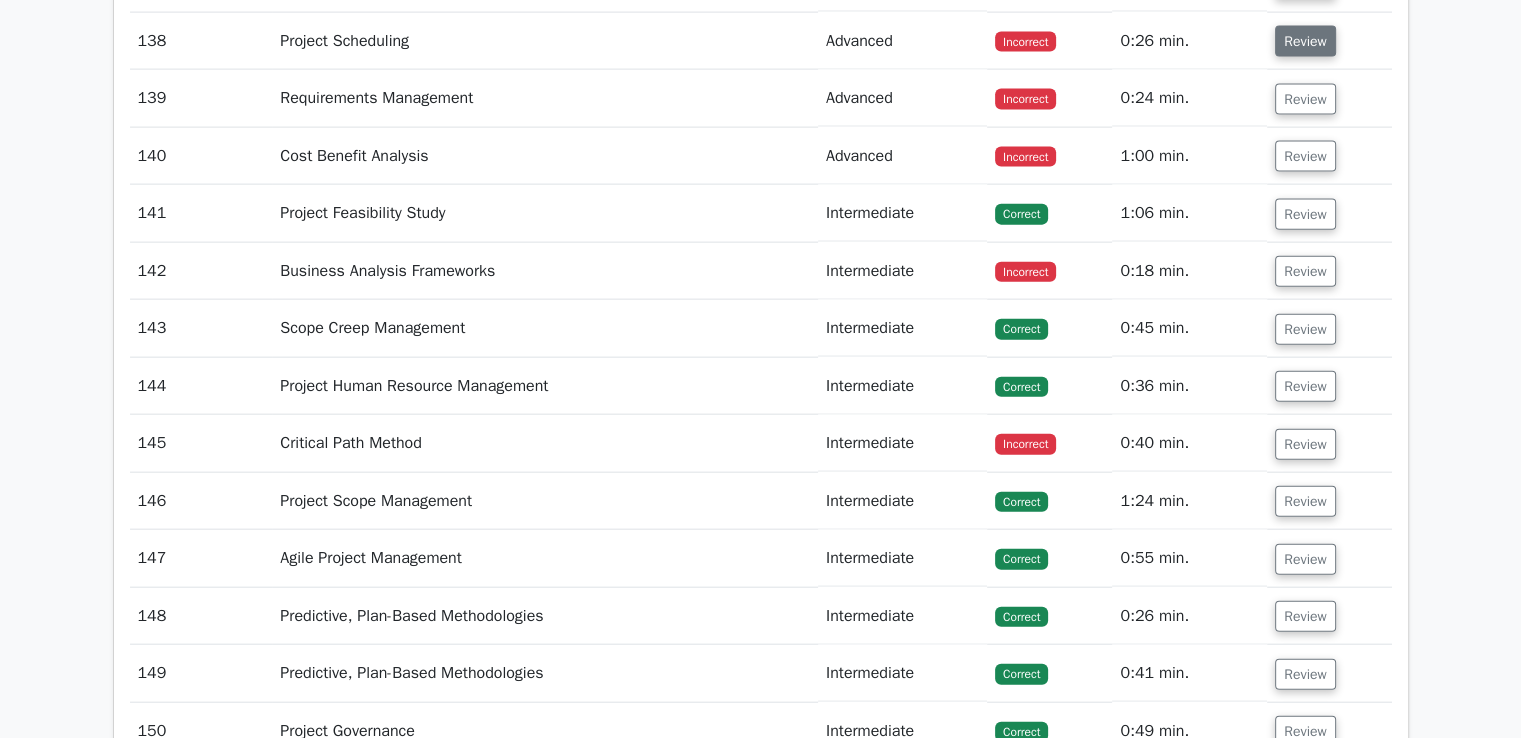 click on "Review" at bounding box center [1305, 41] 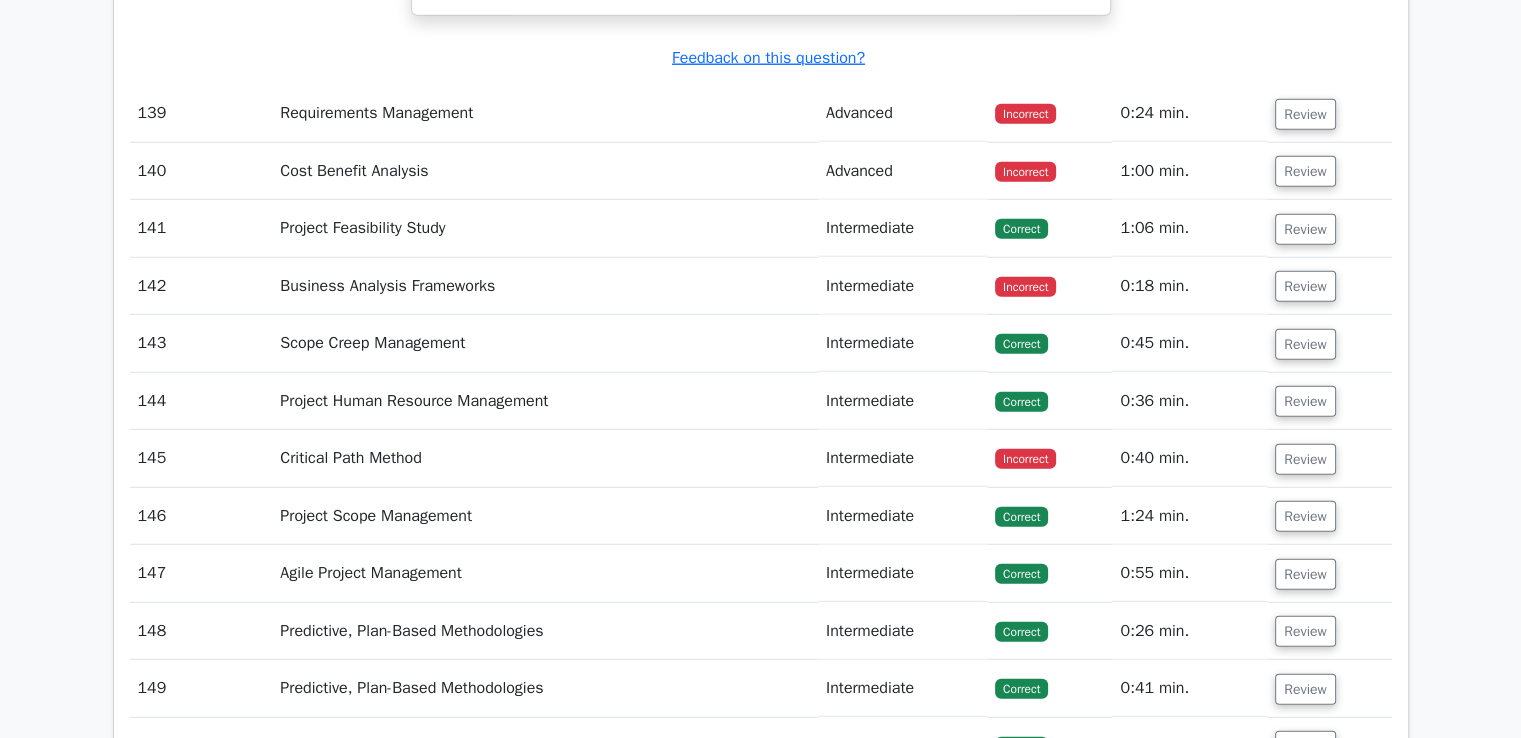scroll, scrollTop: 51105, scrollLeft: 0, axis: vertical 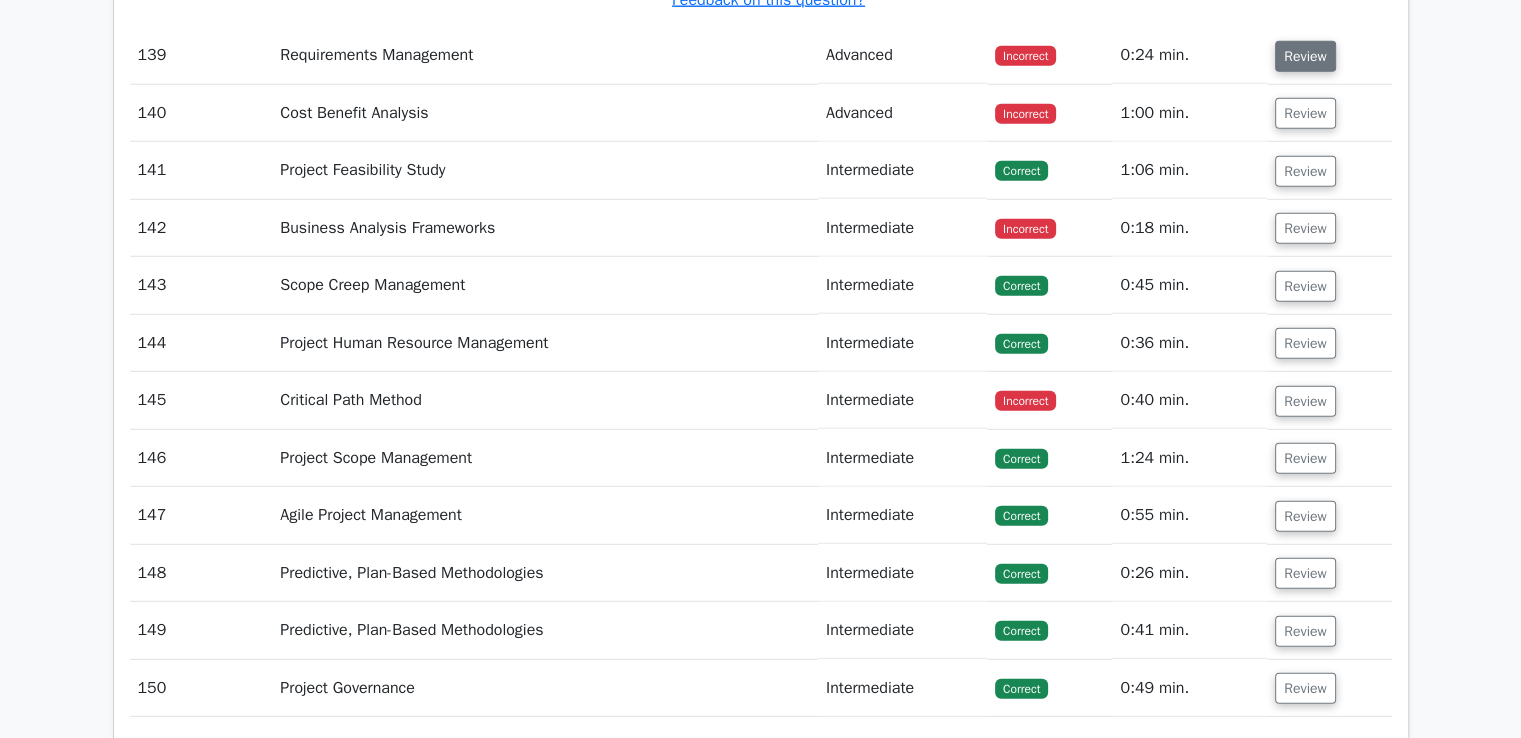 click on "Review" at bounding box center (1305, 56) 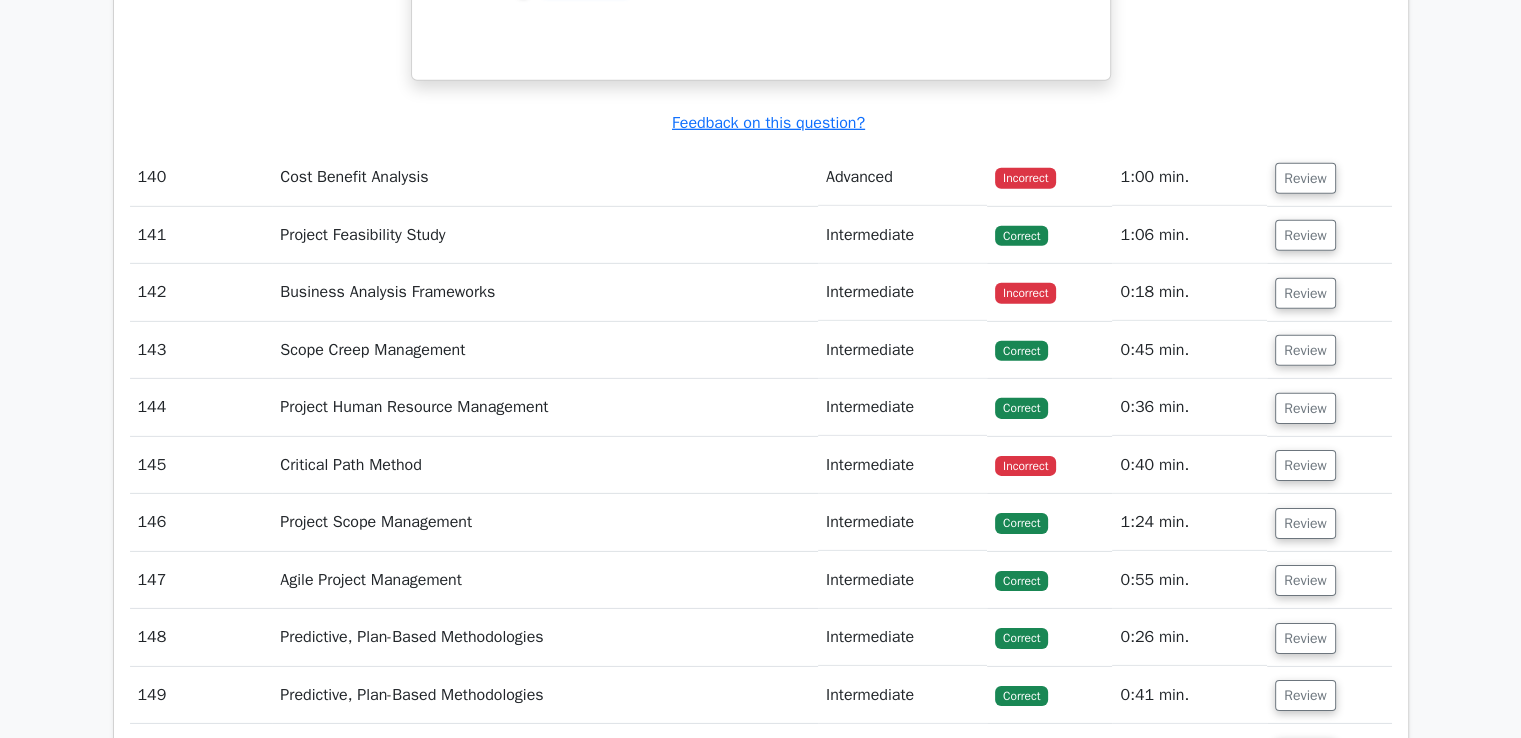 scroll, scrollTop: 51892, scrollLeft: 0, axis: vertical 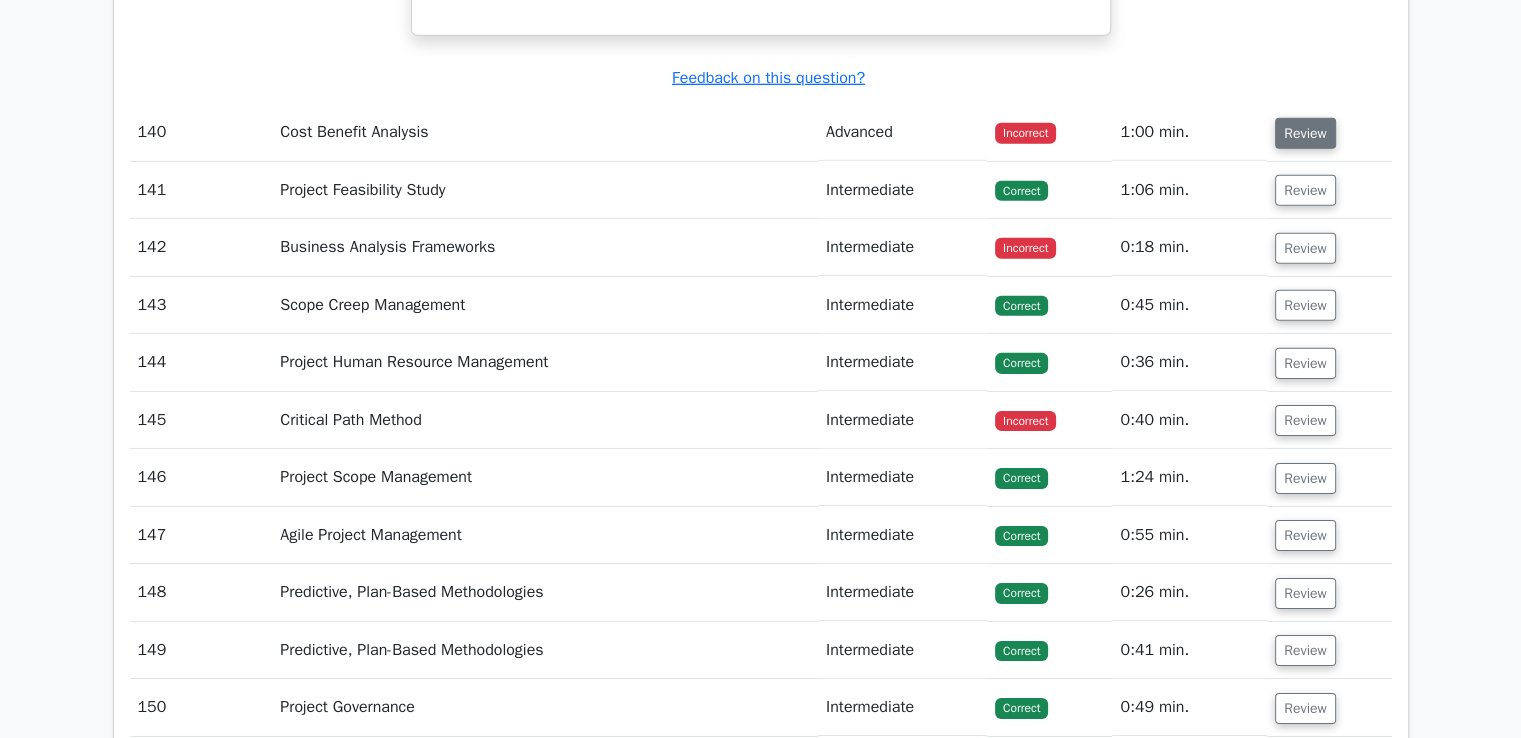 click on "Review" at bounding box center (1305, 133) 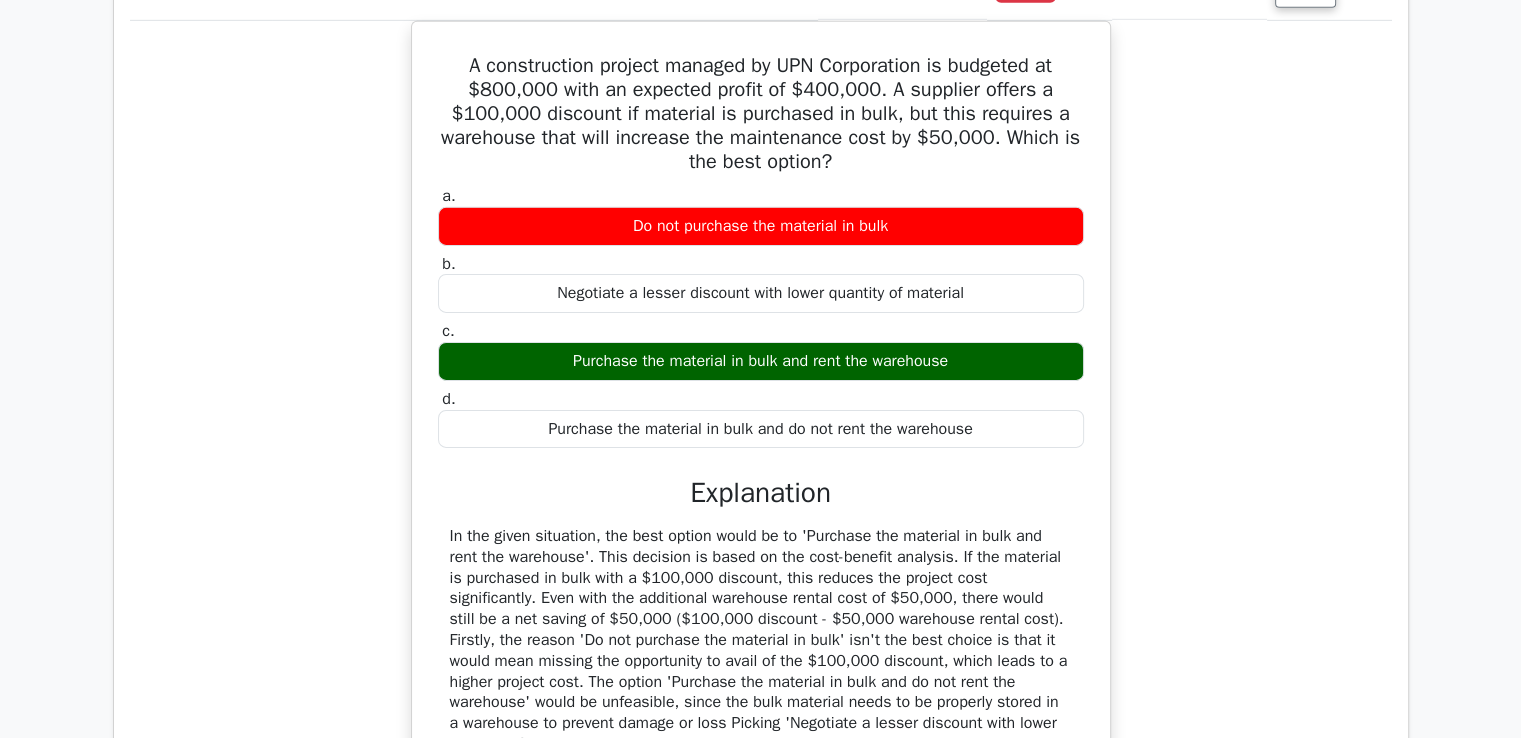 scroll, scrollTop: 52025, scrollLeft: 0, axis: vertical 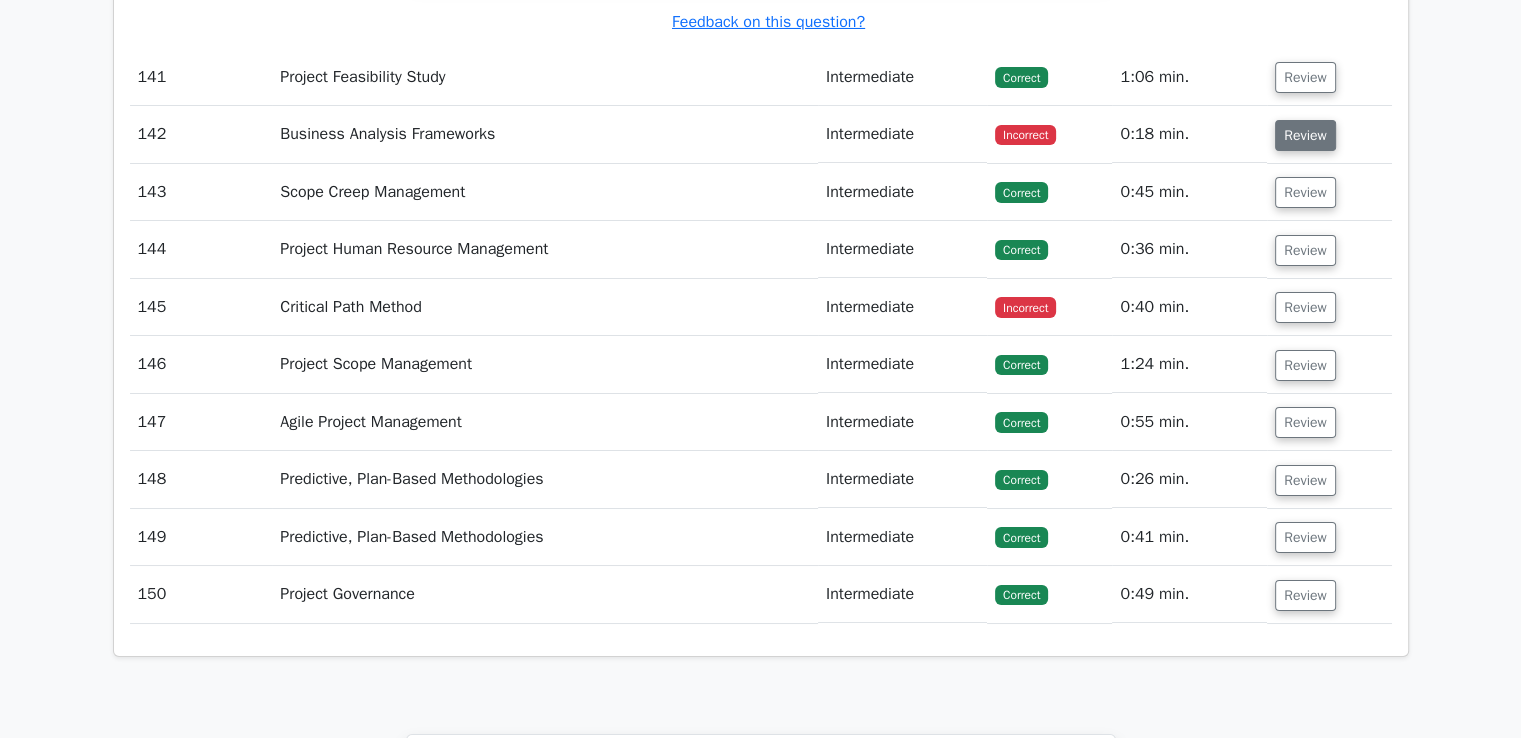 click on "Review" at bounding box center [1305, 135] 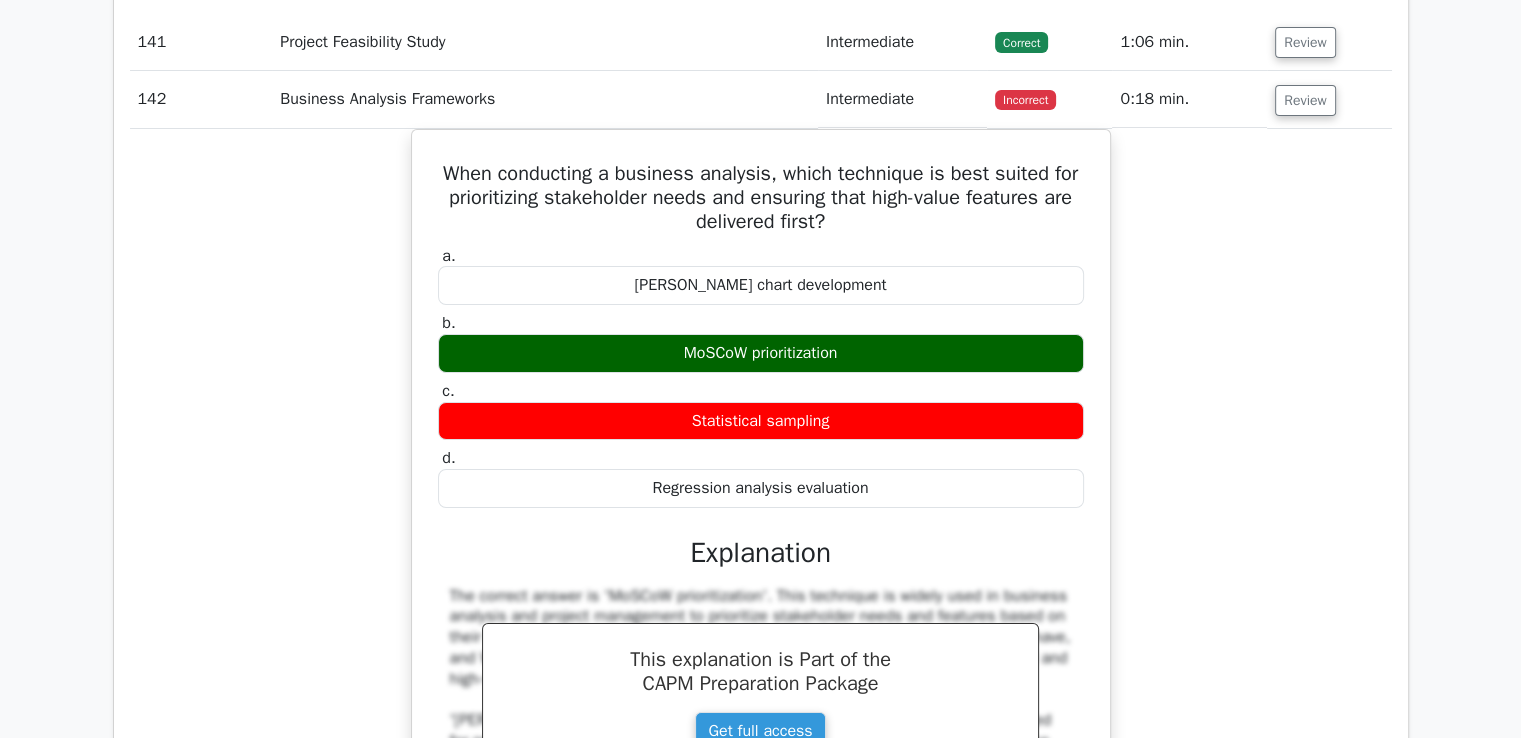 scroll, scrollTop: 53012, scrollLeft: 0, axis: vertical 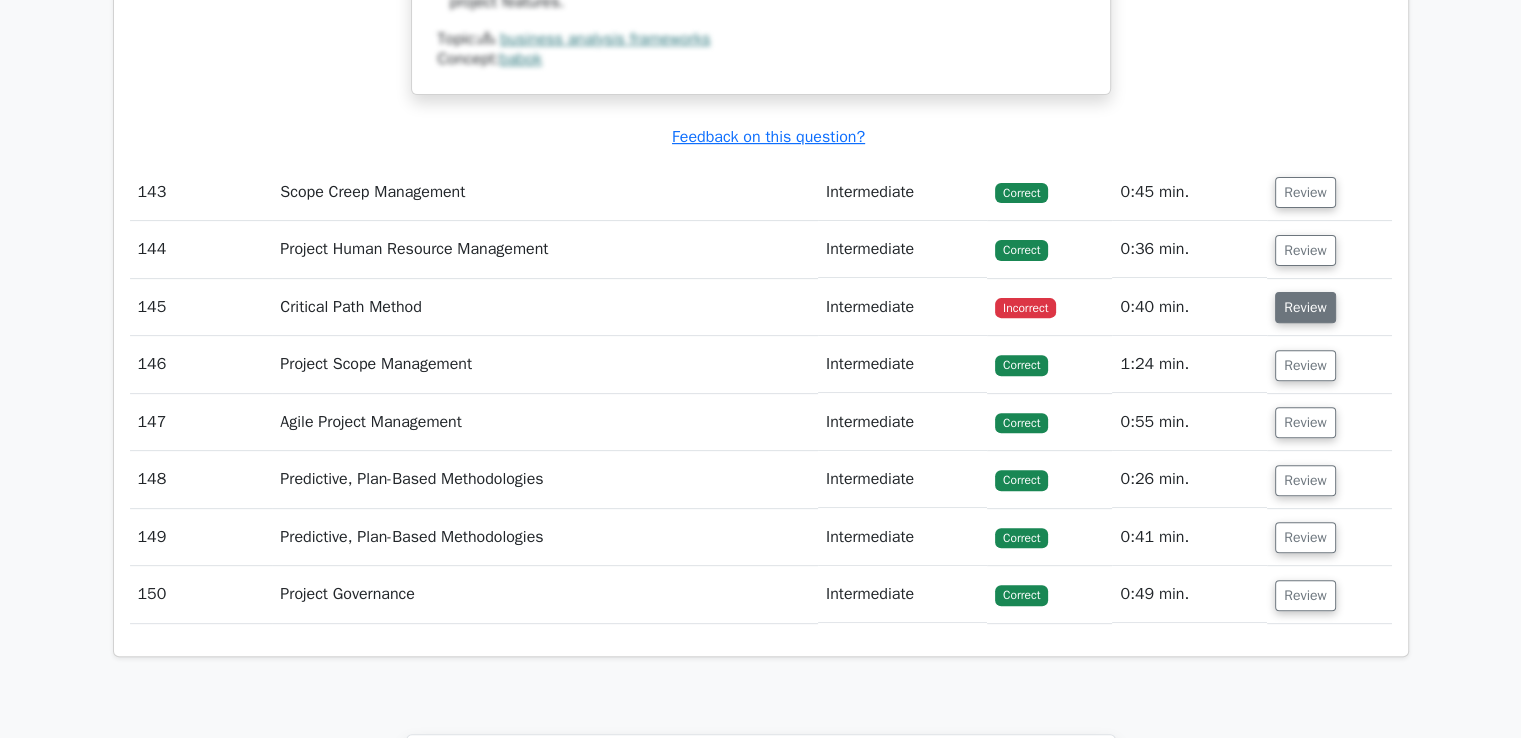 click on "Review" at bounding box center [1305, 307] 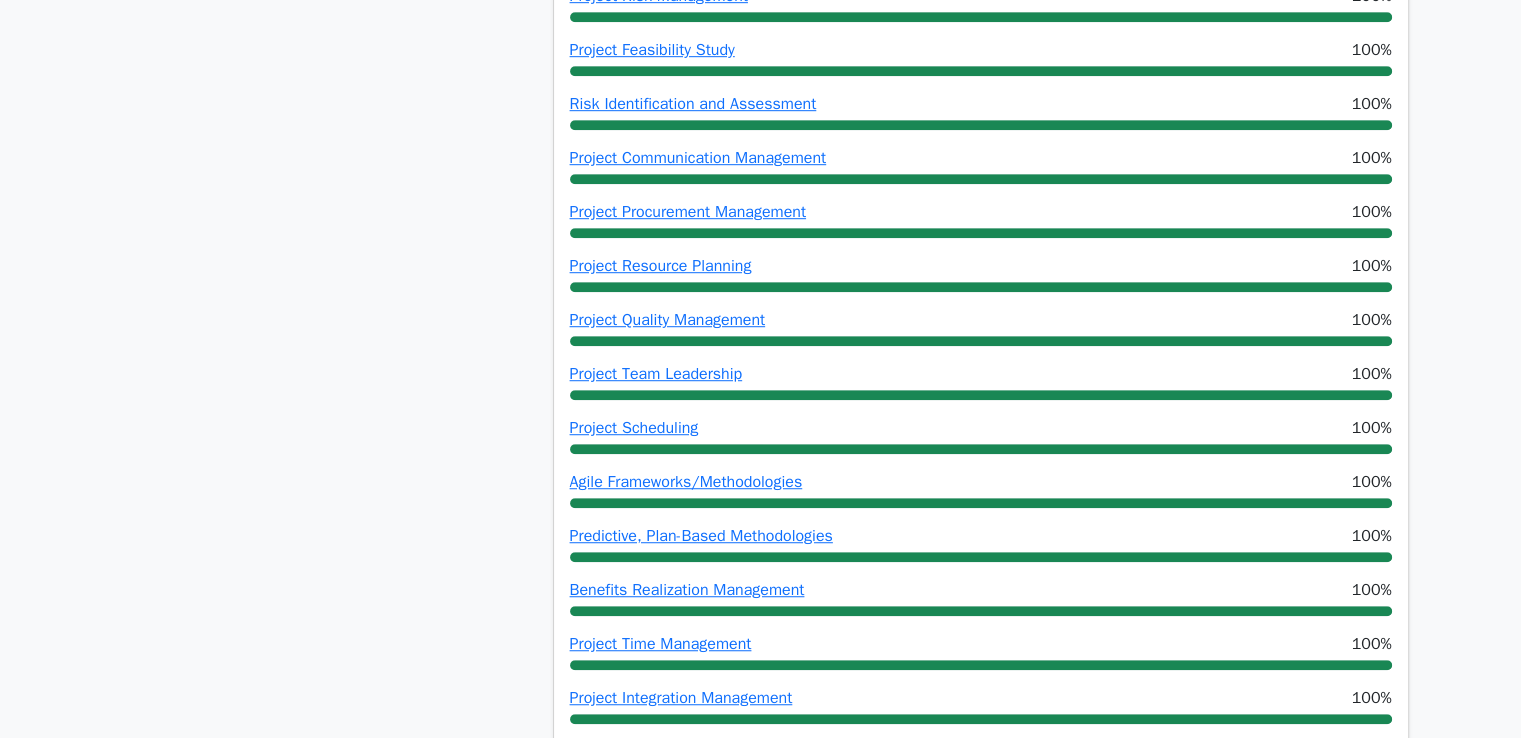 scroll, scrollTop: 0, scrollLeft: 0, axis: both 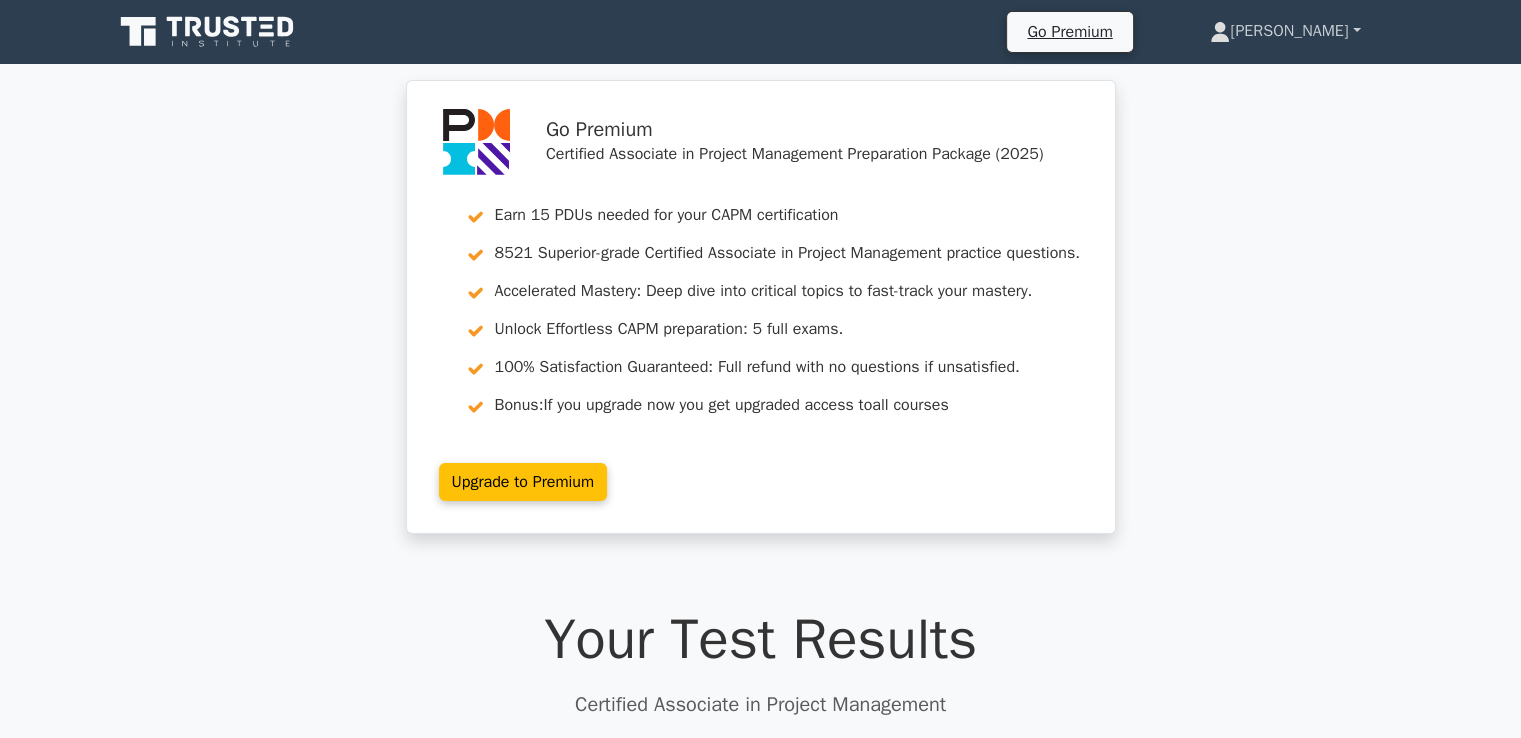 click on "Ntakadzeni Snowy" at bounding box center [1285, 31] 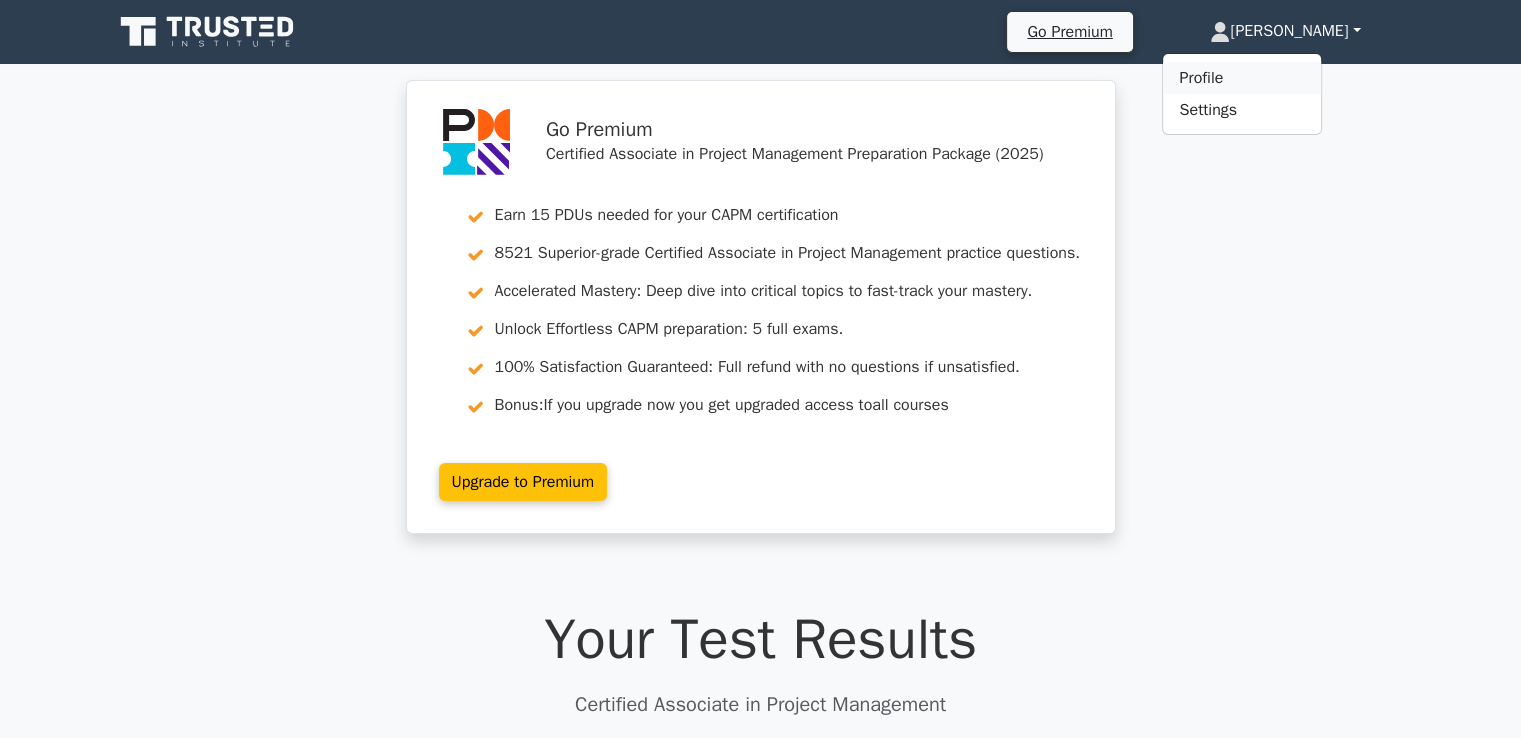 click on "Profile" at bounding box center (1242, 78) 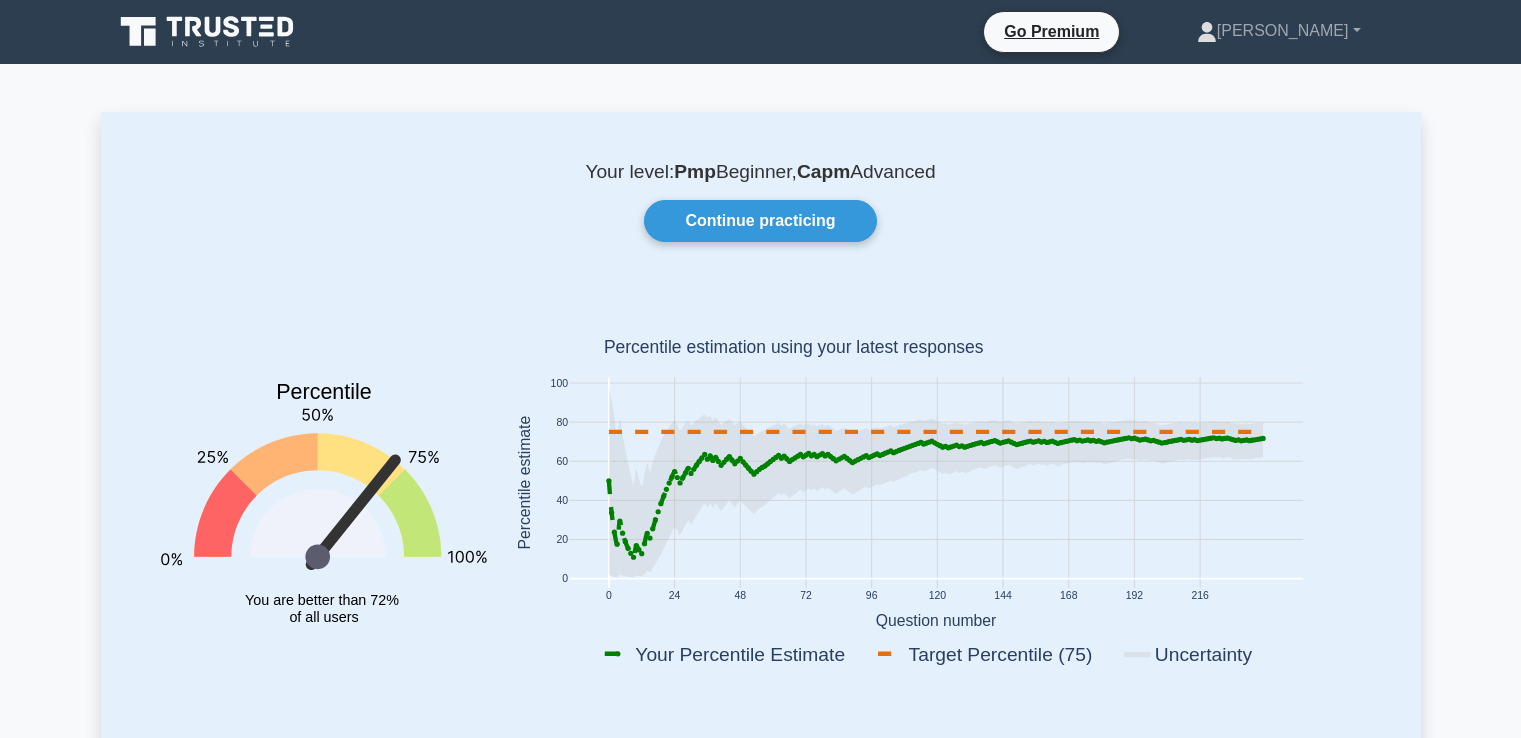 scroll, scrollTop: 0, scrollLeft: 0, axis: both 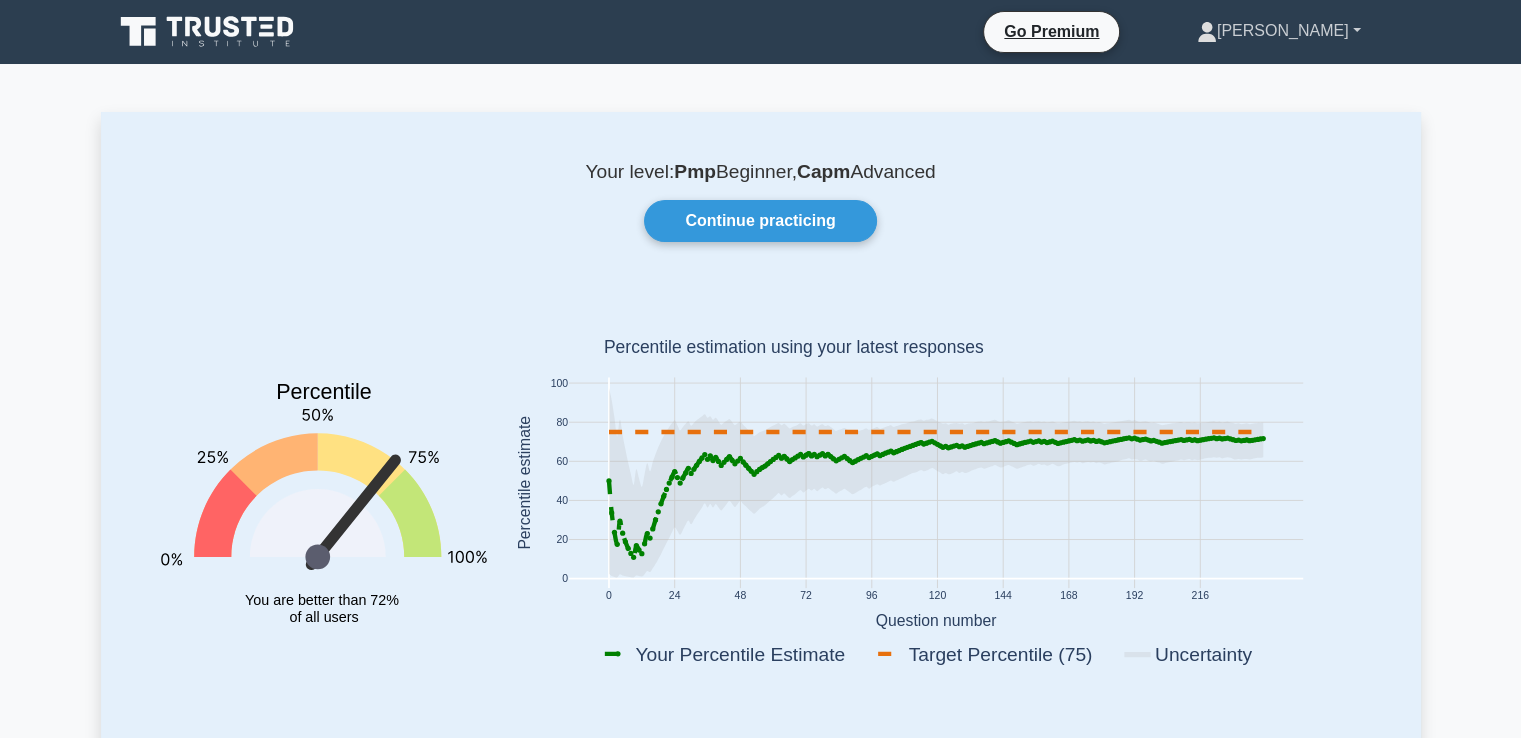 click on "[PERSON_NAME]" at bounding box center [1279, 31] 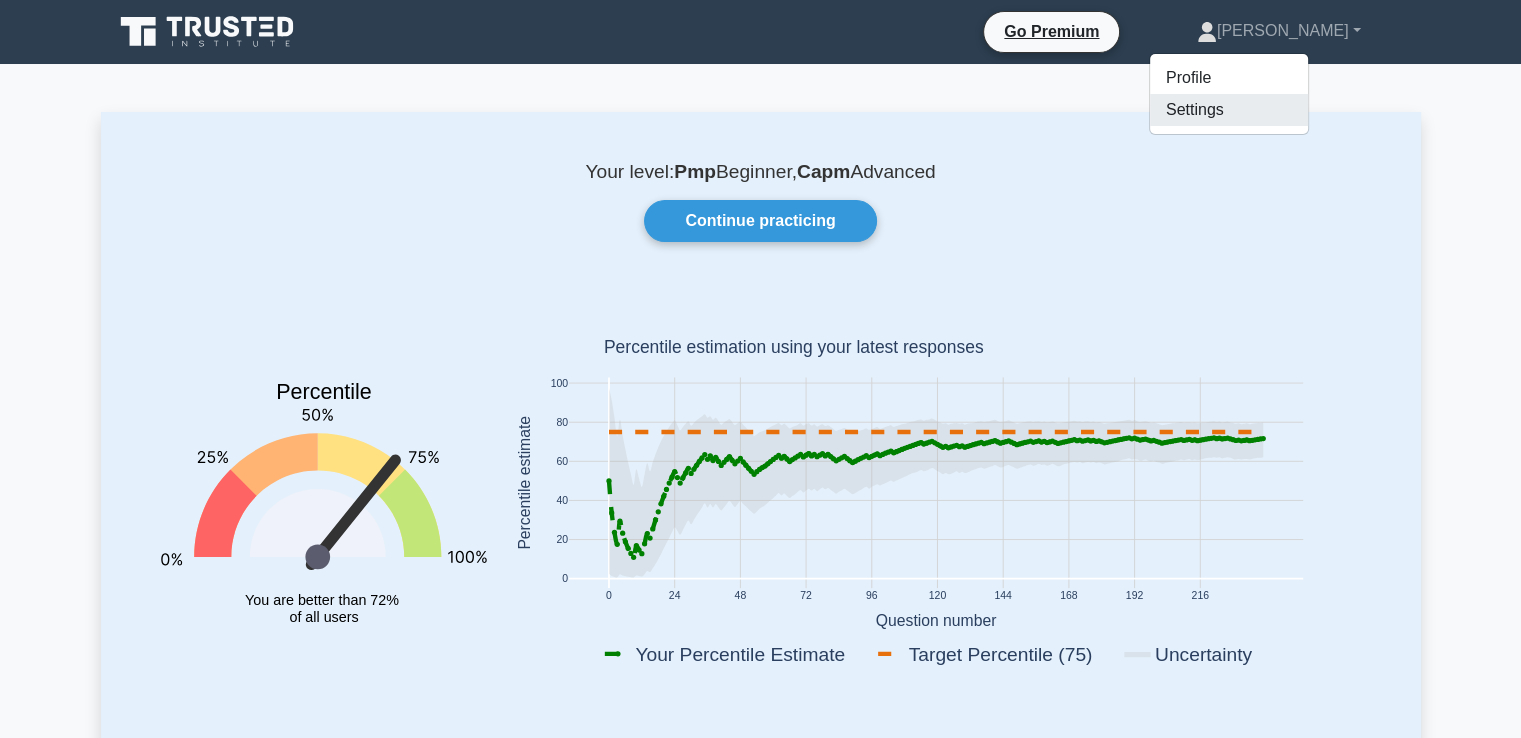 click on "Settings" at bounding box center [1229, 110] 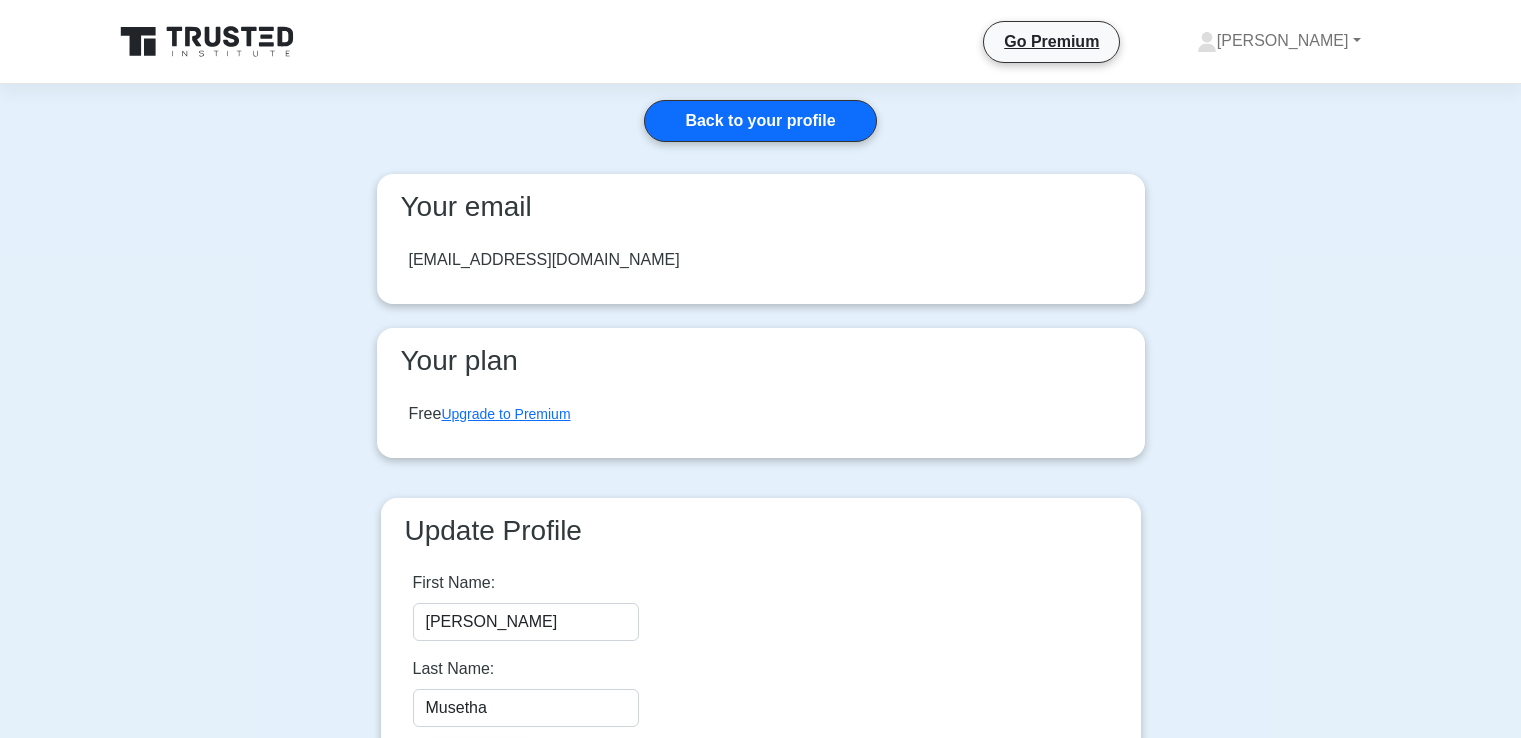scroll, scrollTop: 0, scrollLeft: 0, axis: both 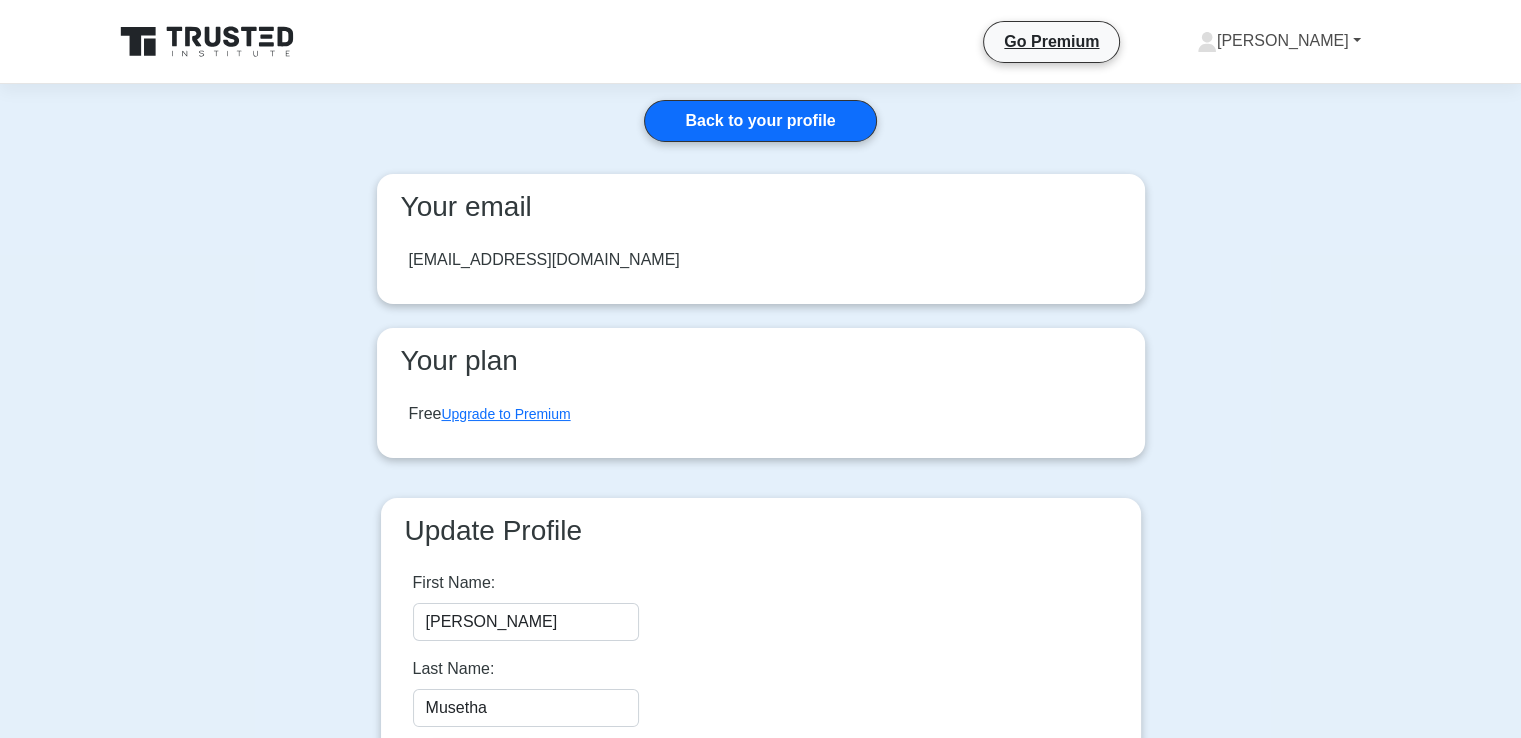click on "[PERSON_NAME]" at bounding box center (1279, 41) 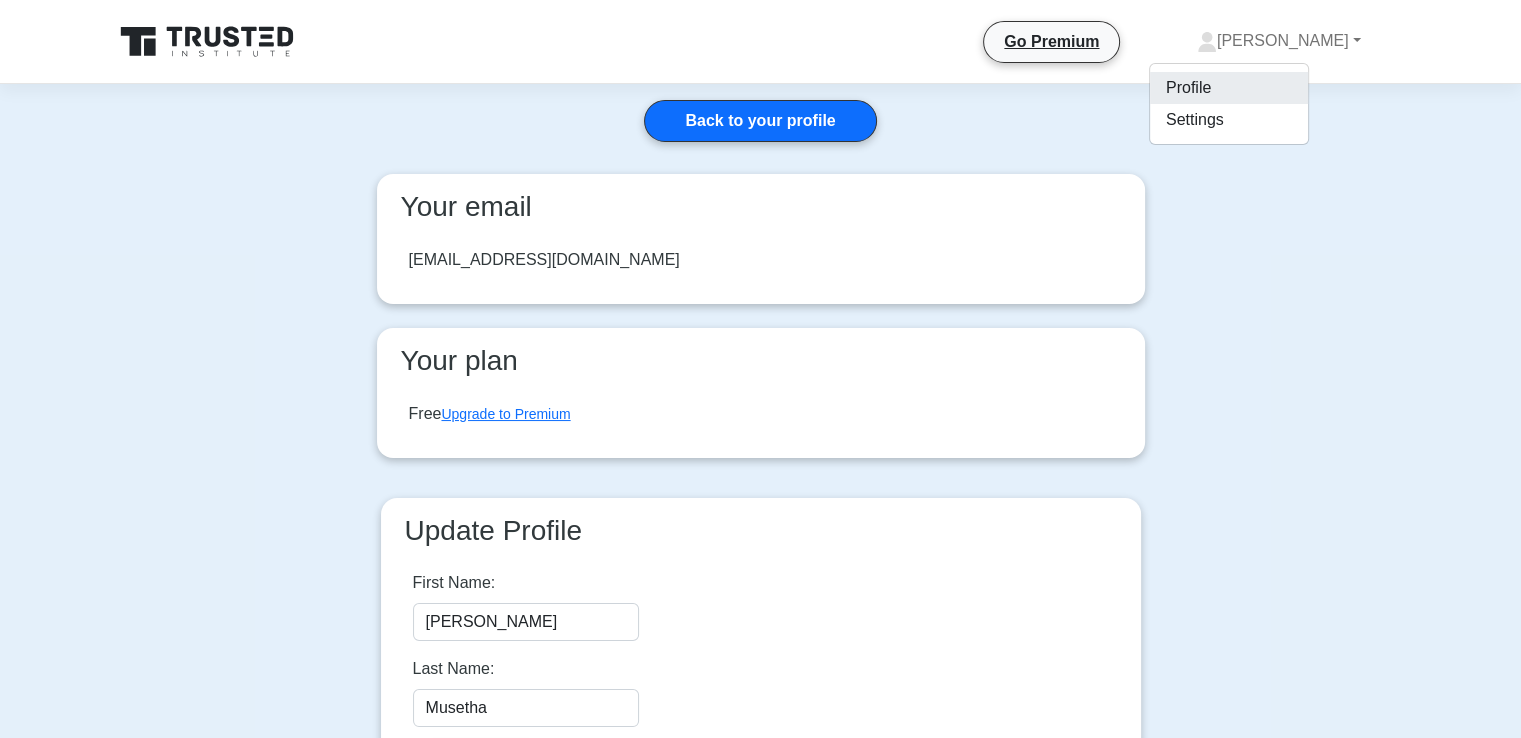 click on "Profile" at bounding box center [1229, 88] 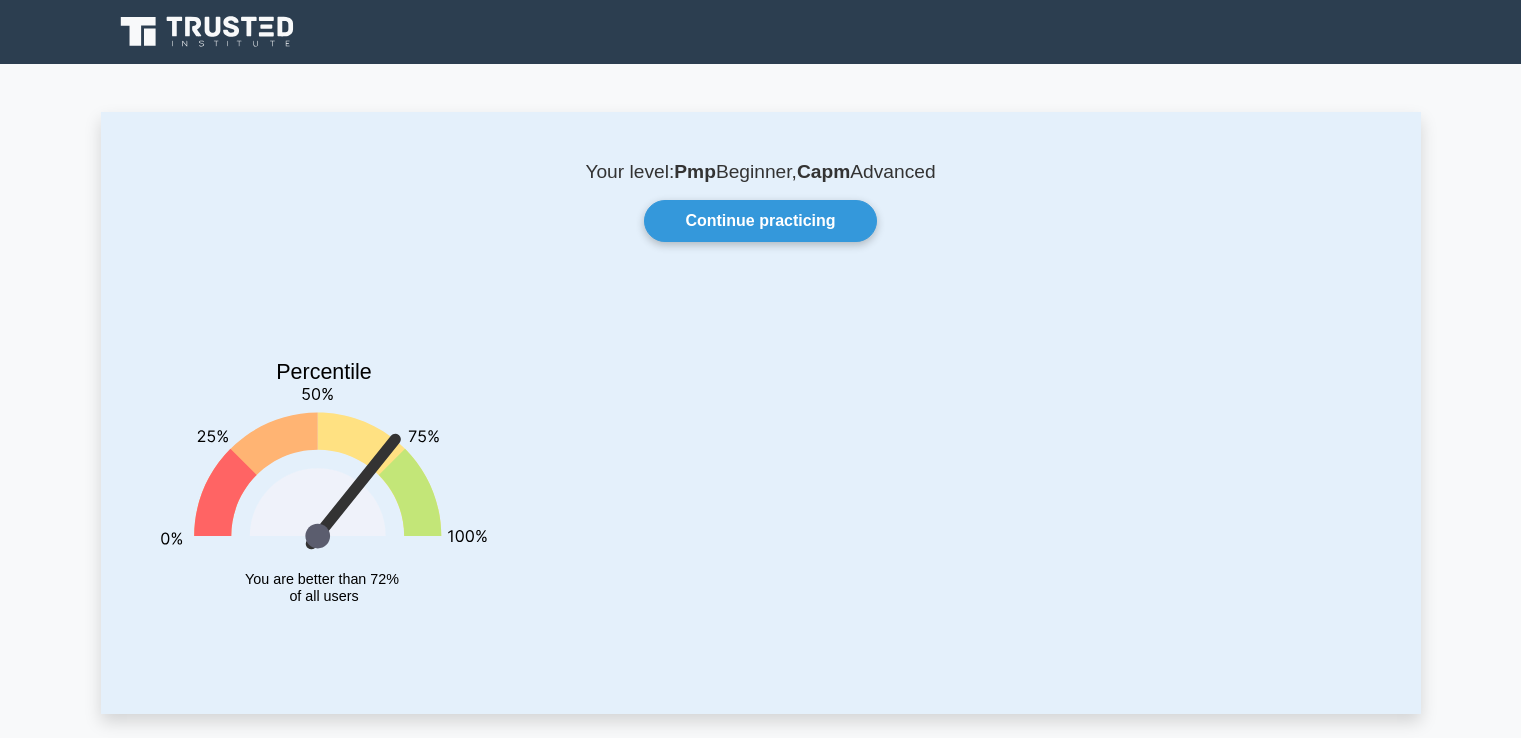 scroll, scrollTop: 0, scrollLeft: 0, axis: both 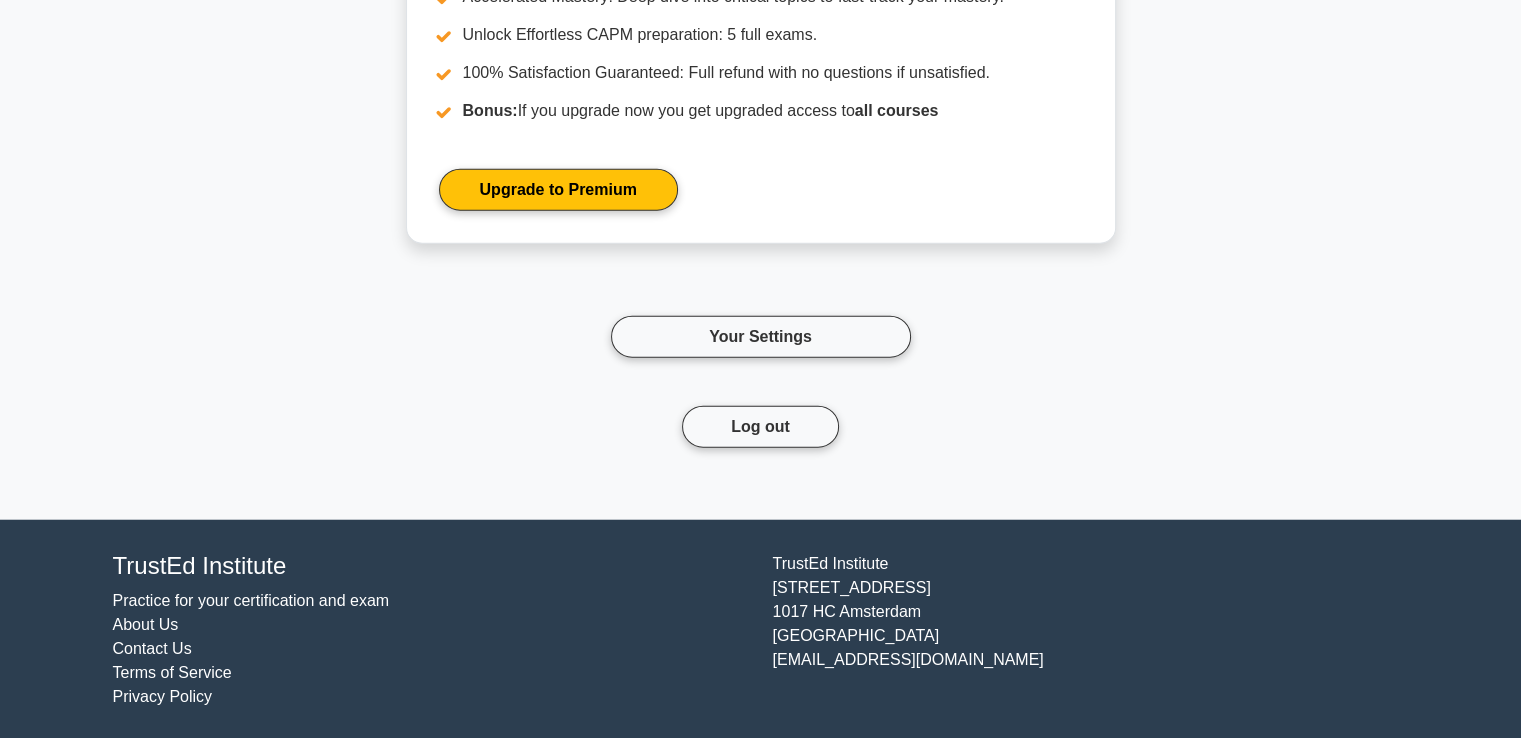 click on "Go Premium
Ntakadzeni Snowy" at bounding box center (760, -2100) 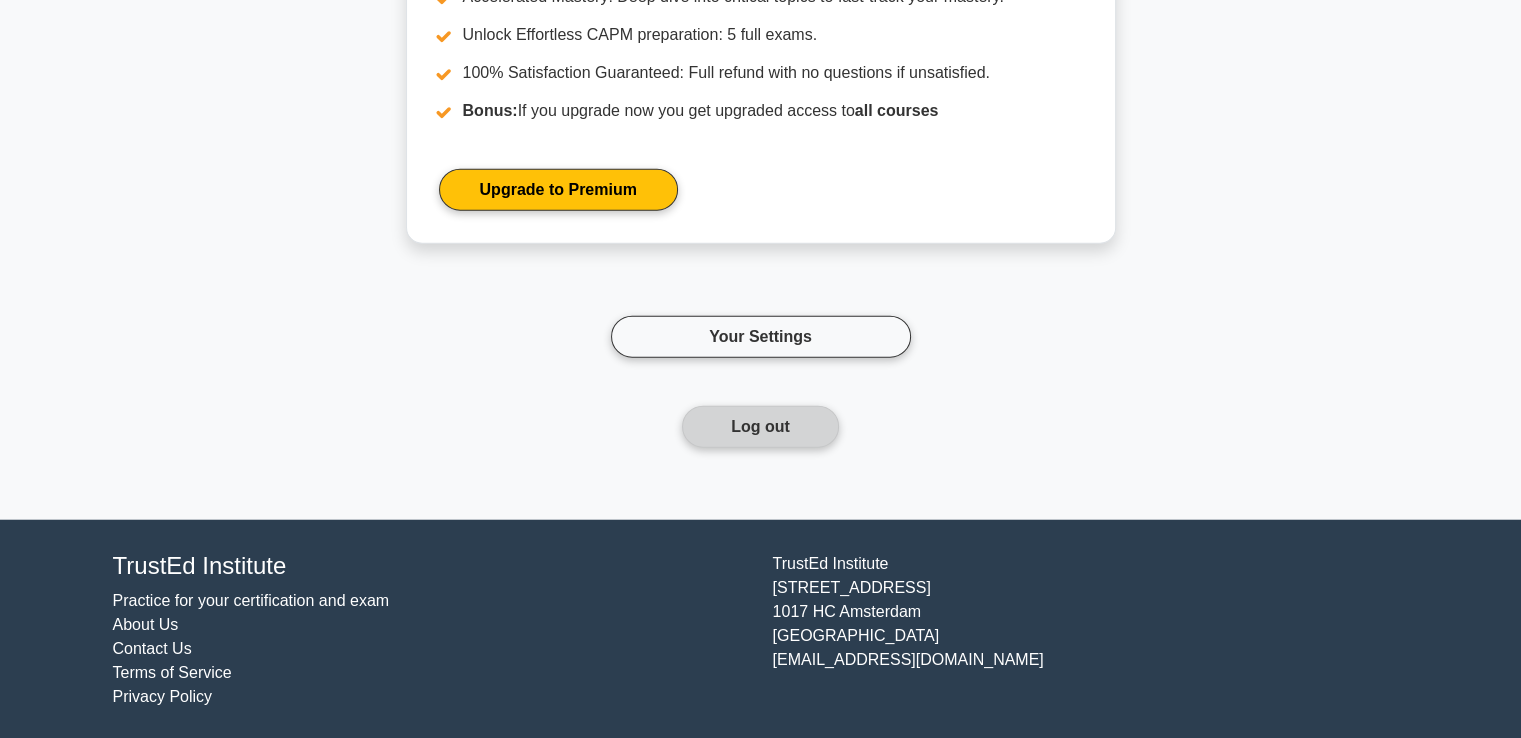 click on "Log out" at bounding box center [760, 427] 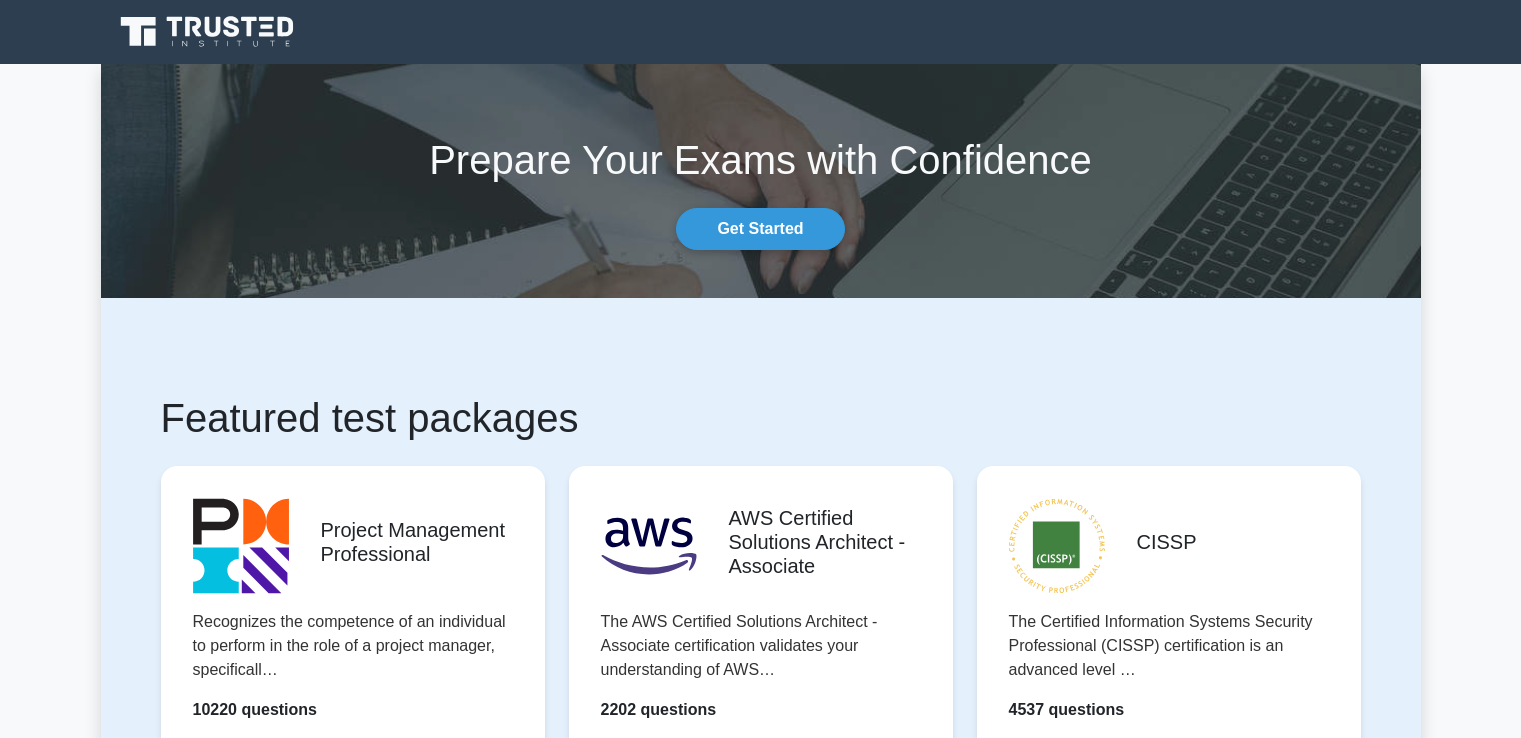 scroll, scrollTop: 0, scrollLeft: 0, axis: both 